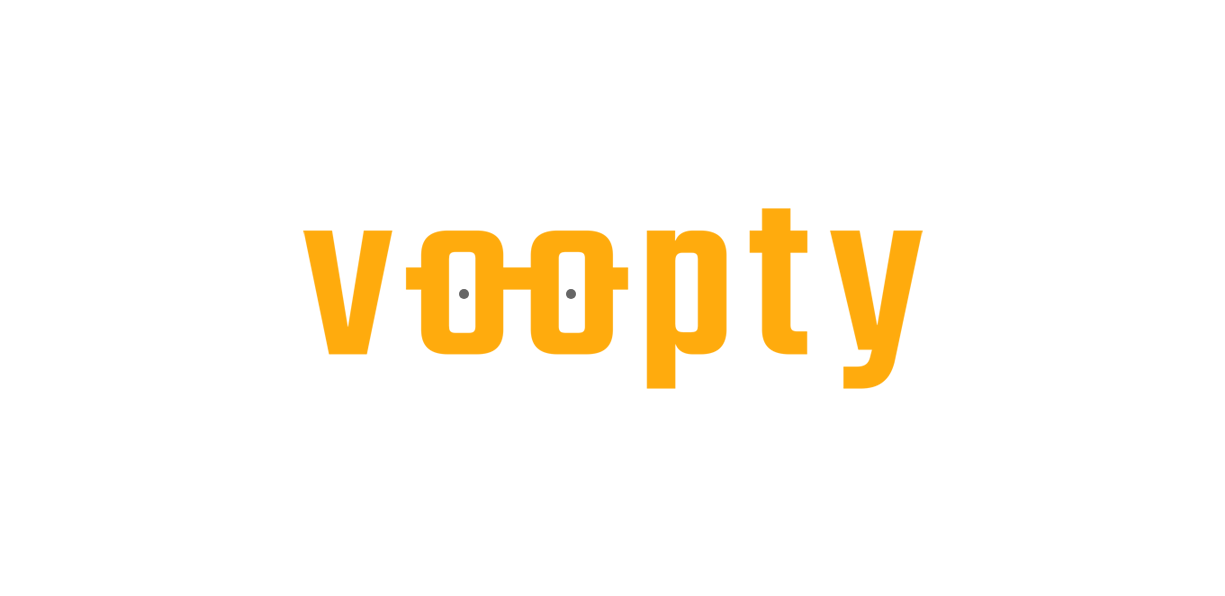 scroll, scrollTop: 0, scrollLeft: 0, axis: both 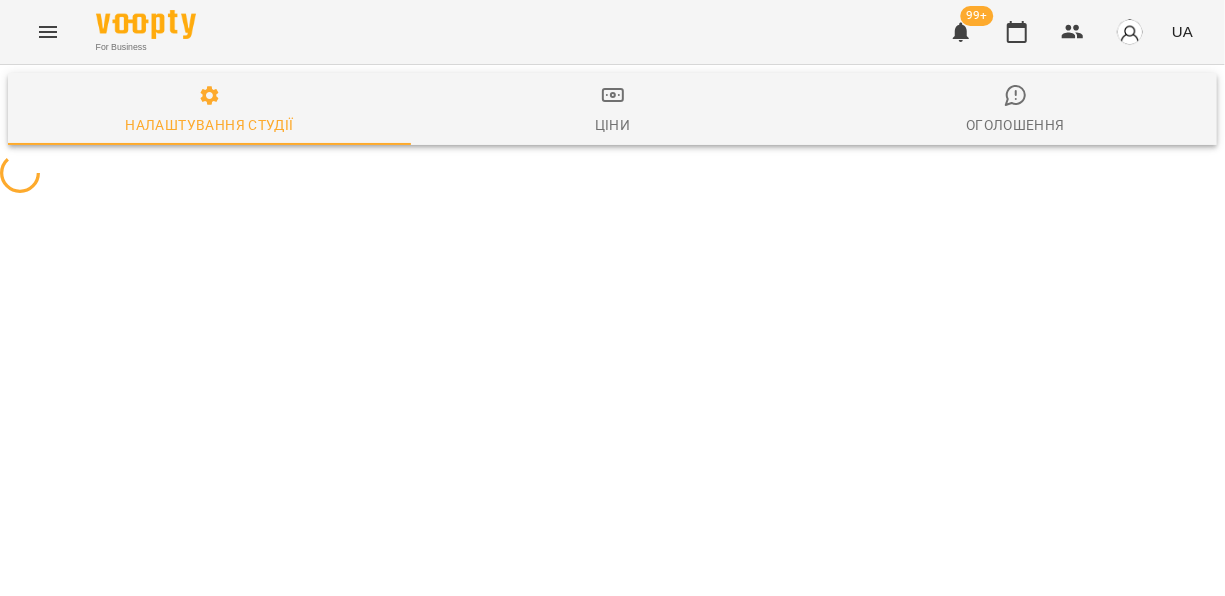 select on "**" 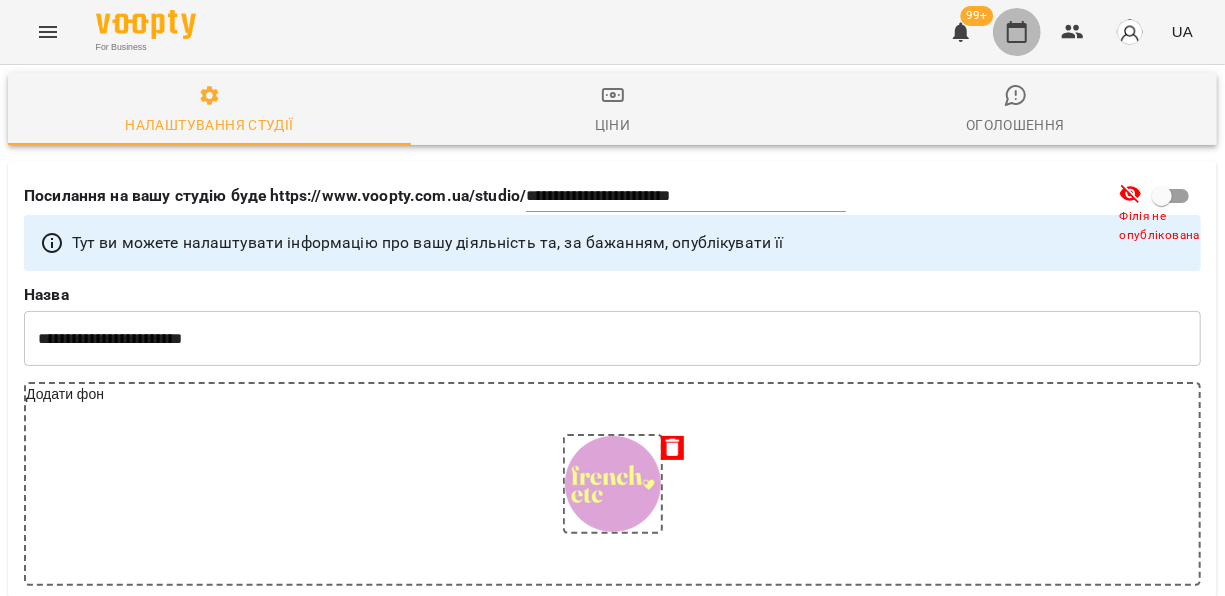 click 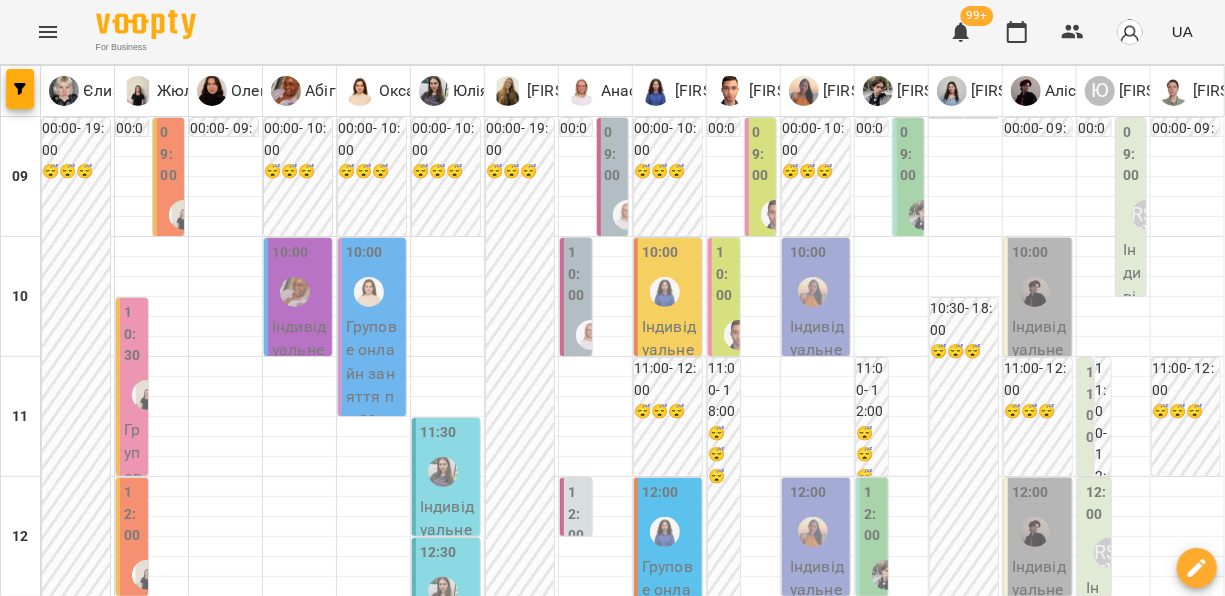 click on "**********" at bounding box center (613, 1888) 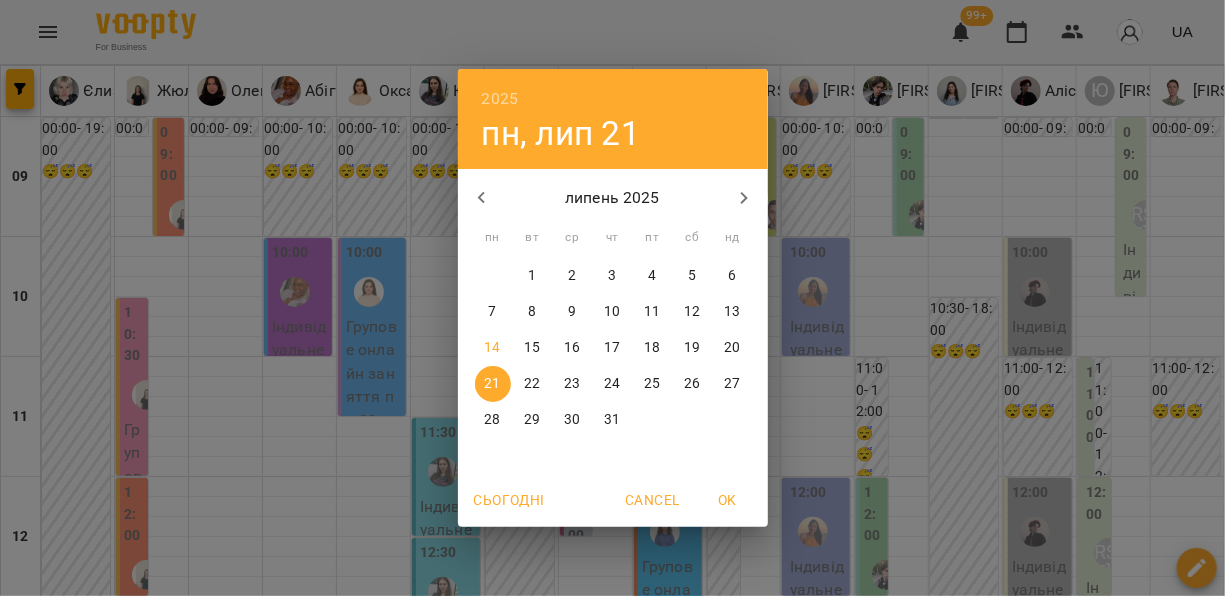click on "16" at bounding box center [573, 348] 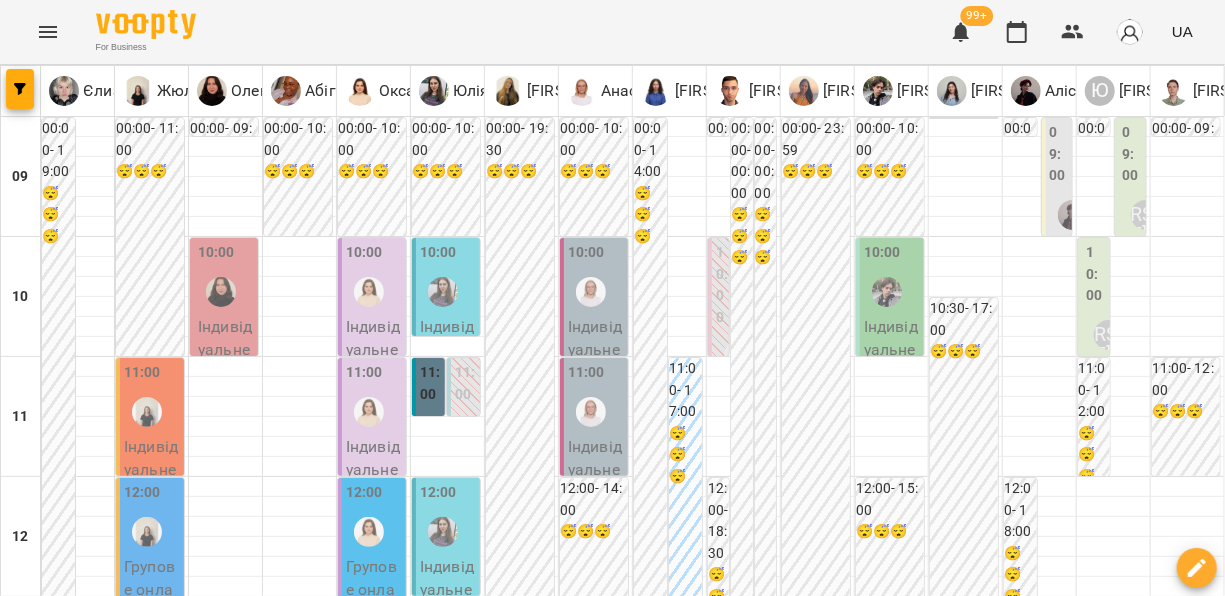 scroll, scrollTop: 59, scrollLeft: 0, axis: vertical 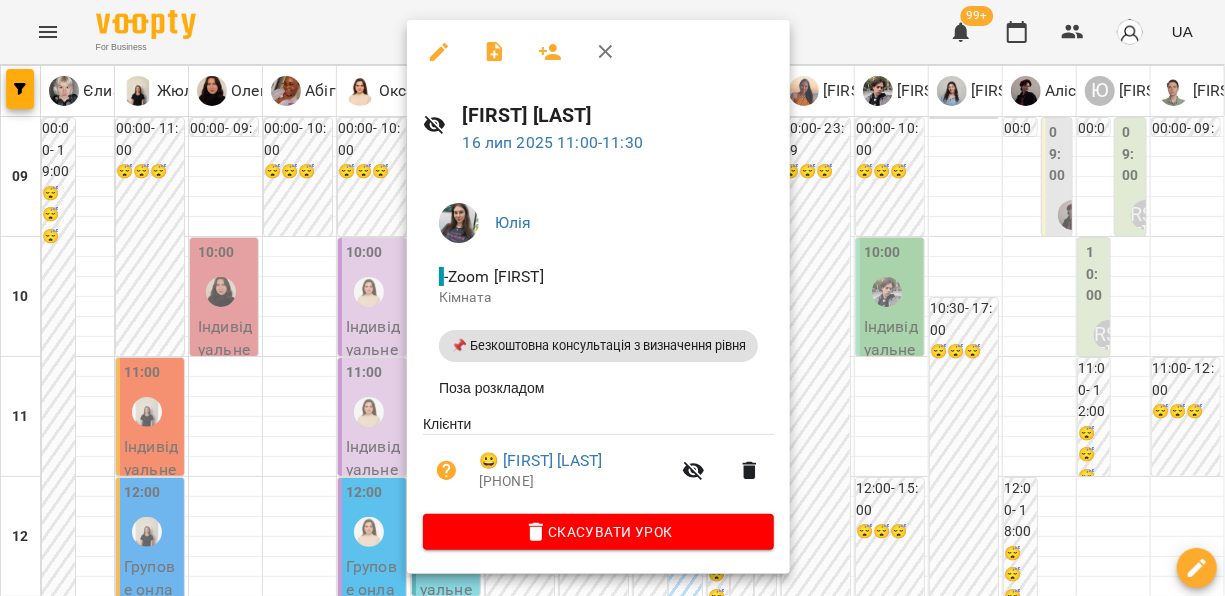 click at bounding box center (612, 298) 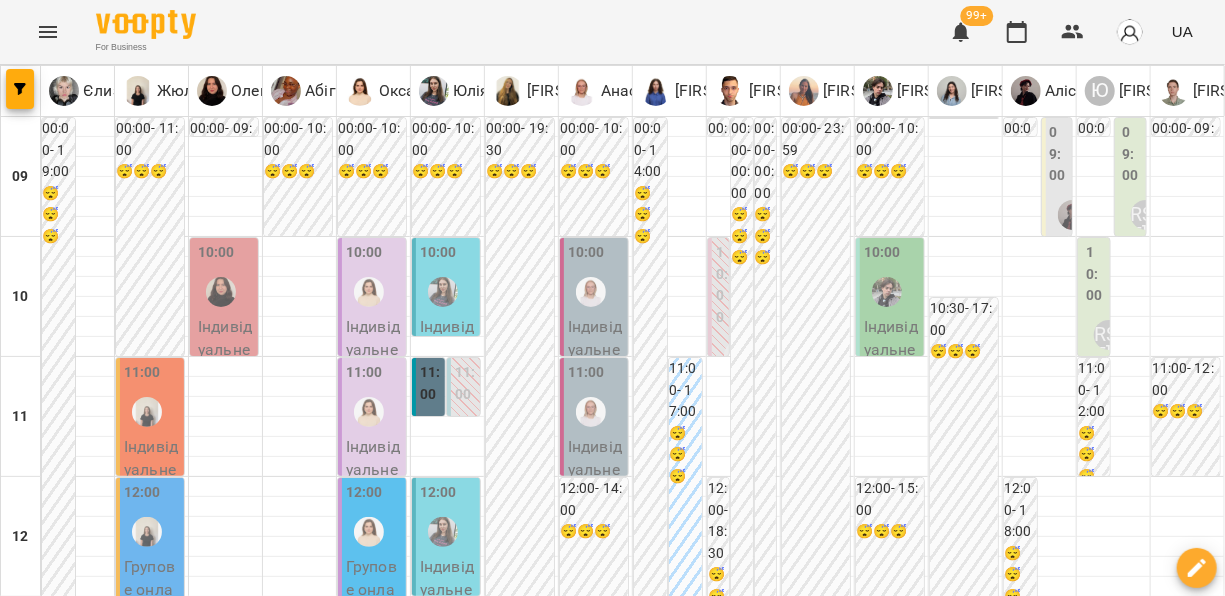 click on "17 лип" at bounding box center [703, 1842] 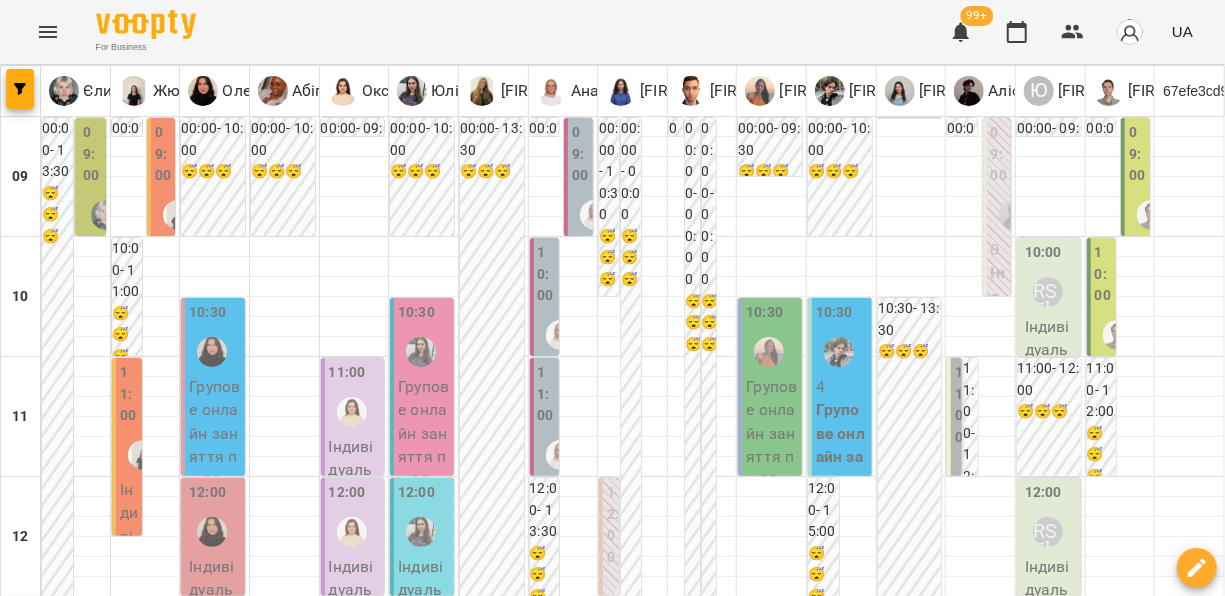 scroll, scrollTop: 1102, scrollLeft: 0, axis: vertical 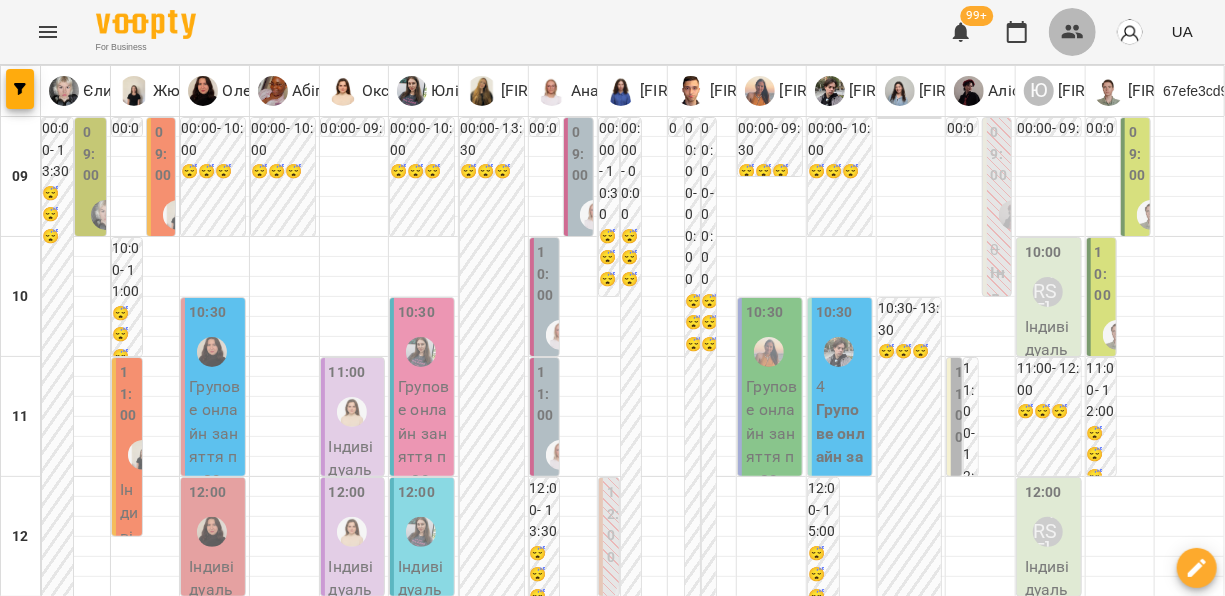 click 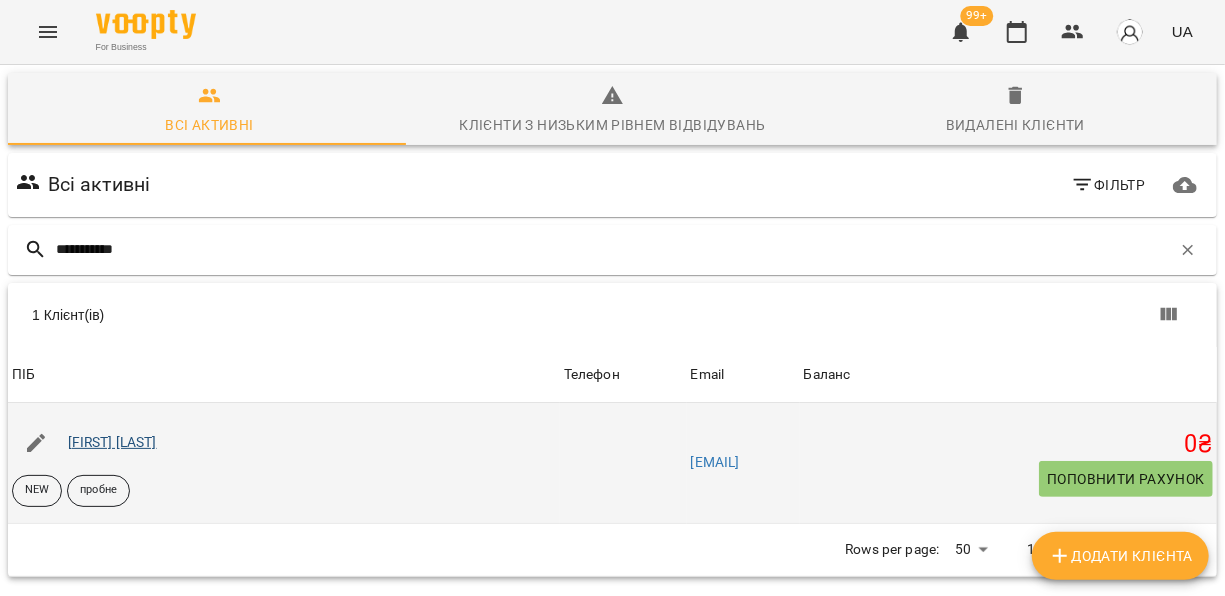 type on "**********" 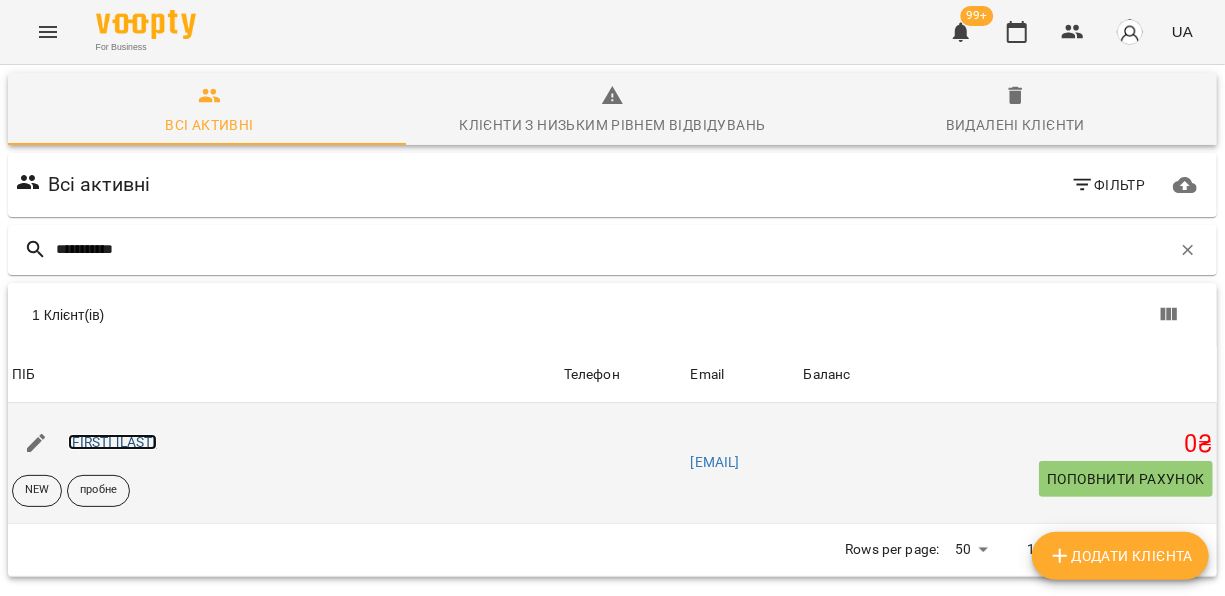 click on "[FIRST] [LAST]" at bounding box center [112, 442] 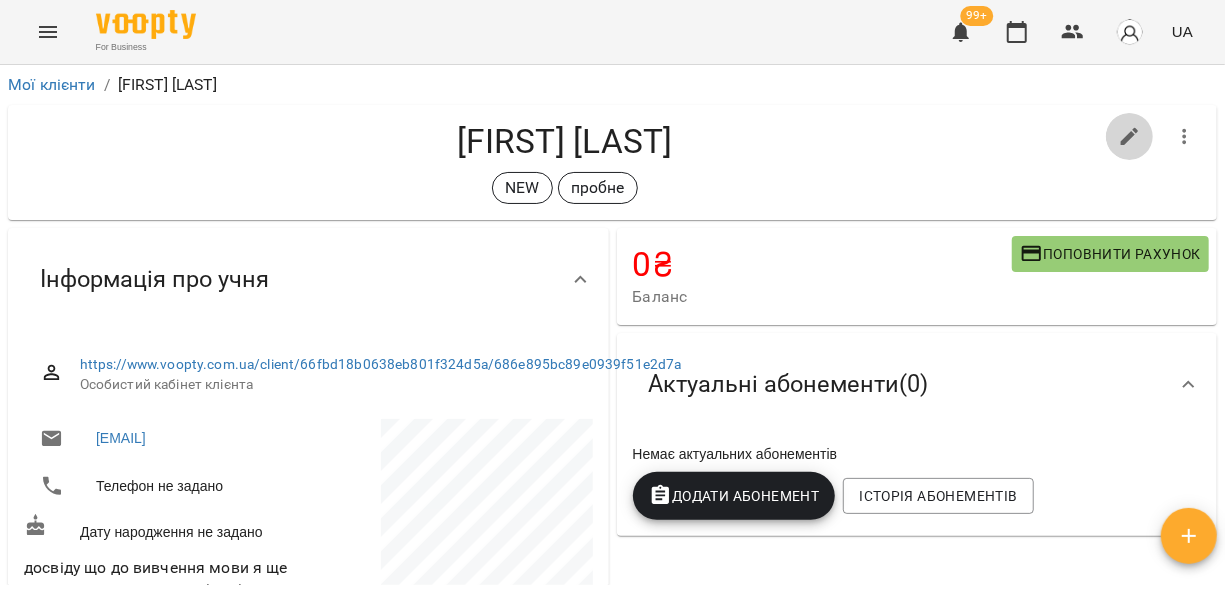 click 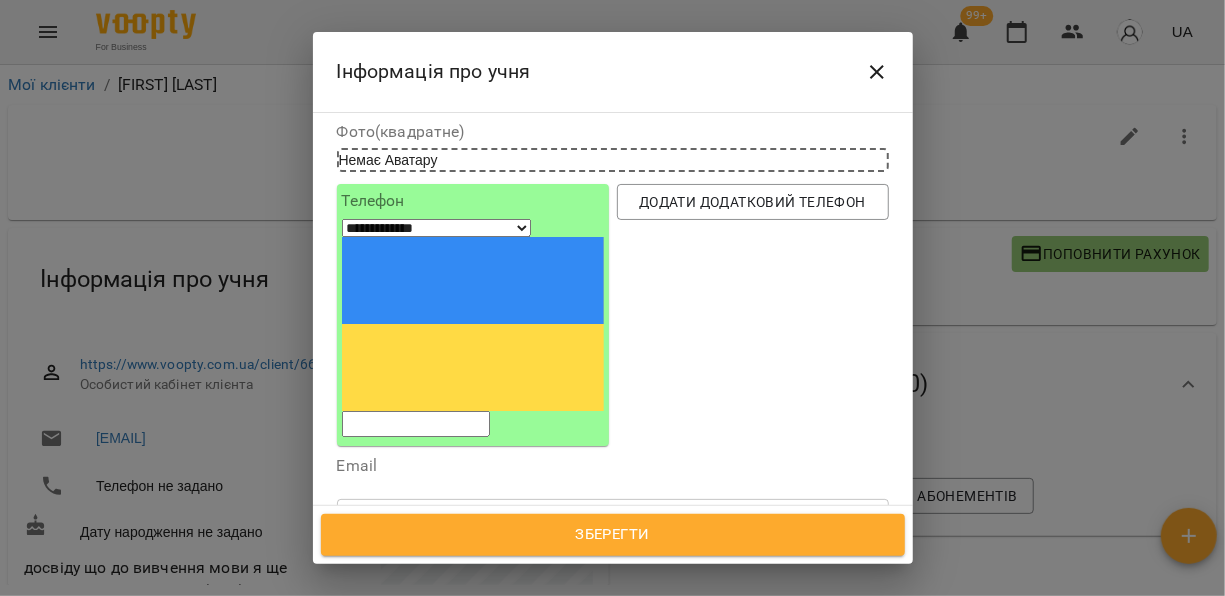 scroll, scrollTop: 133, scrollLeft: 0, axis: vertical 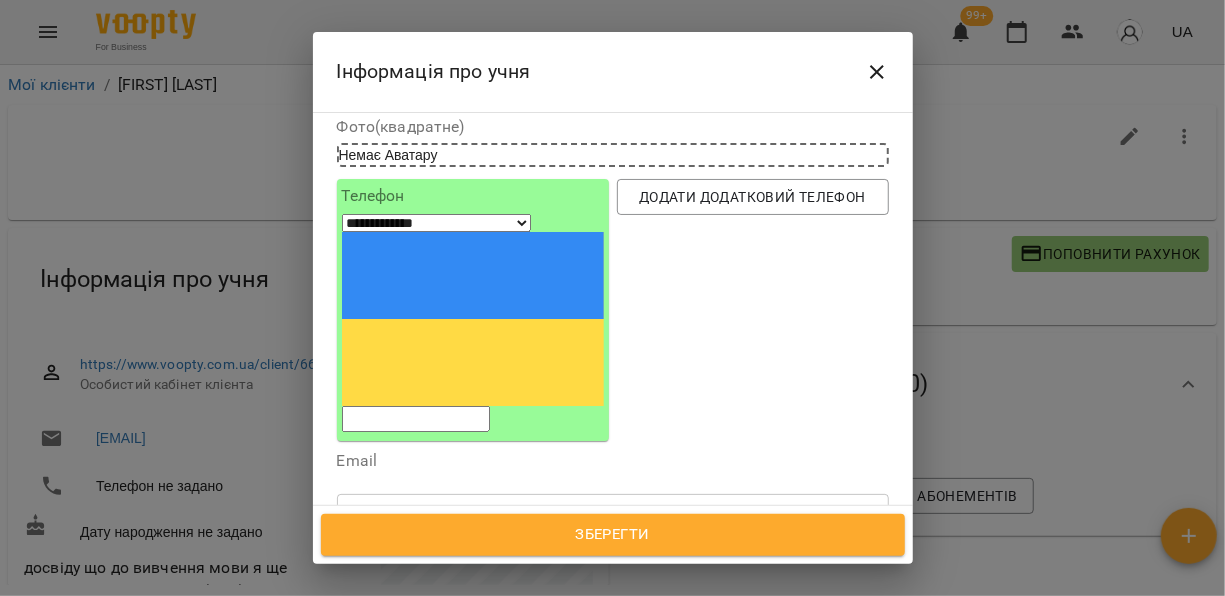click 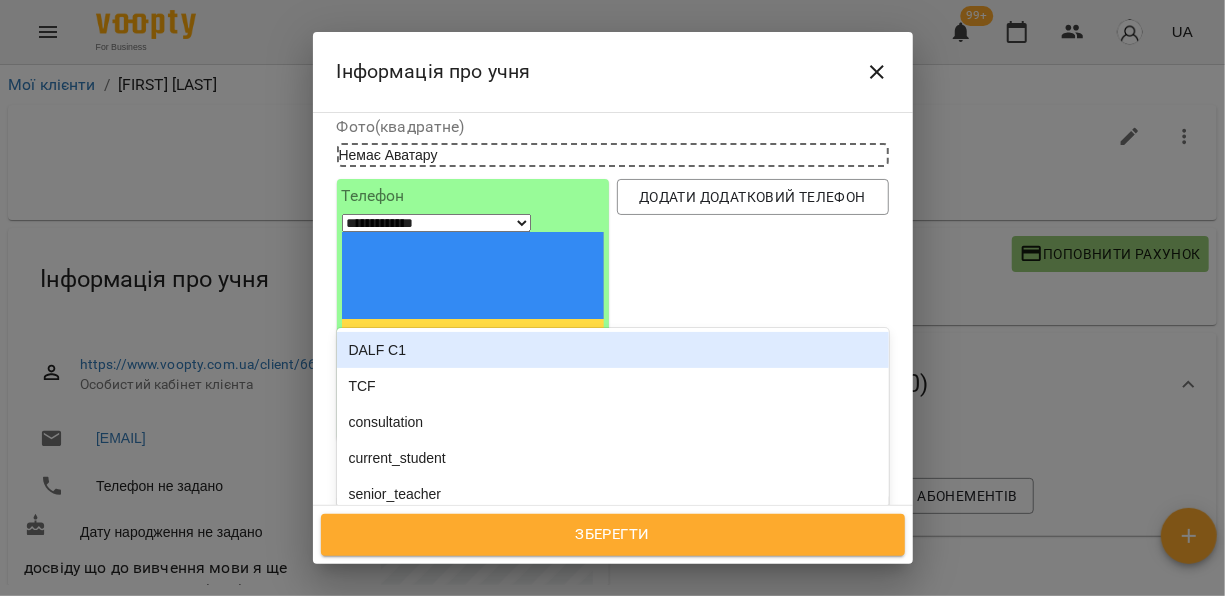 type on "***" 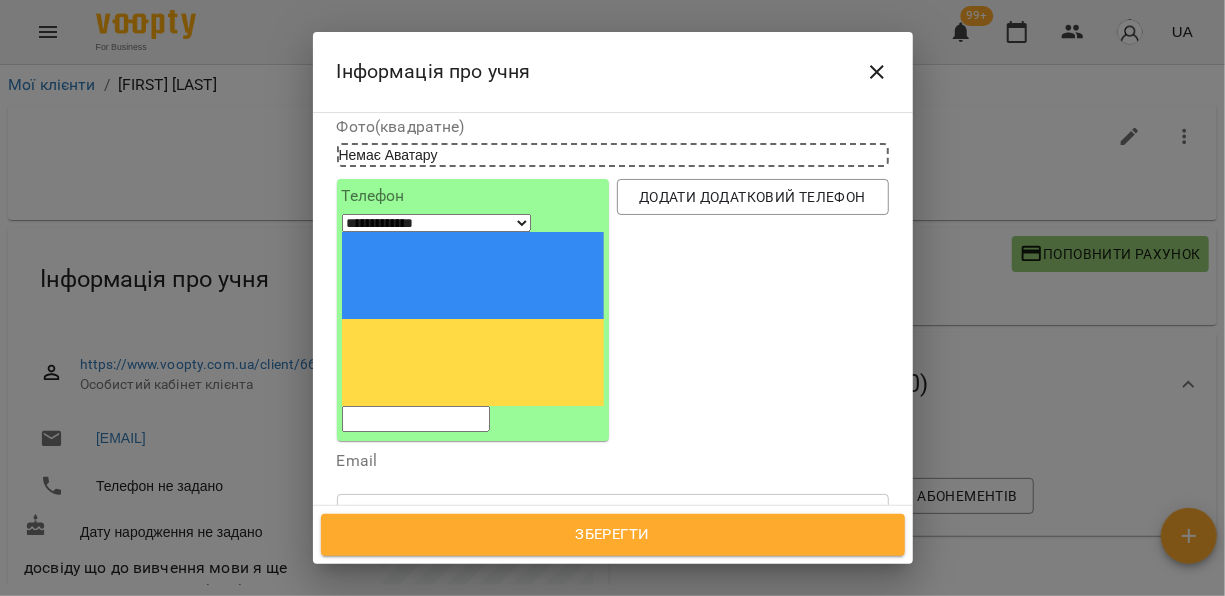 click on "current_student" at bounding box center (613, 530) 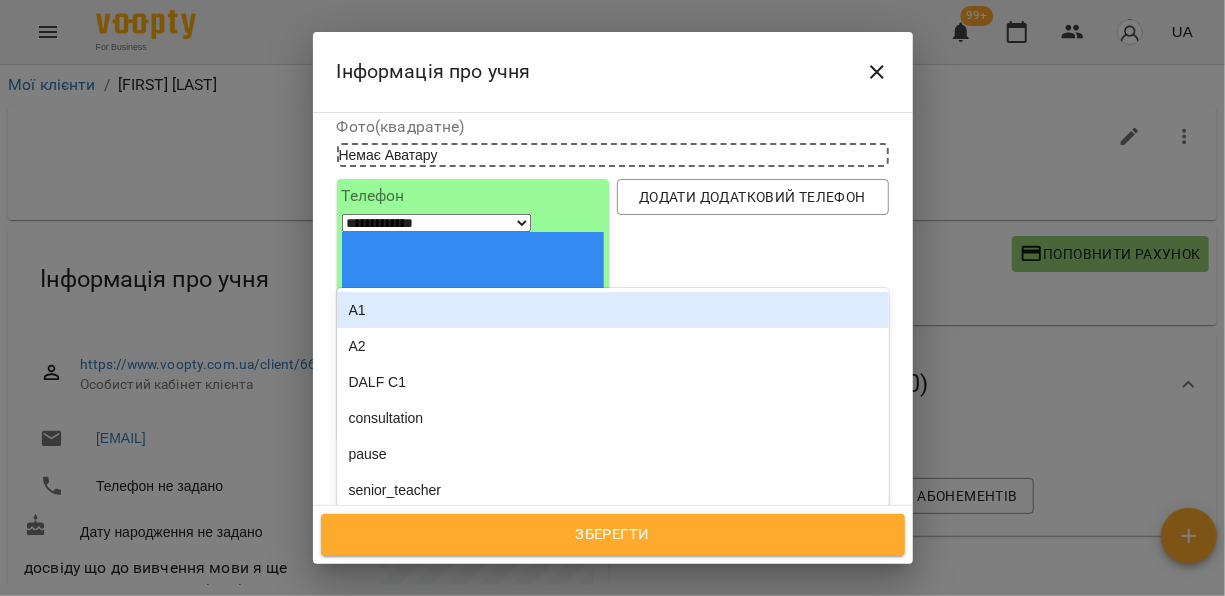 type on "**" 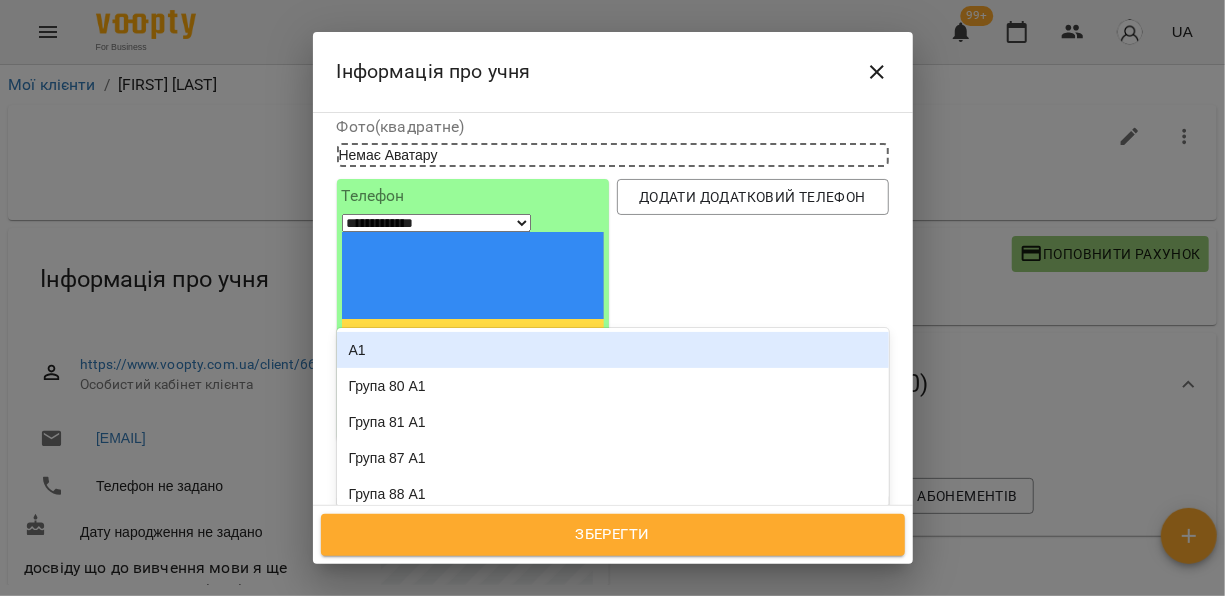 click on "A1" at bounding box center (613, 350) 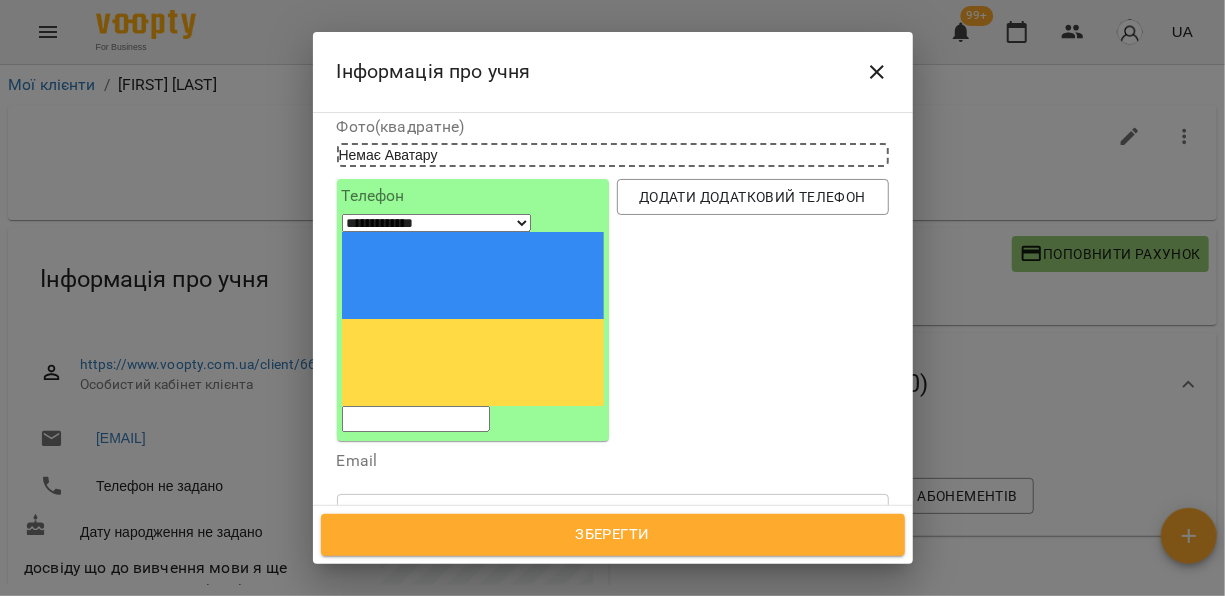 type on "***" 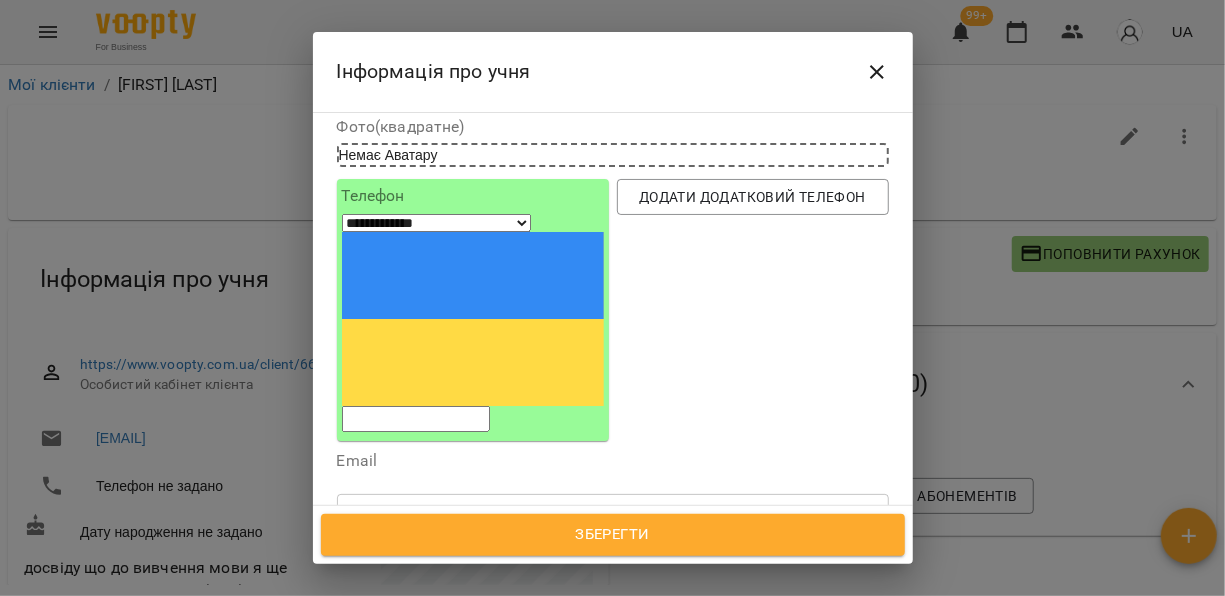 click on "ind" at bounding box center [613, 566] 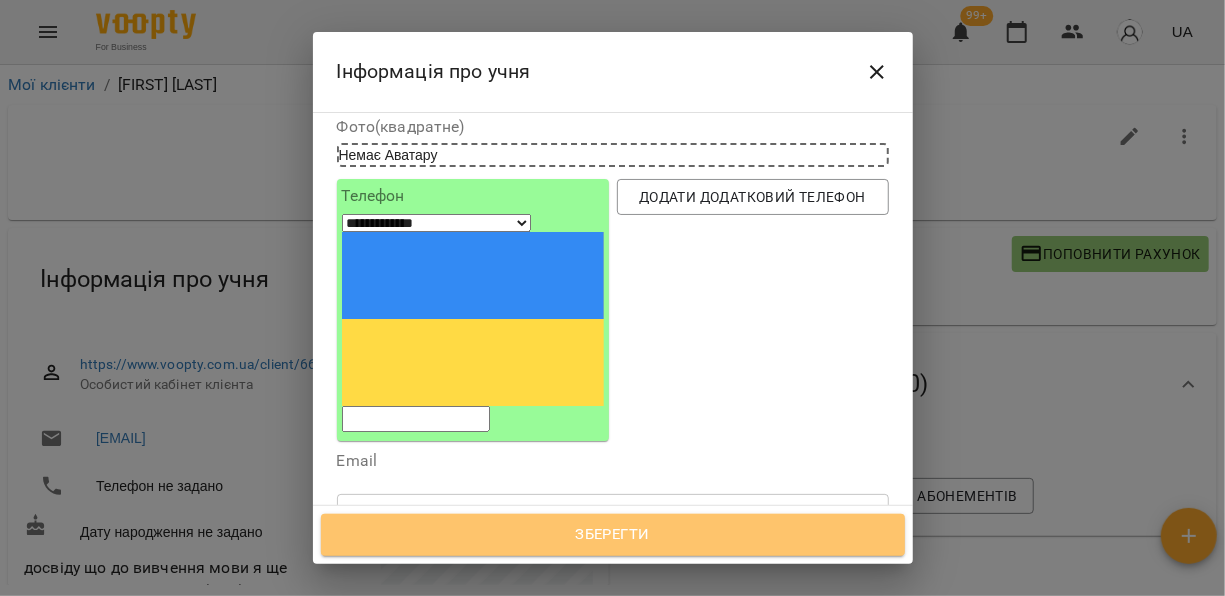 click on "Зберегти" at bounding box center [613, 535] 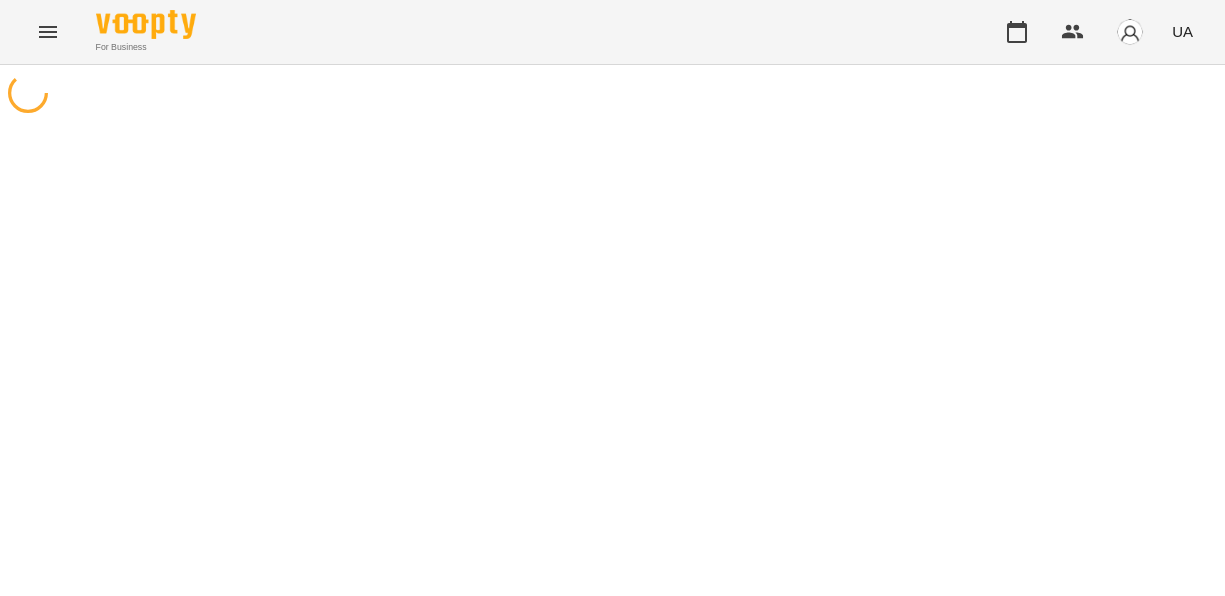 scroll, scrollTop: 0, scrollLeft: 0, axis: both 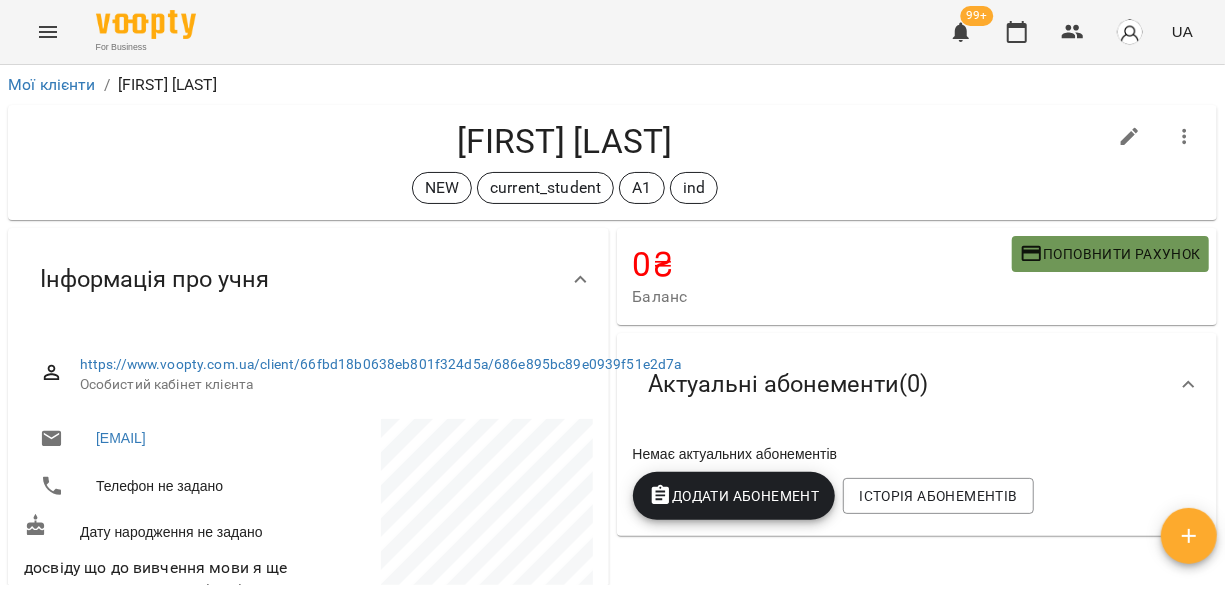 click on "Поповнити рахунок" at bounding box center [1110, 254] 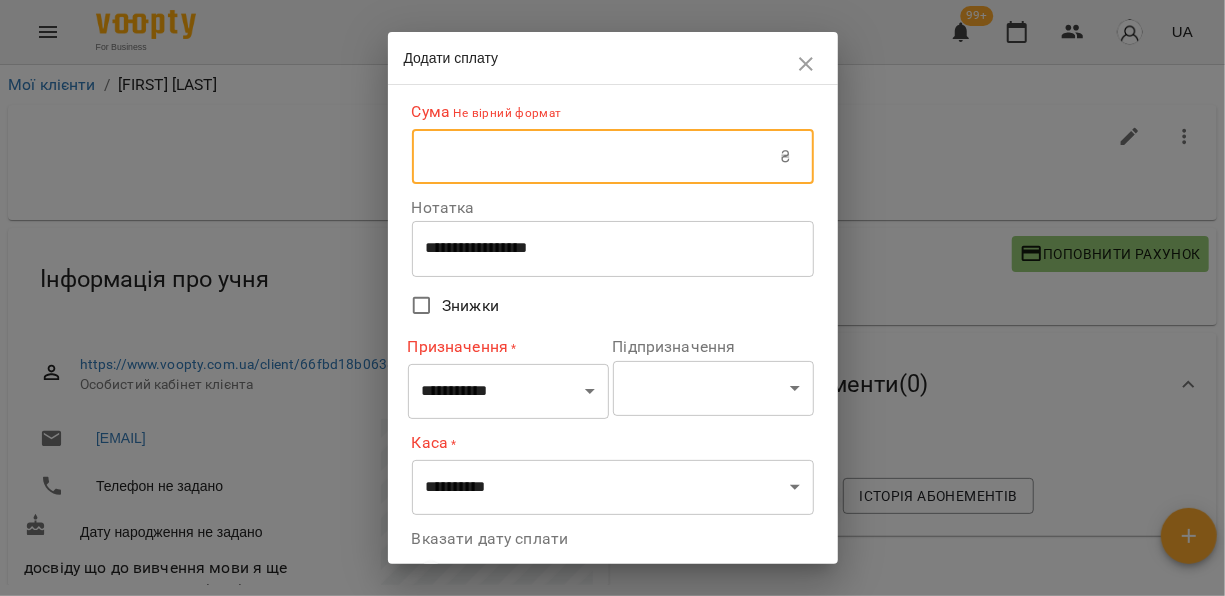 click at bounding box center (596, 157) 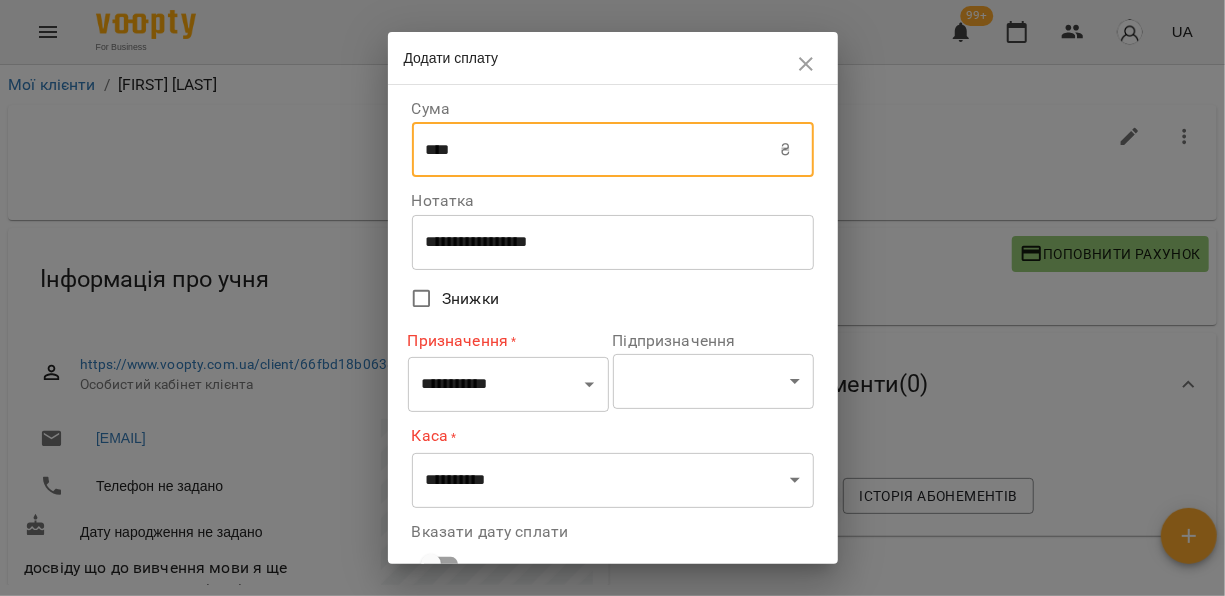 type on "****" 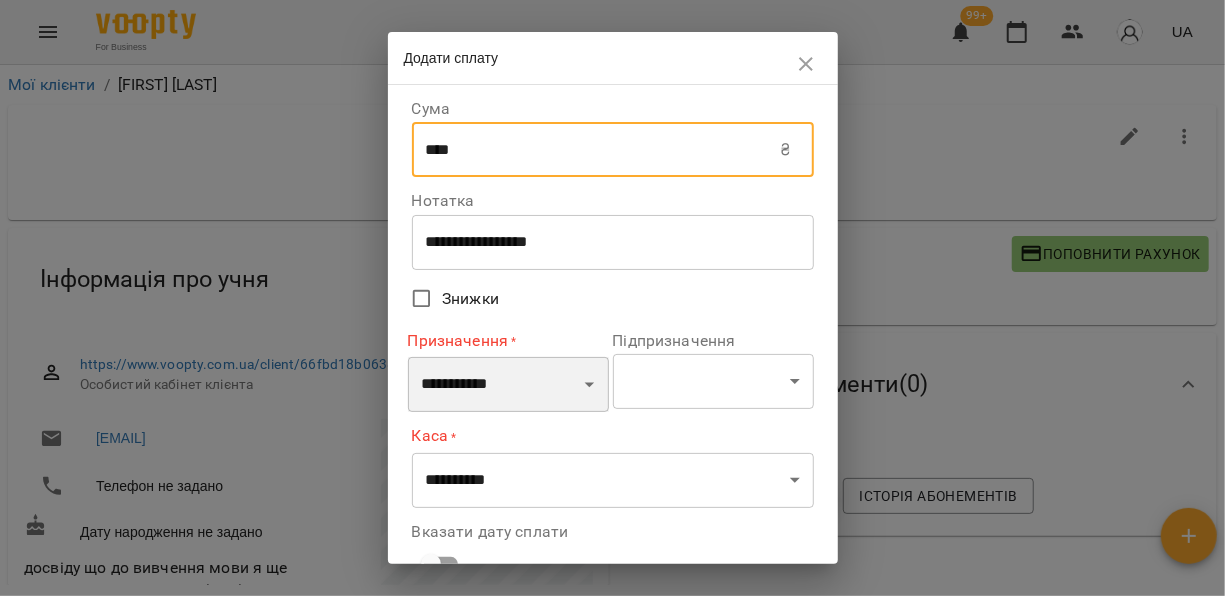 click on "**********" at bounding box center (508, 385) 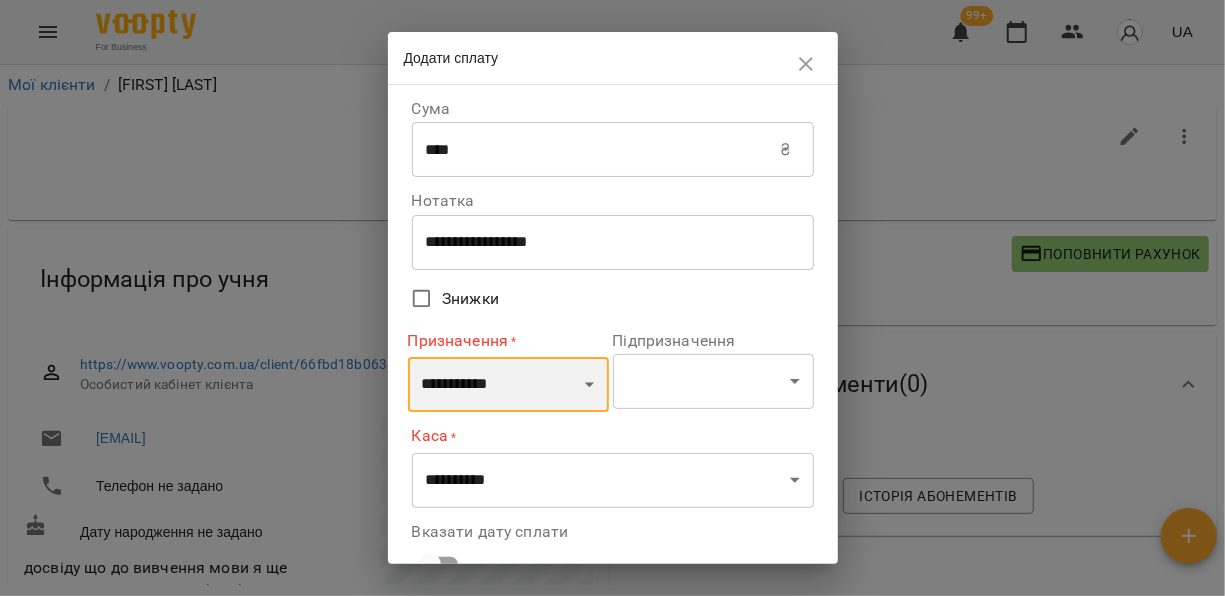 select on "*********" 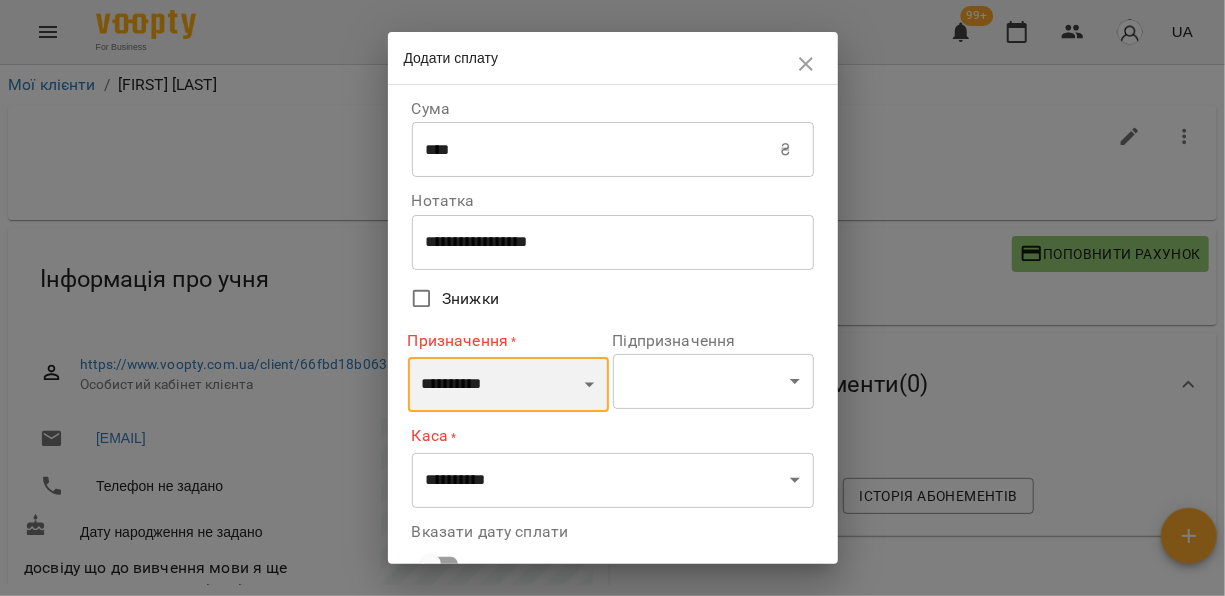click on "**********" at bounding box center (508, 385) 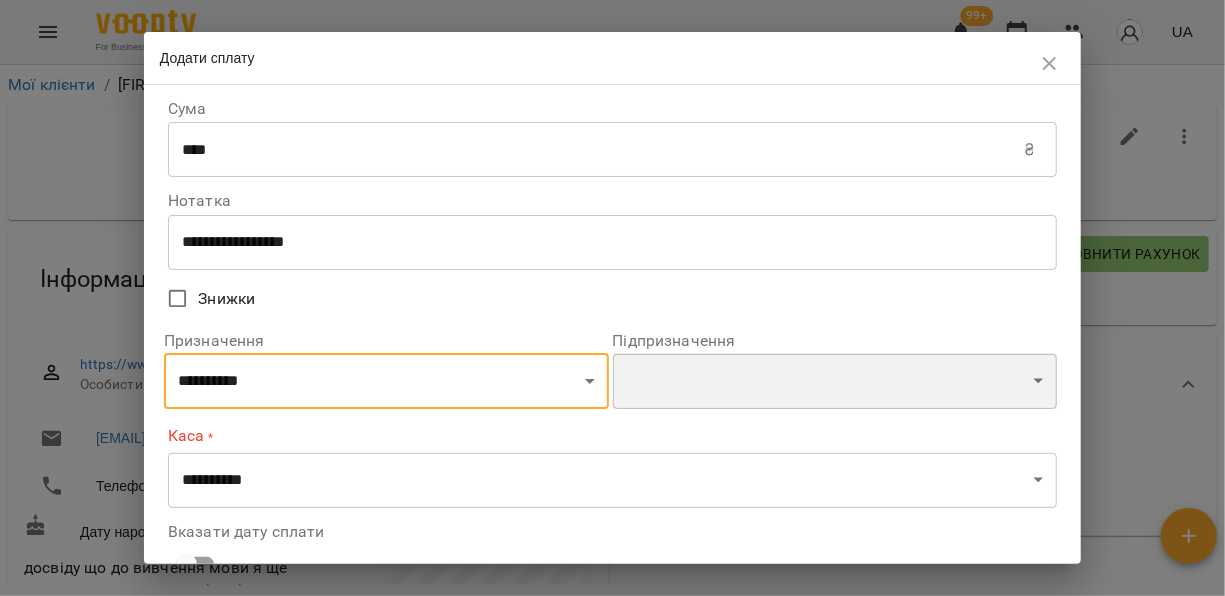 click on "**********" at bounding box center (835, 381) 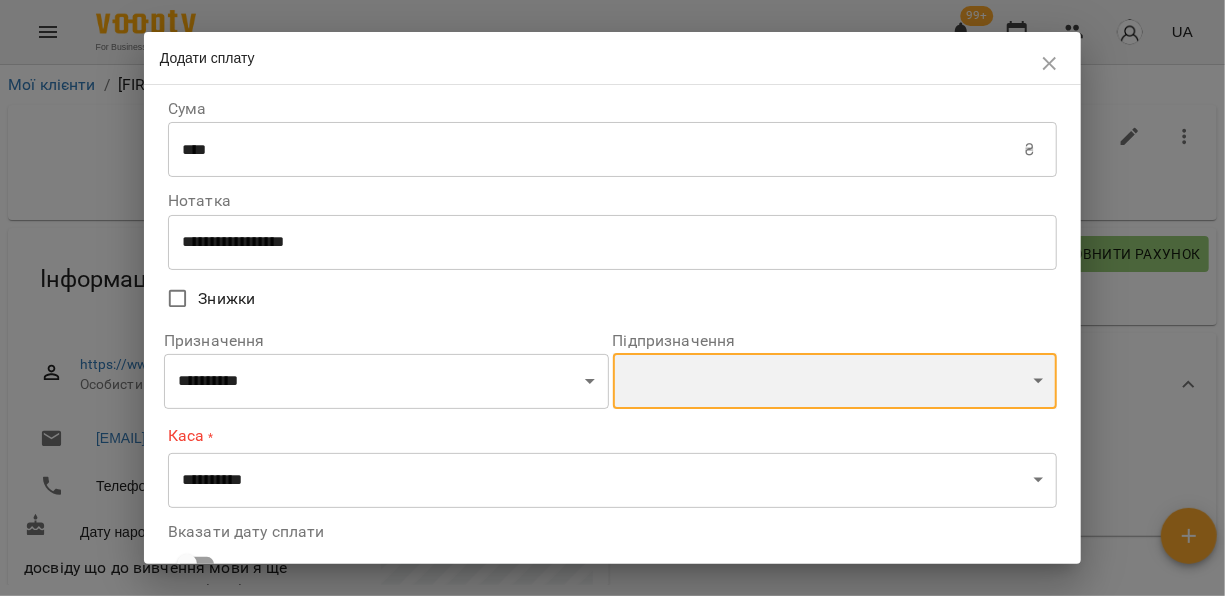 select on "**********" 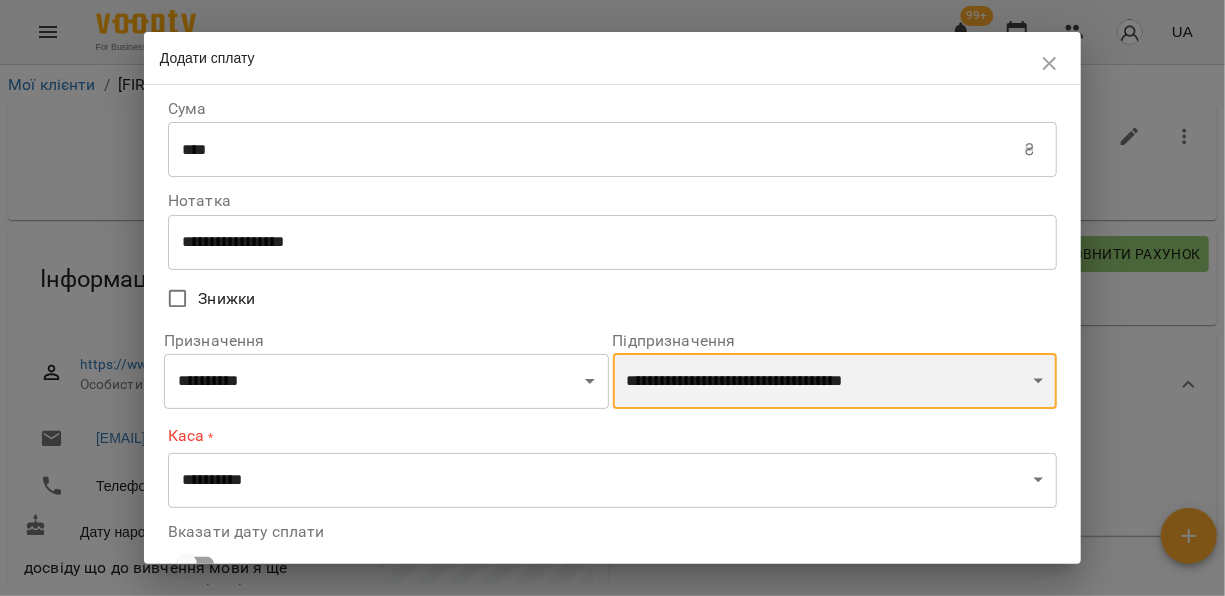click on "**********" at bounding box center [835, 381] 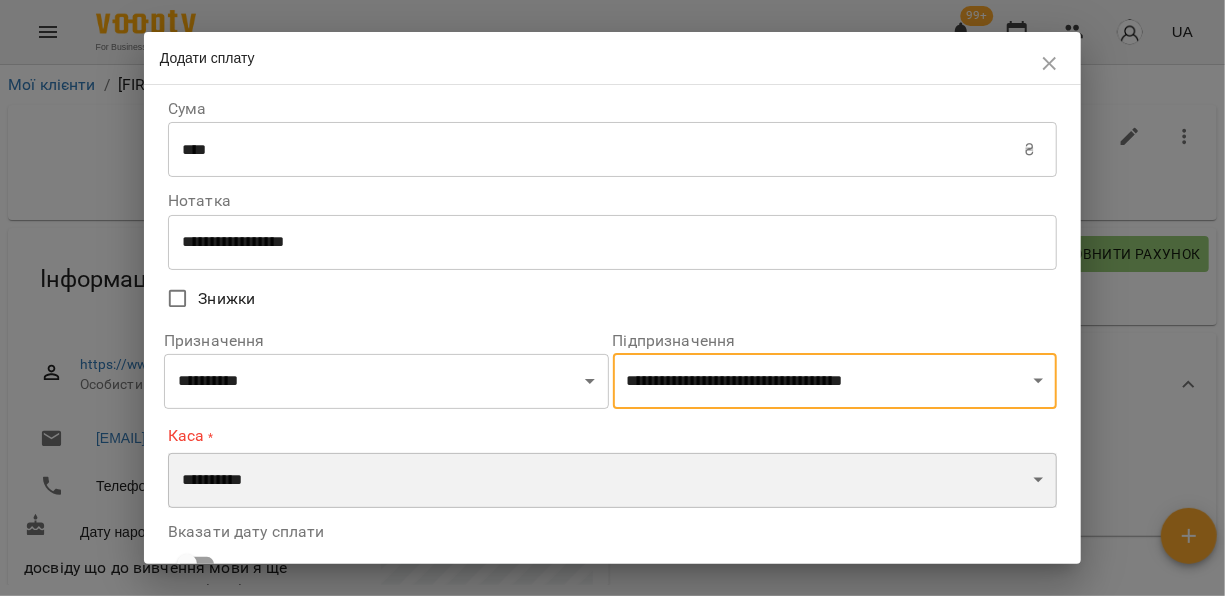 click on "**********" at bounding box center [612, 481] 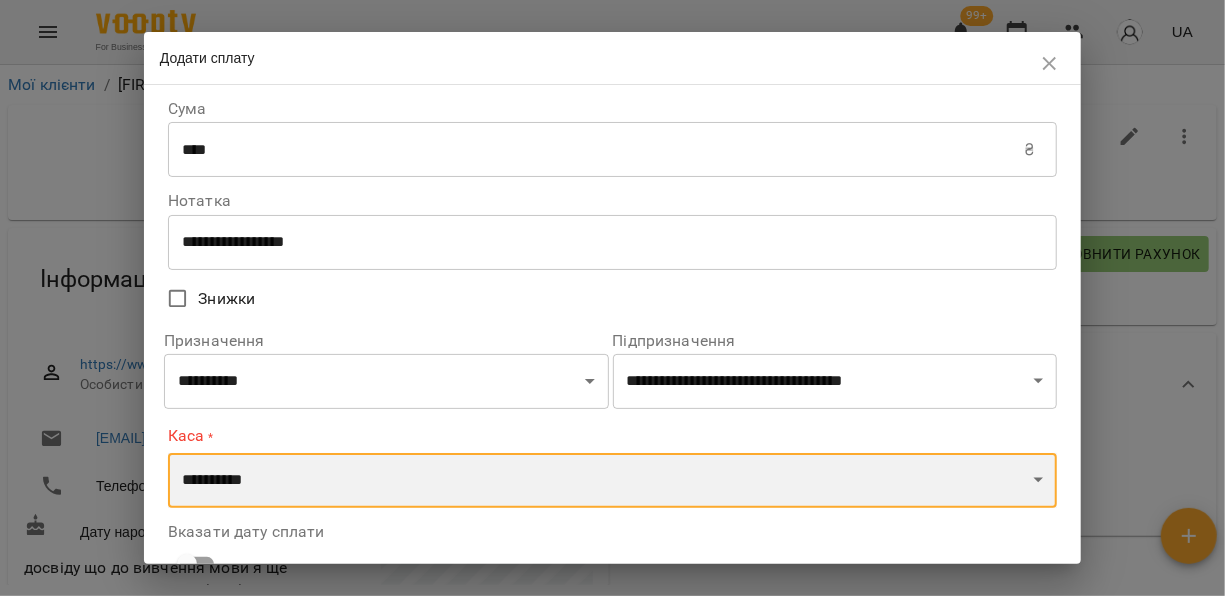 select on "*********" 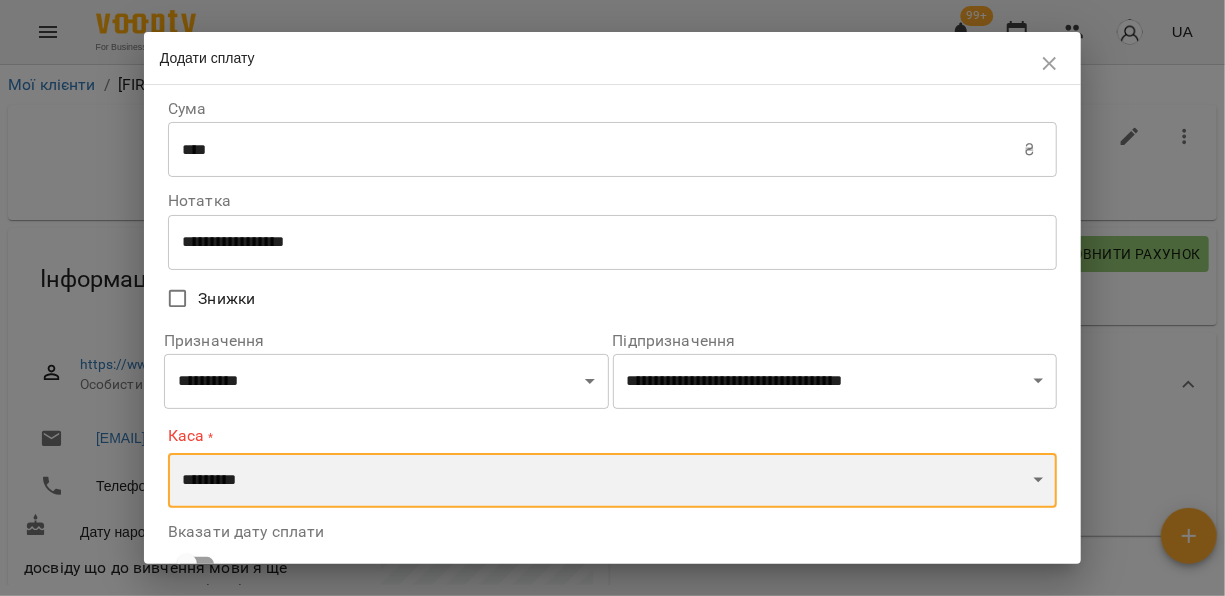 click on "**********" at bounding box center (612, 481) 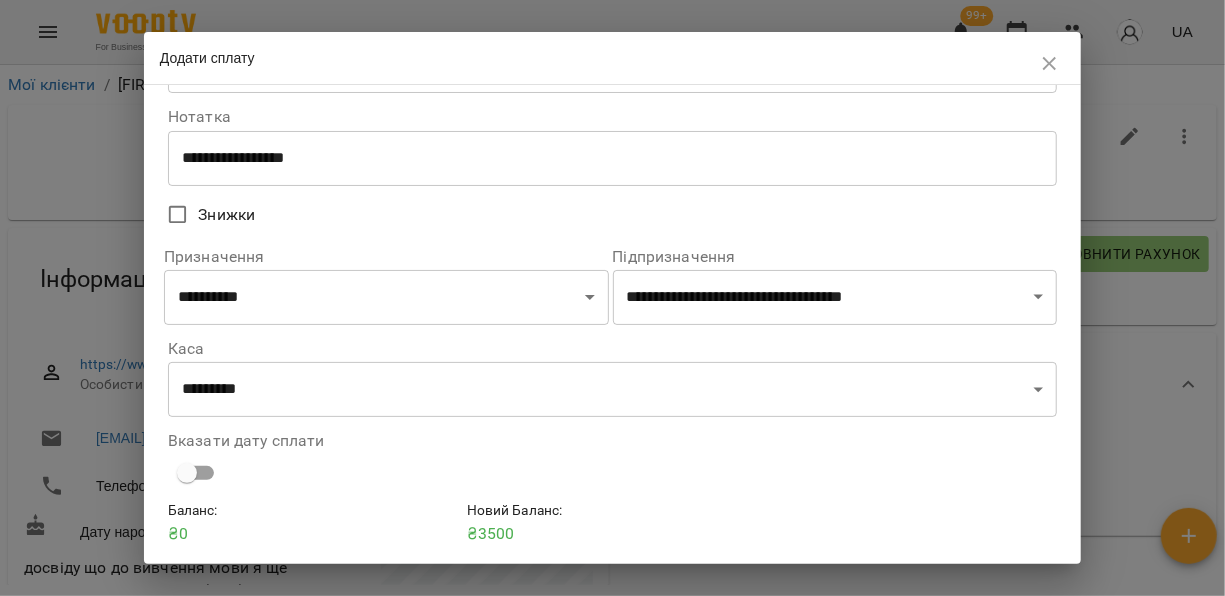 scroll, scrollTop: 120, scrollLeft: 0, axis: vertical 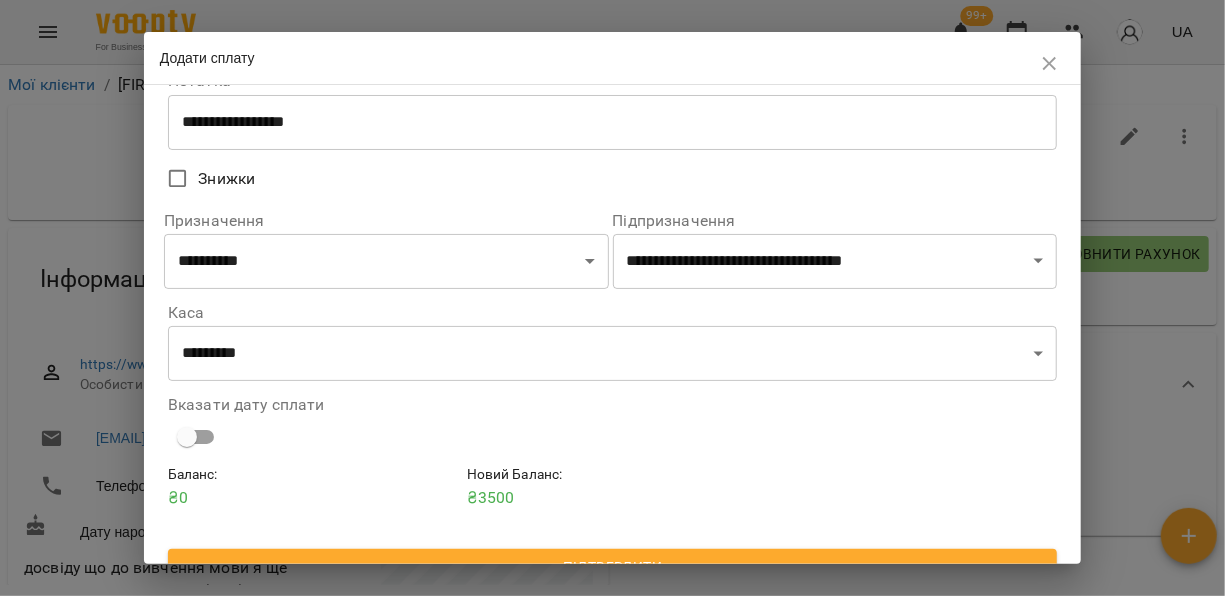 click on "Підтвердити" at bounding box center (612, 567) 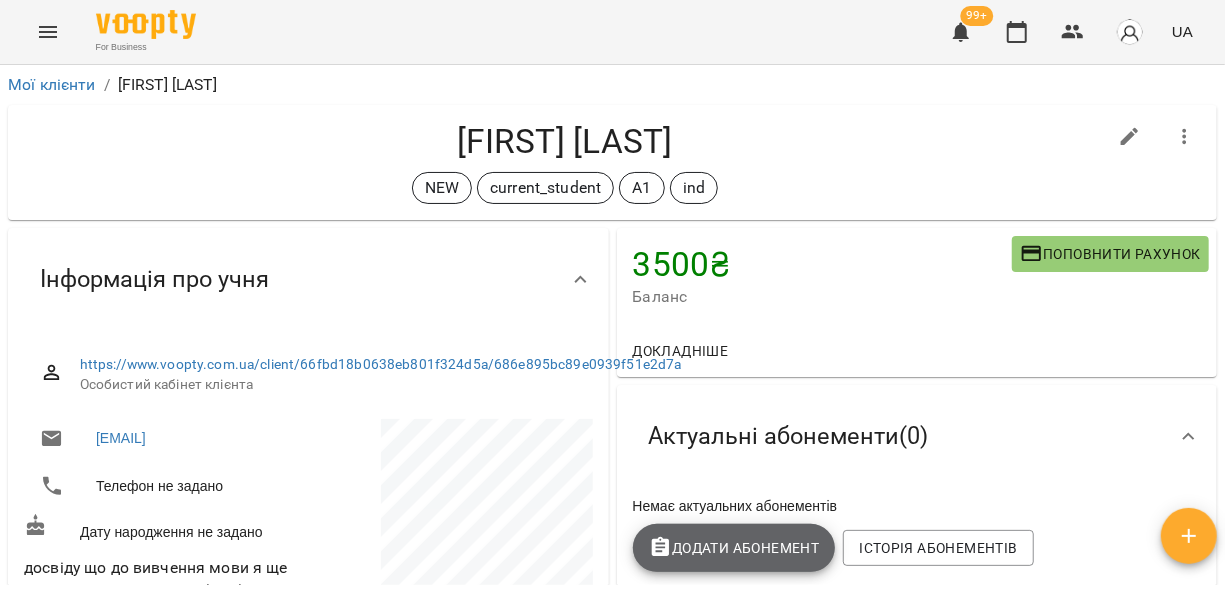 click on "Додати Абонемент" at bounding box center [734, 548] 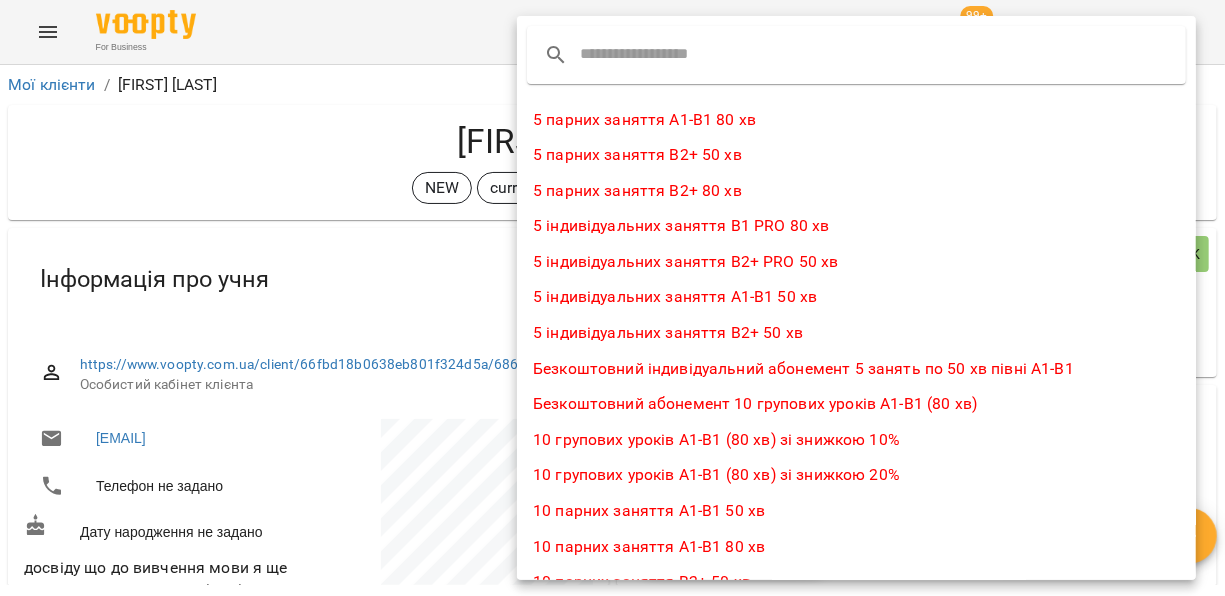 click on "5 індивідуальних заняття А1-В1 50 хв" at bounding box center (856, 297) 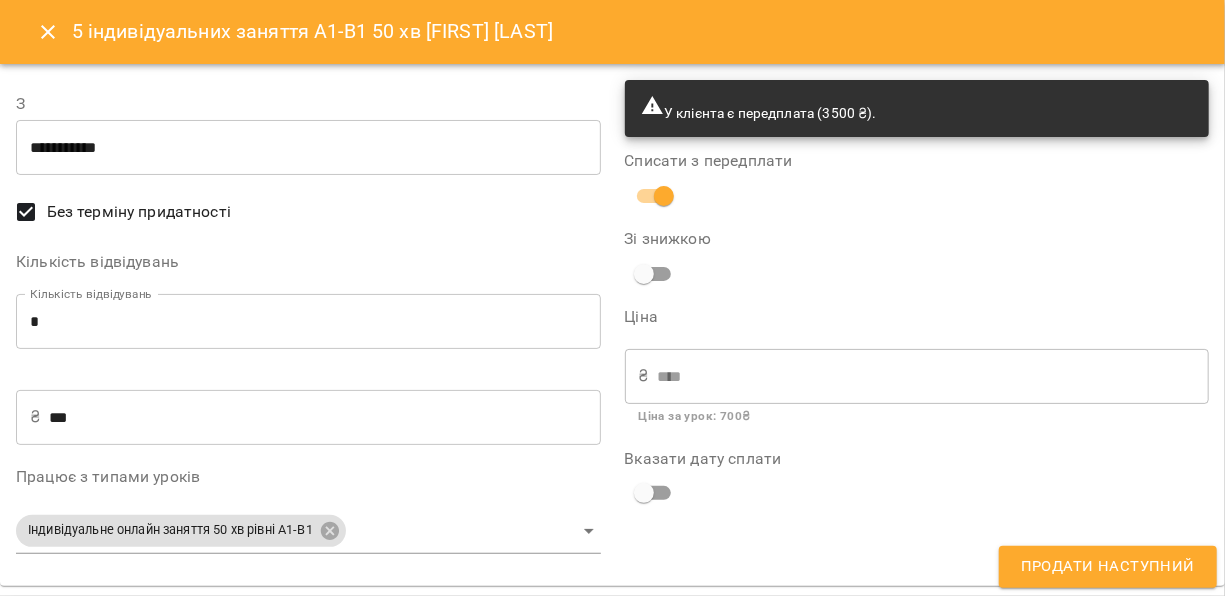 click on "**********" at bounding box center [308, 148] 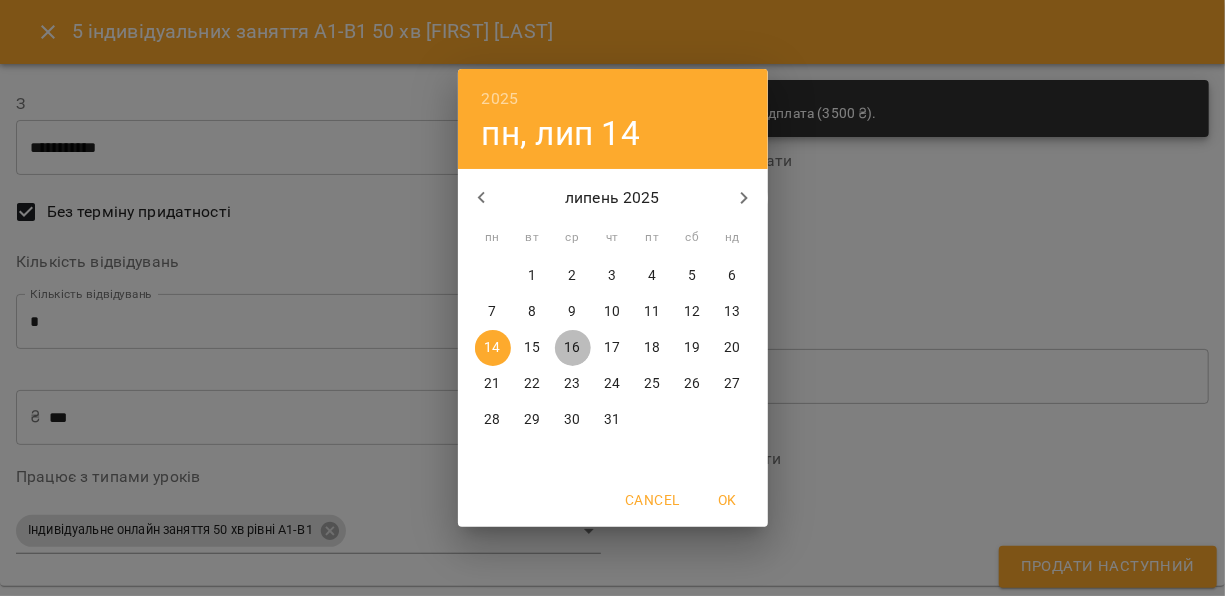 click on "16" at bounding box center [573, 348] 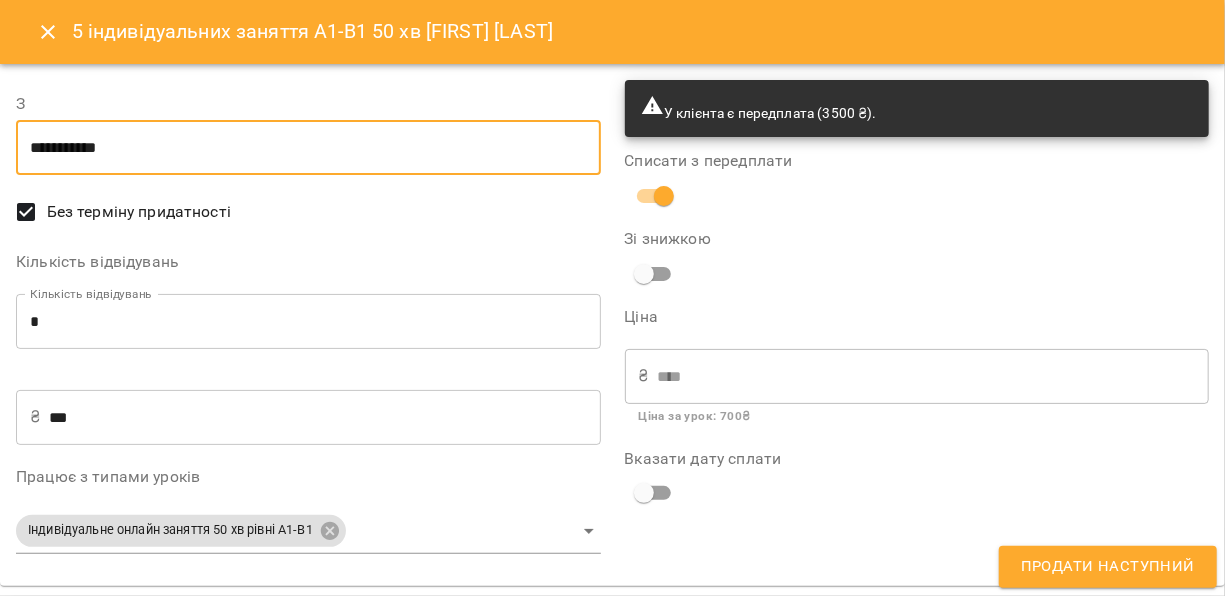 click on "**********" at bounding box center (308, 148) 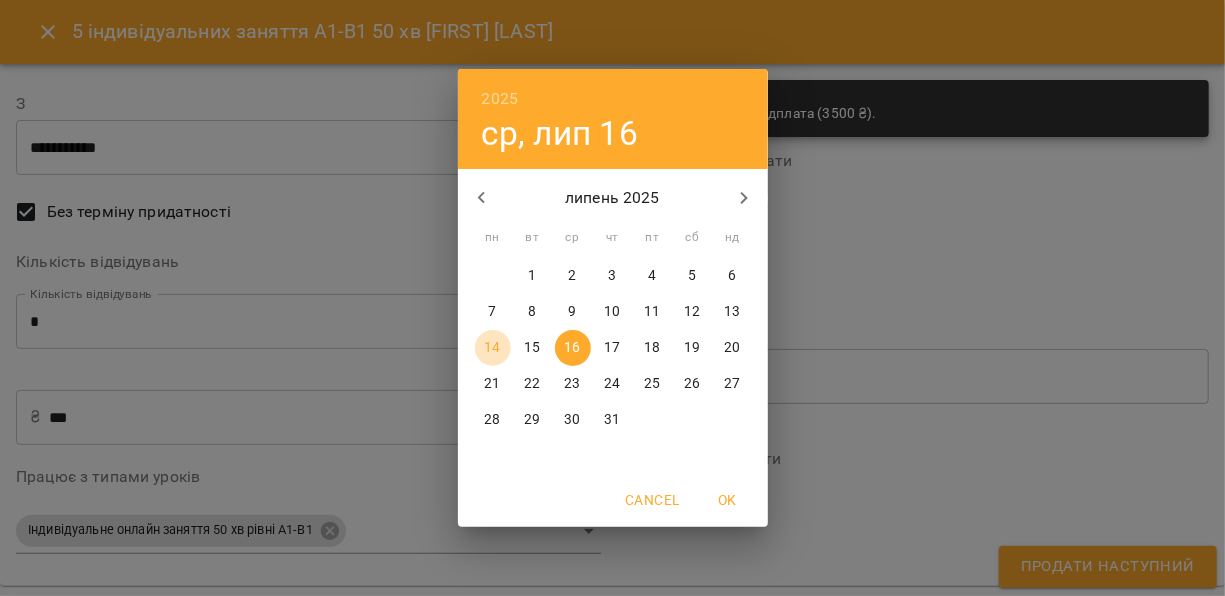 click on "14" at bounding box center (492, 348) 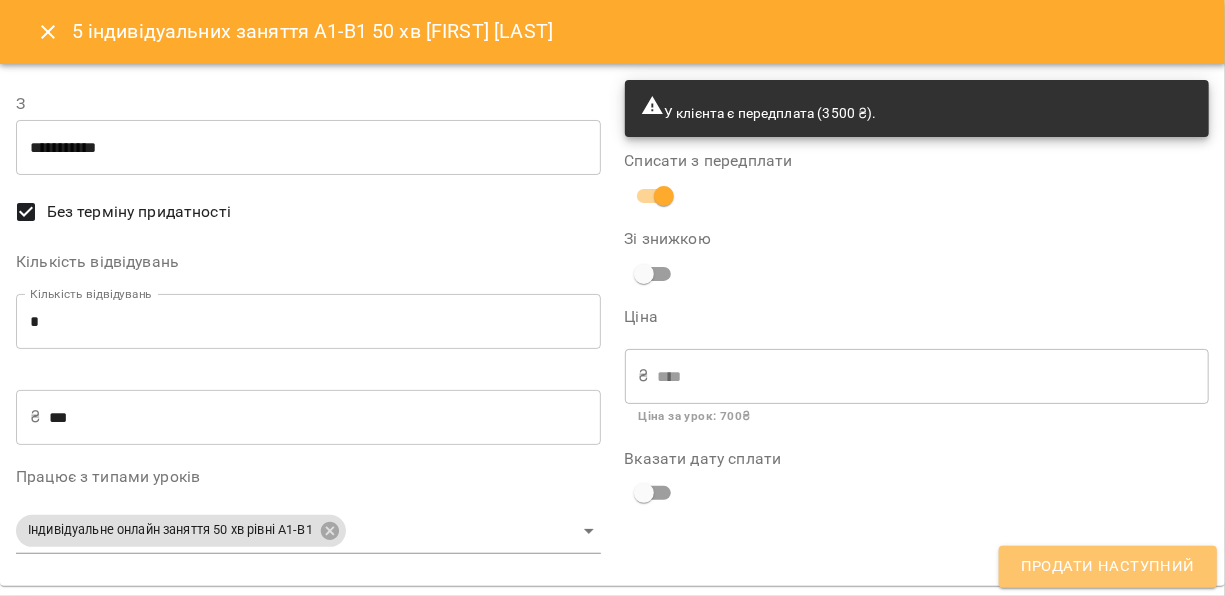click on "Продати наступний" at bounding box center (1108, 567) 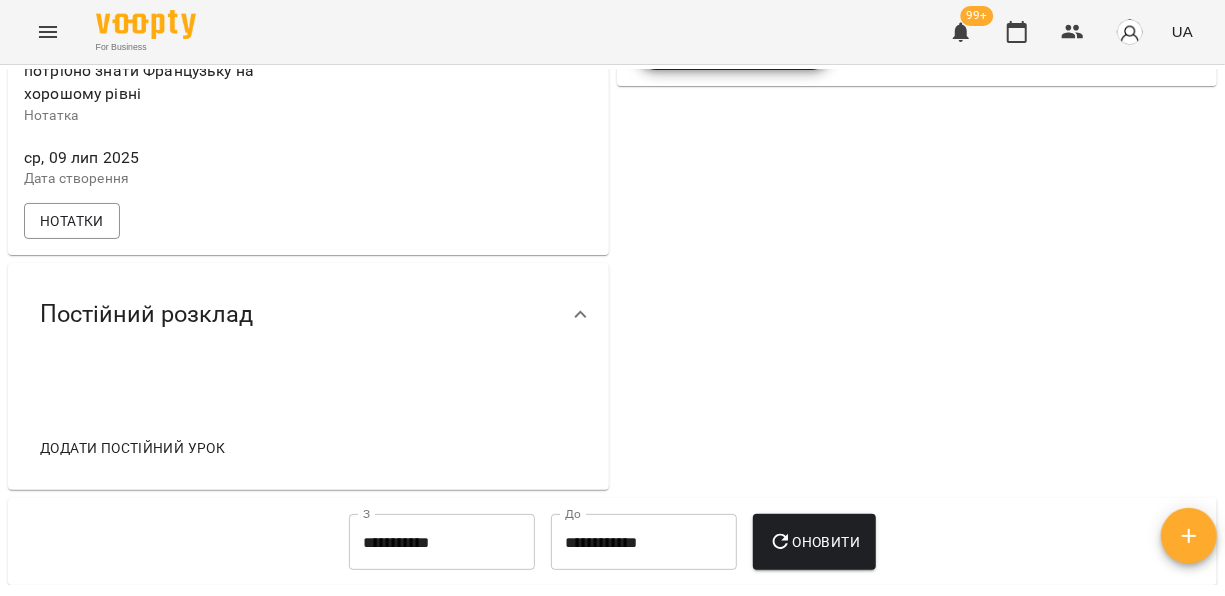 scroll, scrollTop: 655, scrollLeft: 0, axis: vertical 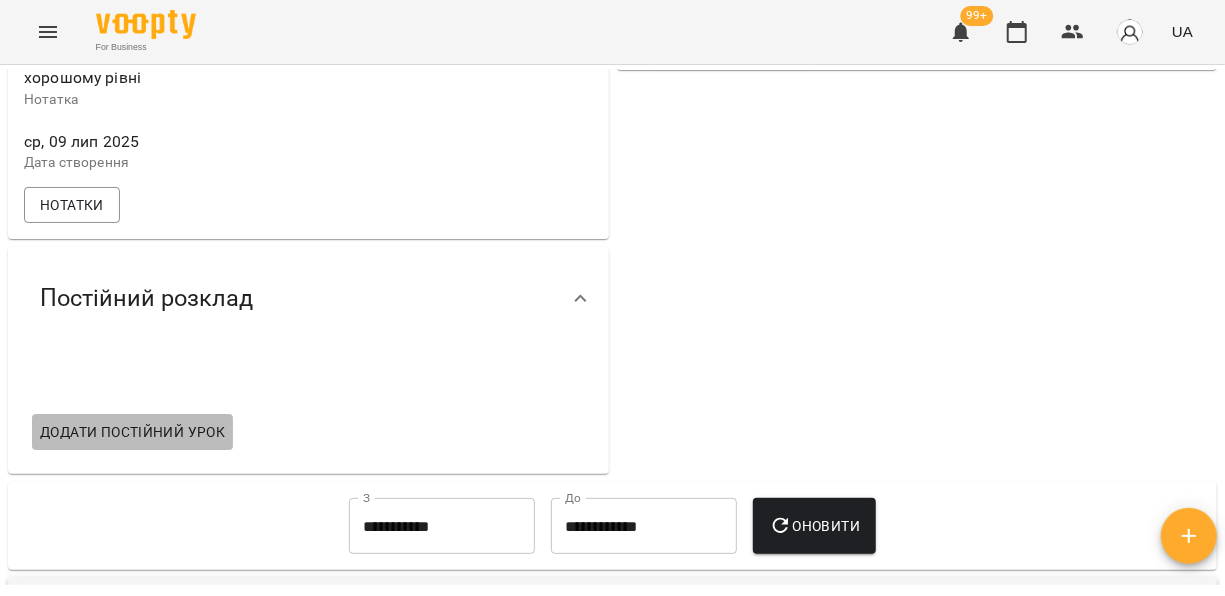 click on "Додати постійний урок" at bounding box center (132, 432) 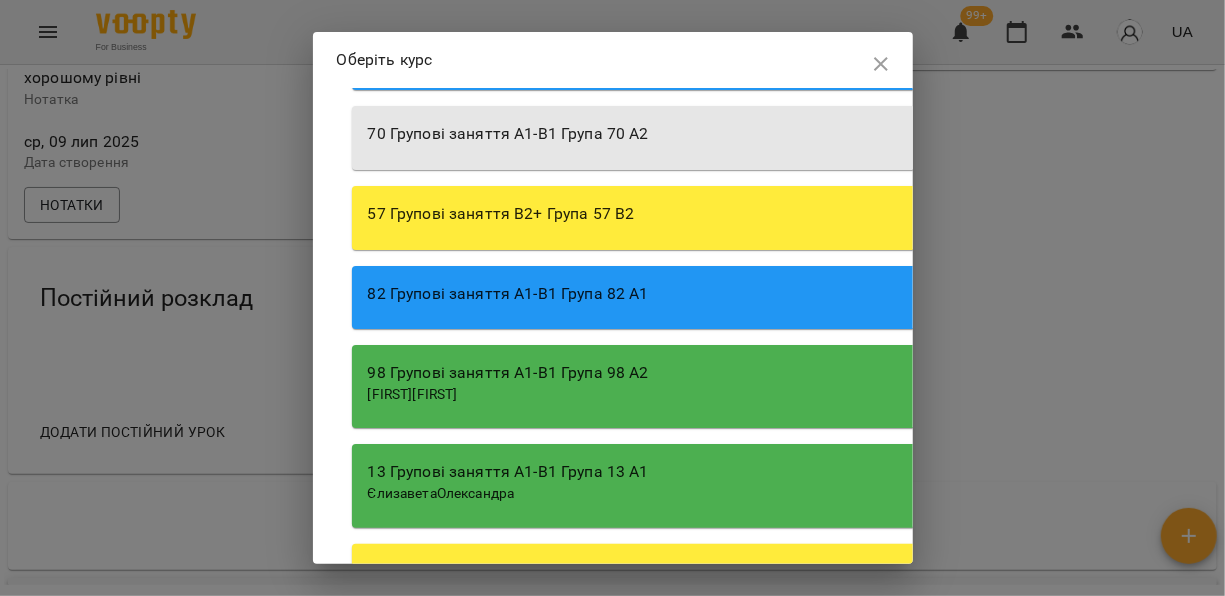 scroll, scrollTop: 5519, scrollLeft: 0, axis: vertical 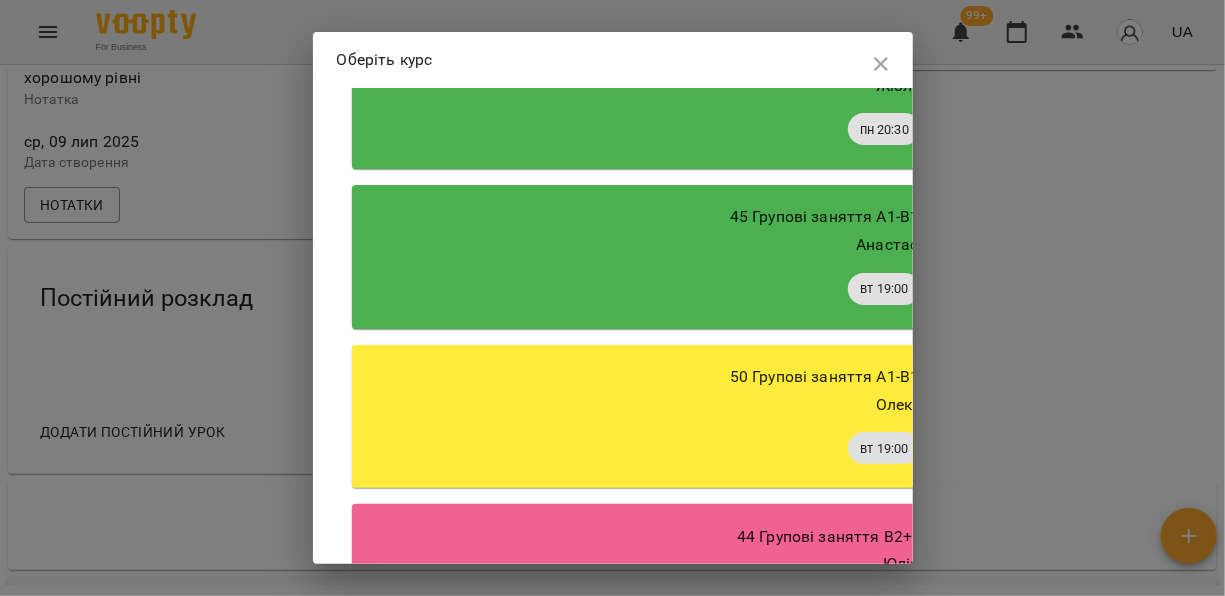 click 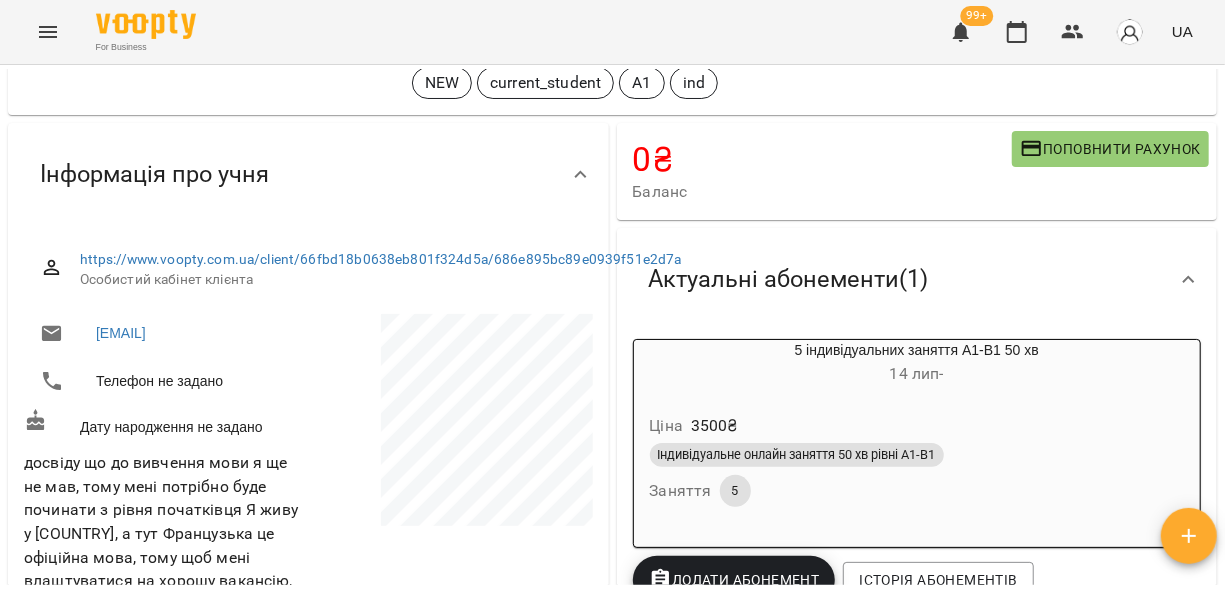 scroll, scrollTop: 0, scrollLeft: 0, axis: both 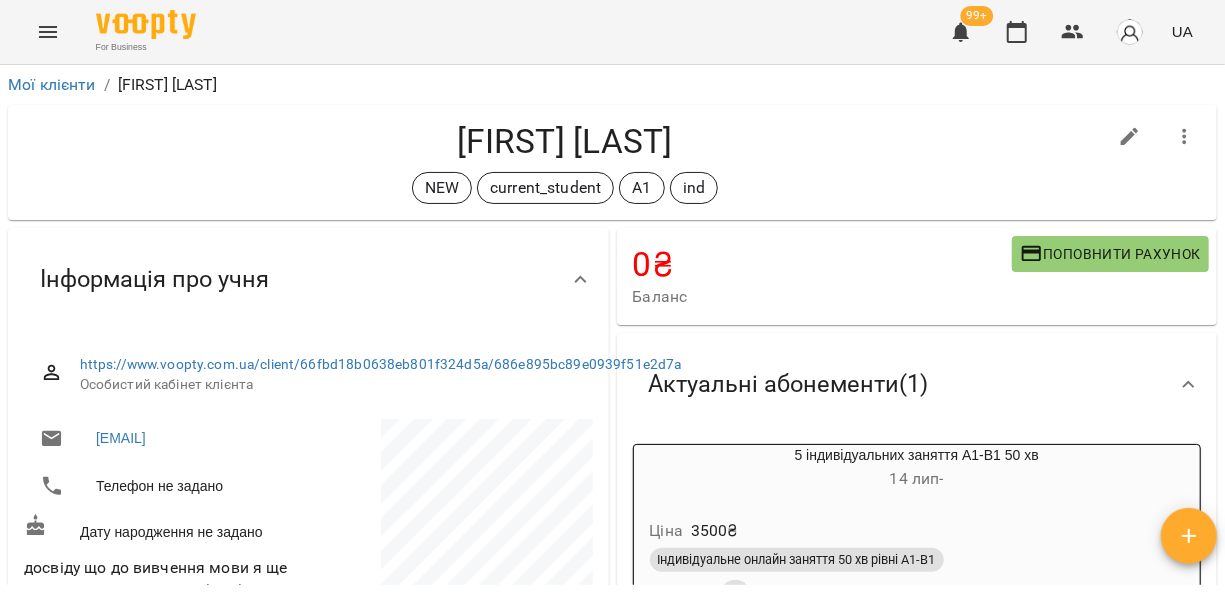 click at bounding box center [1130, 137] 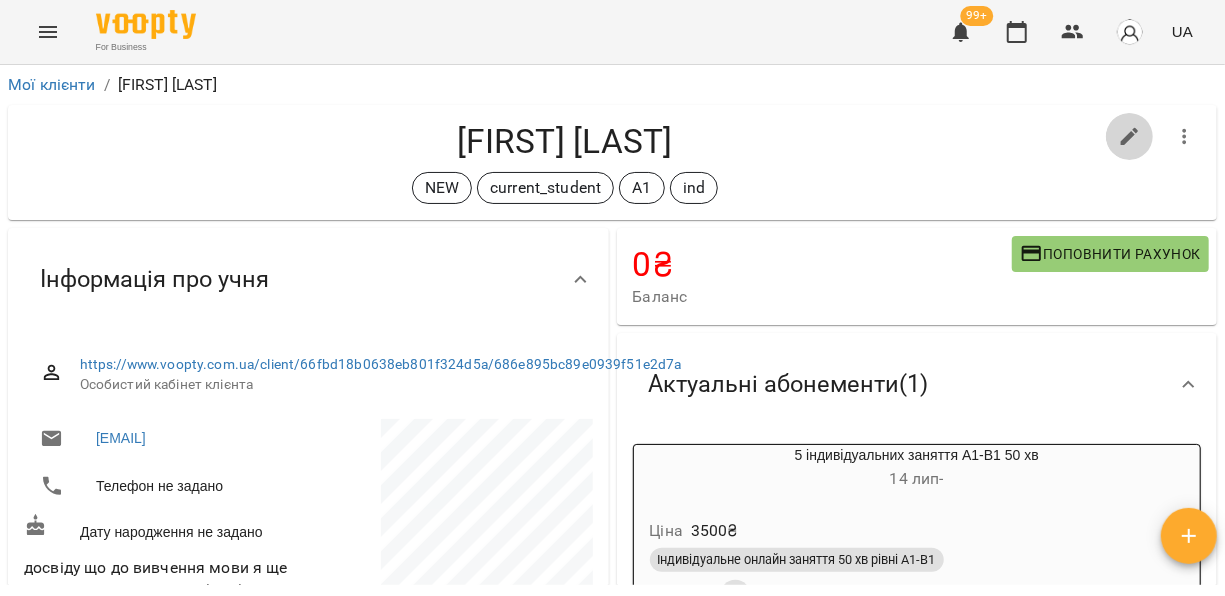 click 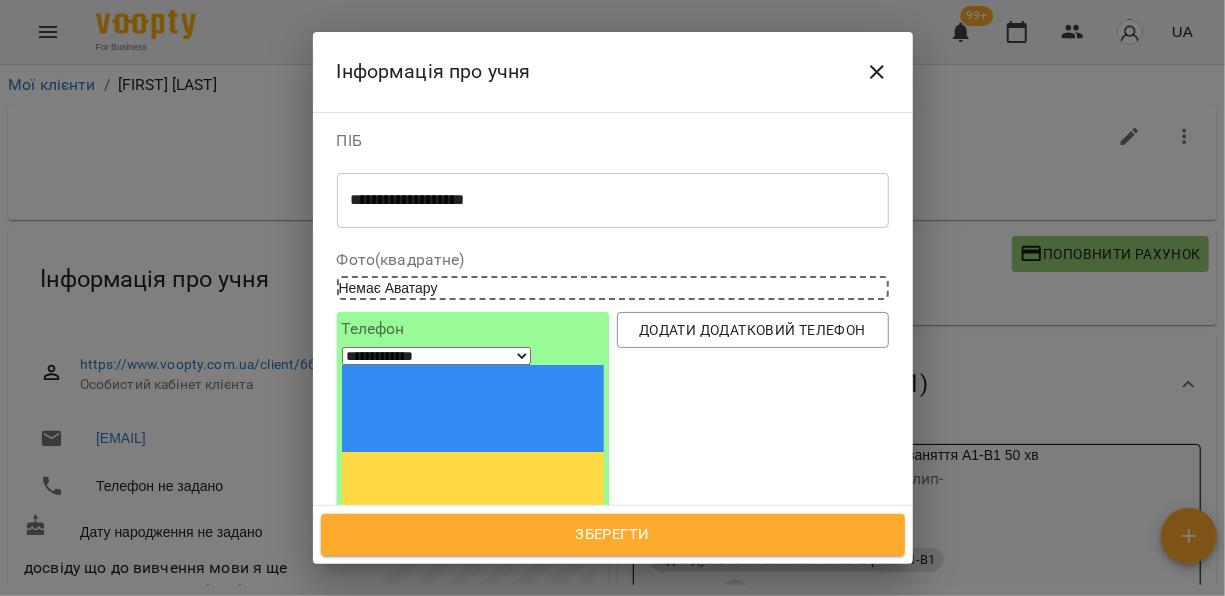 click at bounding box center [416, 552] 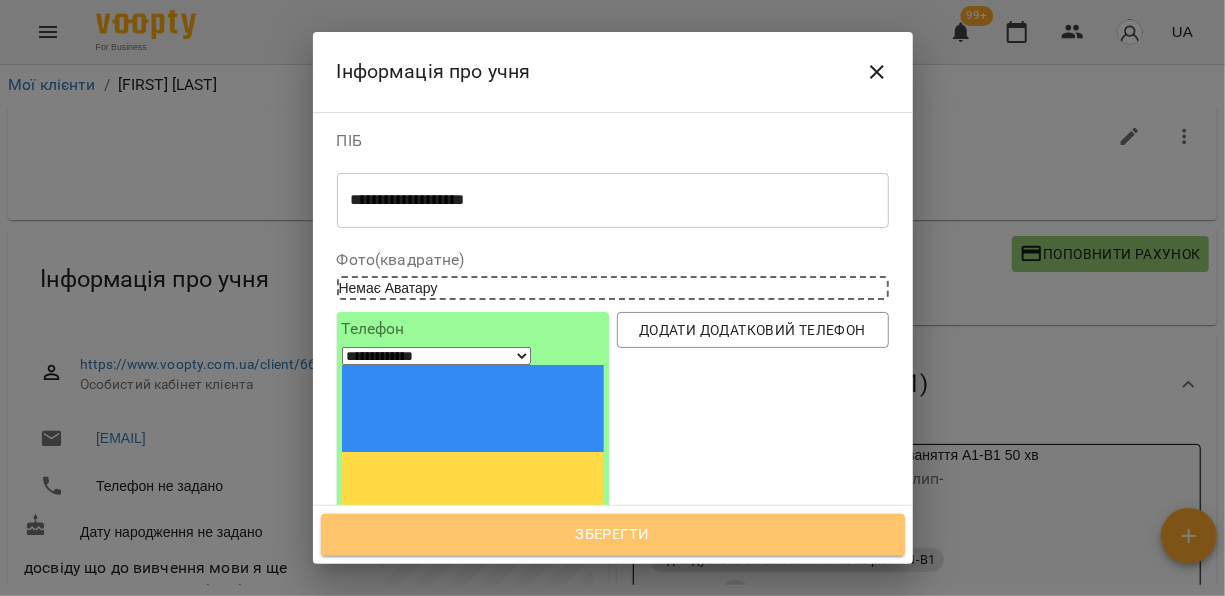 click on "Зберегти" at bounding box center (613, 535) 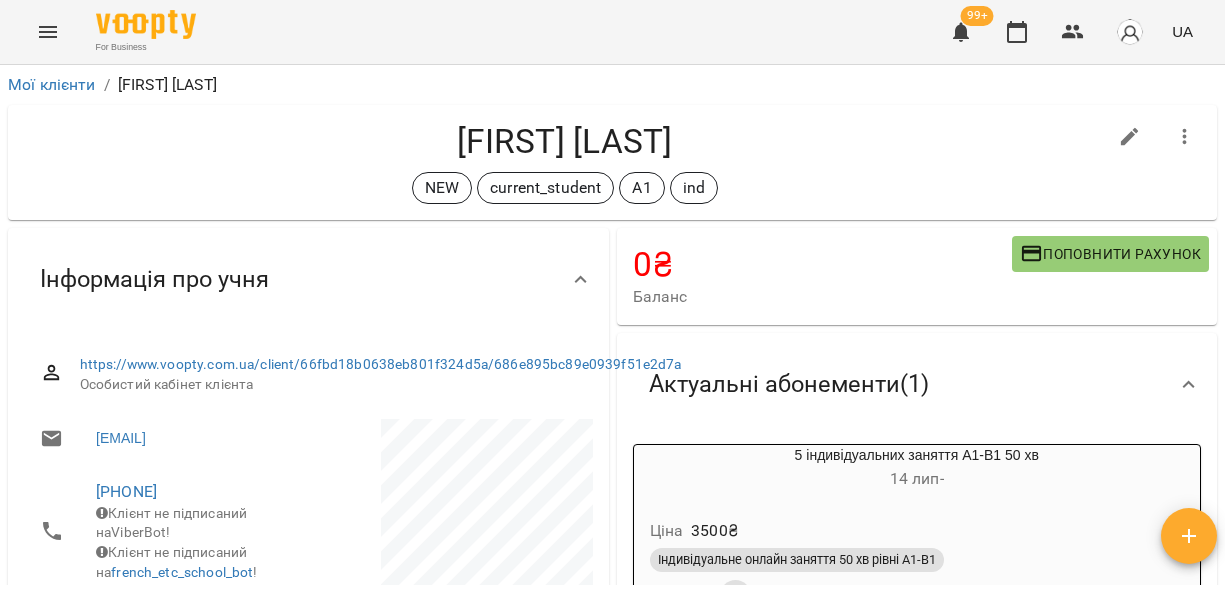 scroll, scrollTop: 0, scrollLeft: 0, axis: both 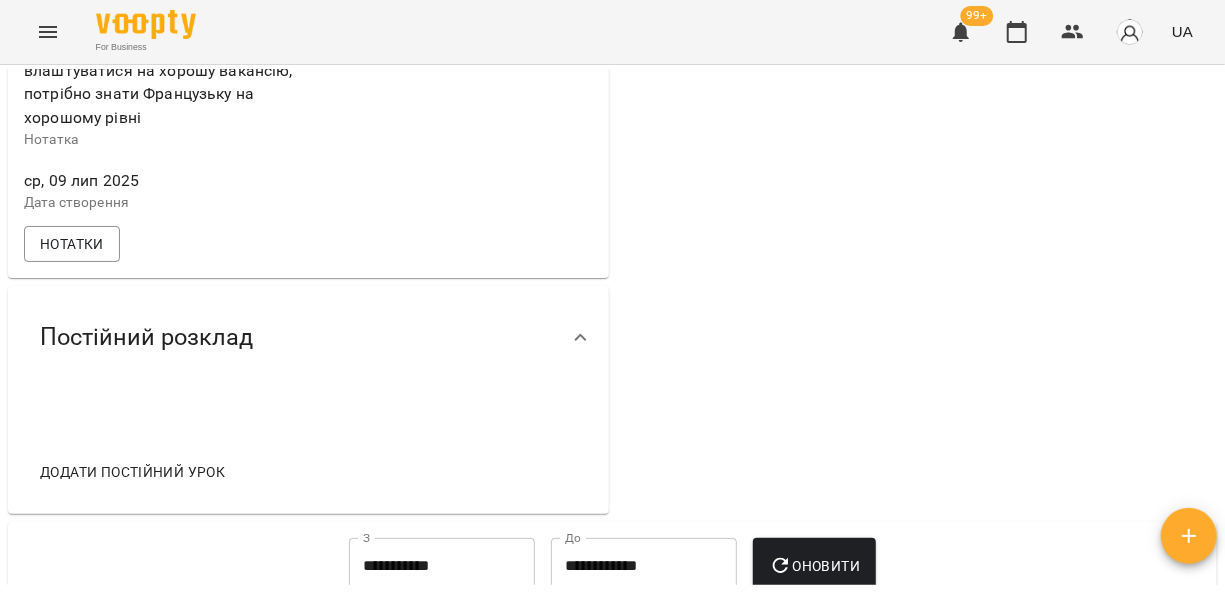 click on "Додати постійний урок" at bounding box center (132, 472) 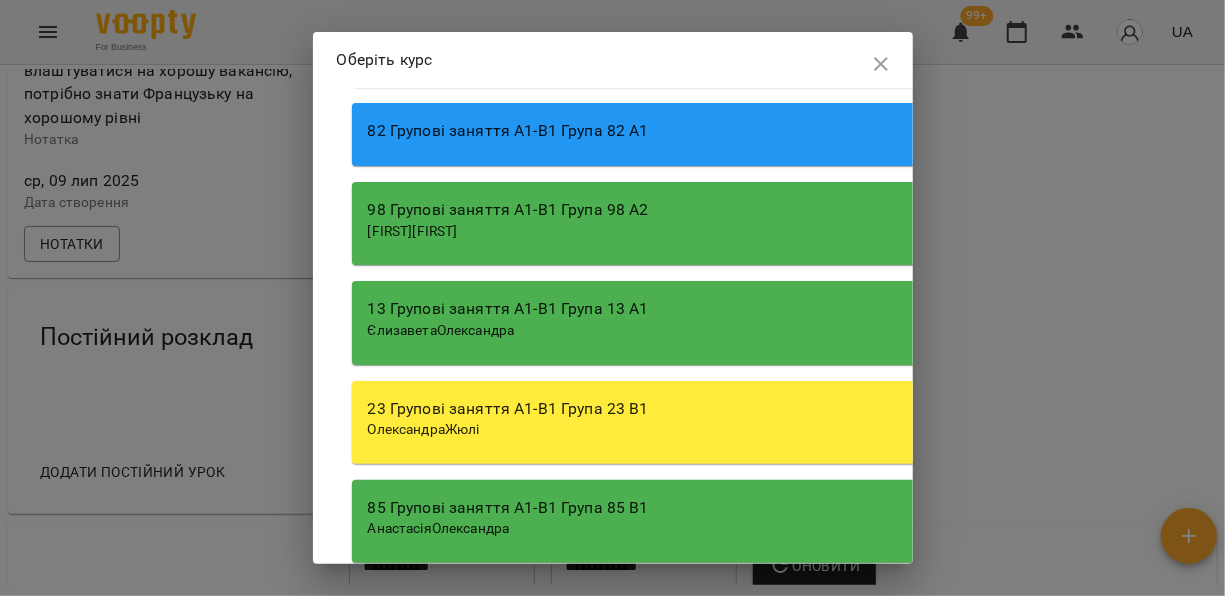 scroll, scrollTop: 7032, scrollLeft: 0, axis: vertical 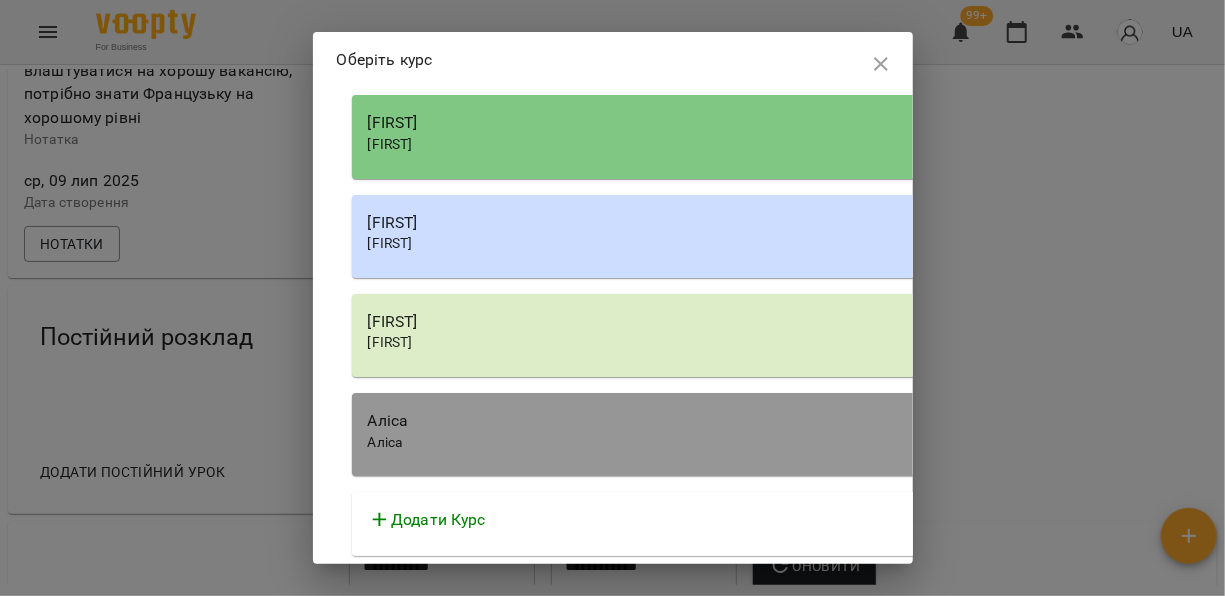 click on "[NAME]" at bounding box center (922, 322) 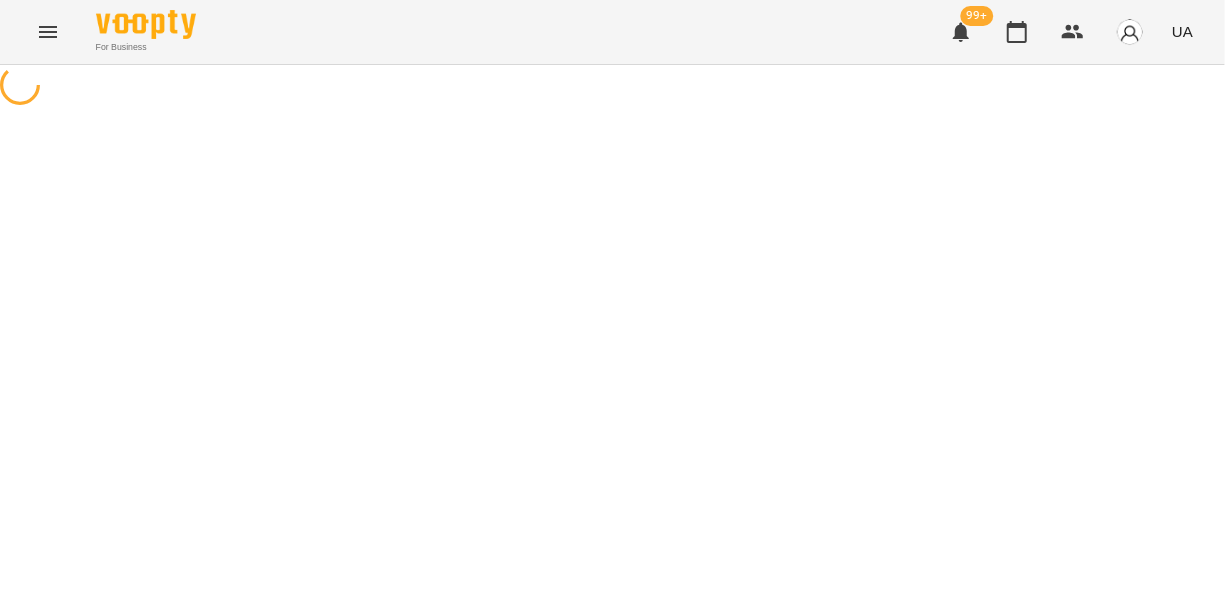 select on "********" 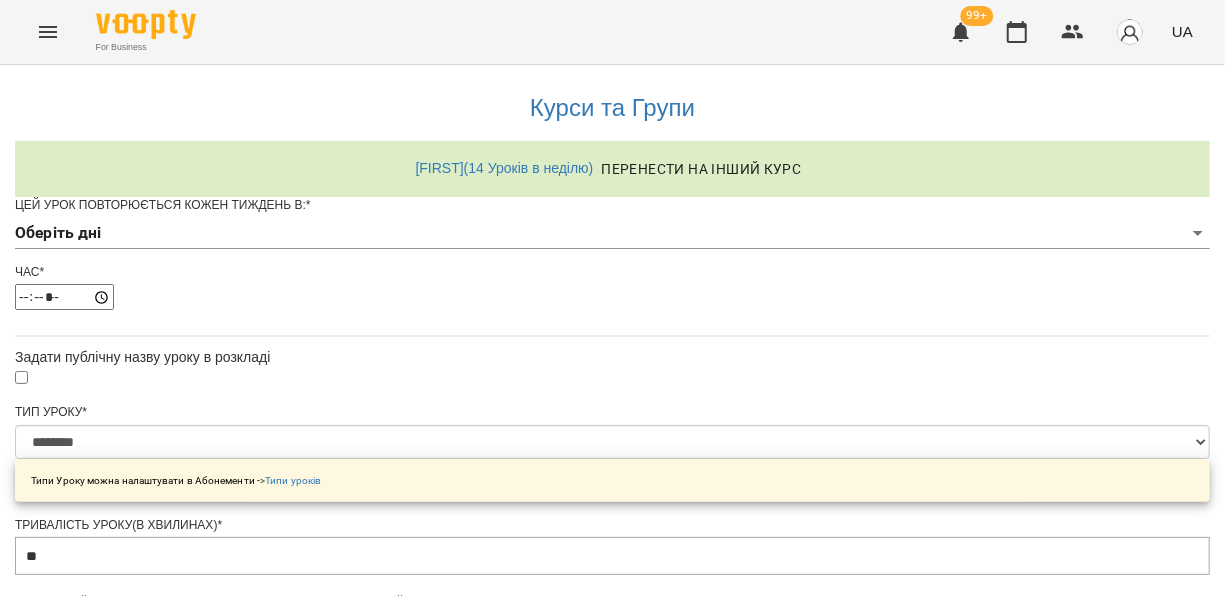 click on "**********" at bounding box center [612, 644] 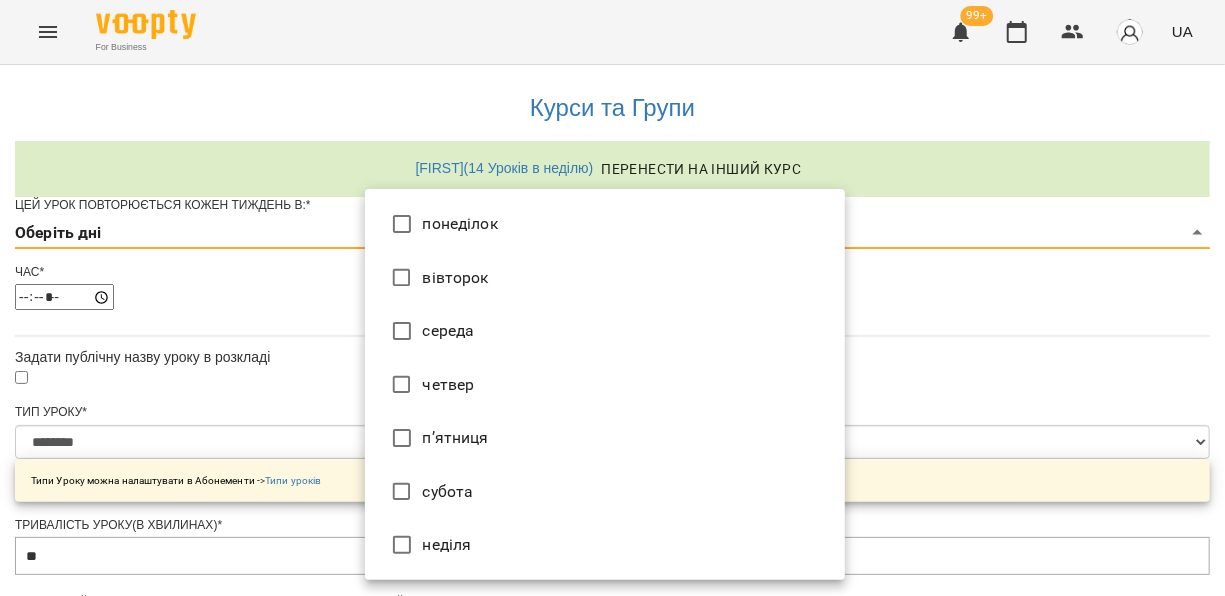type on "*" 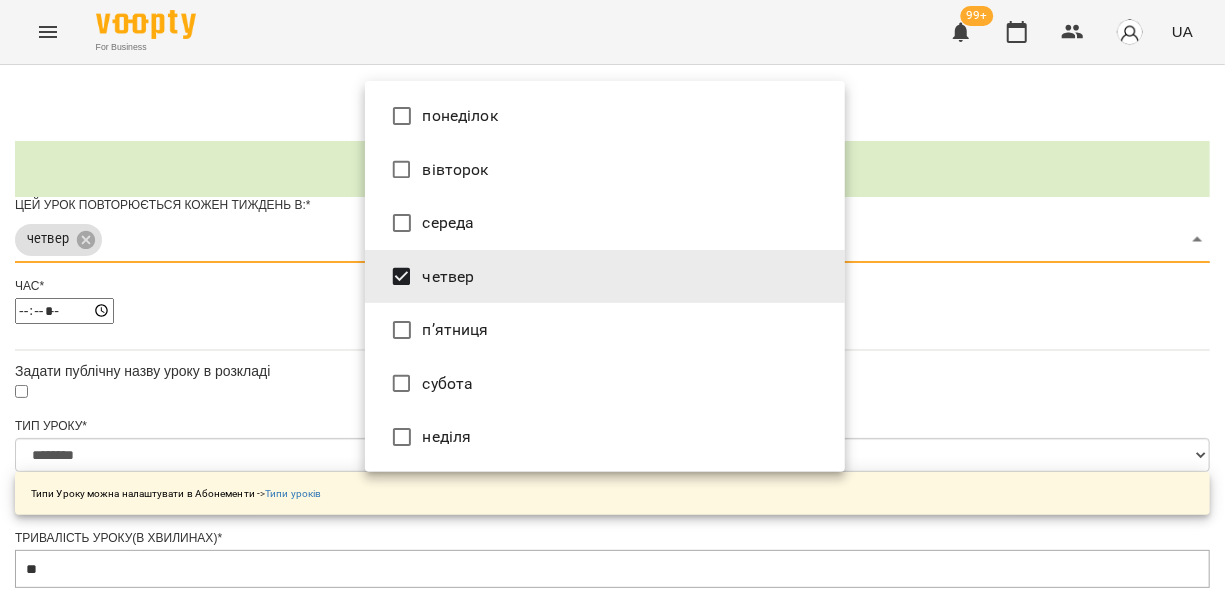 click at bounding box center [612, 298] 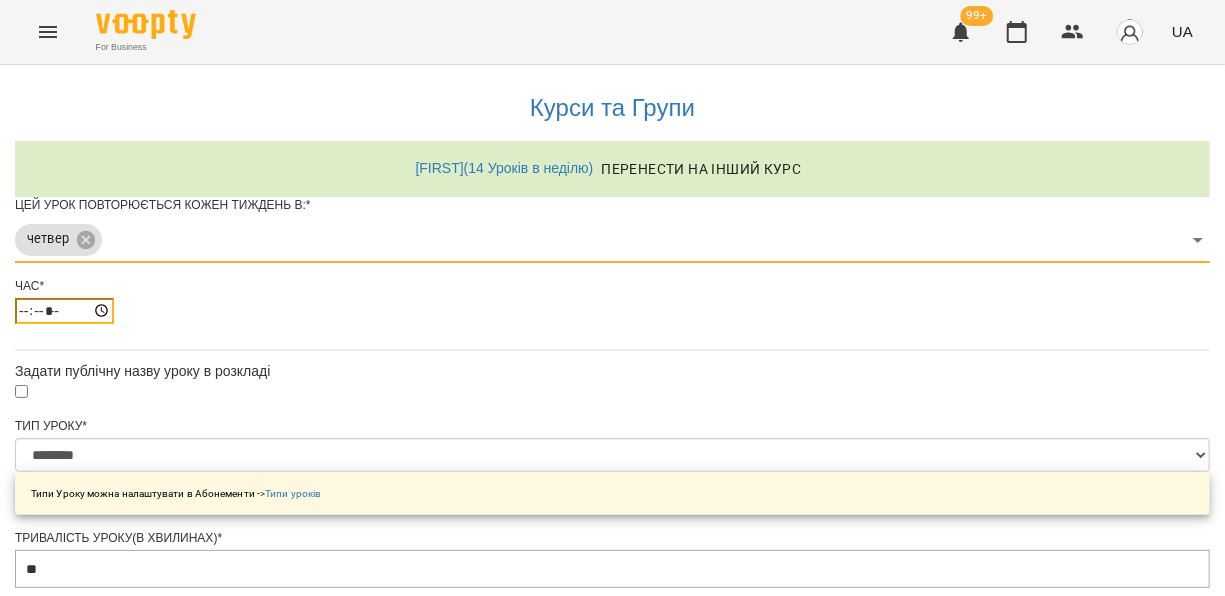 click on "*****" at bounding box center [64, 311] 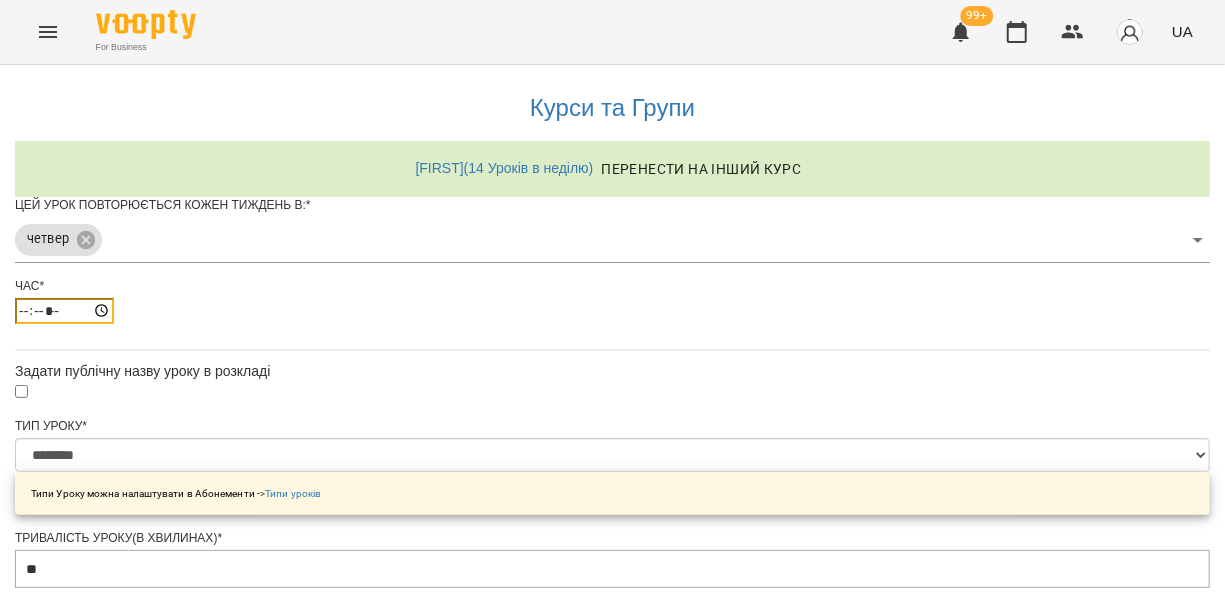 type on "*****" 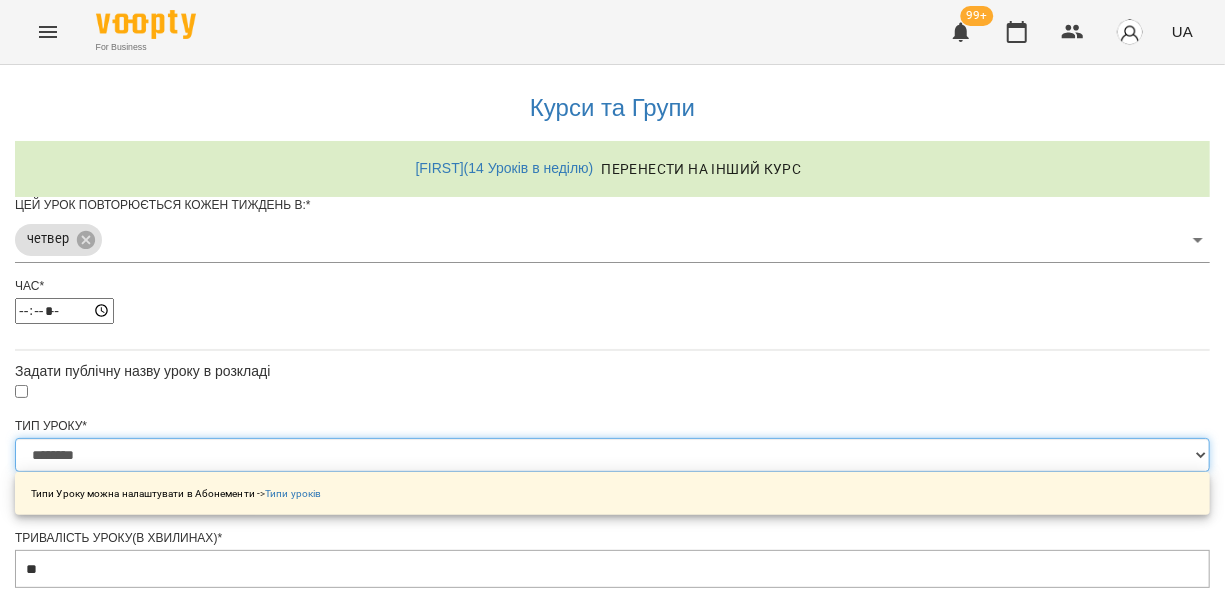 click on "**********" at bounding box center [612, 455] 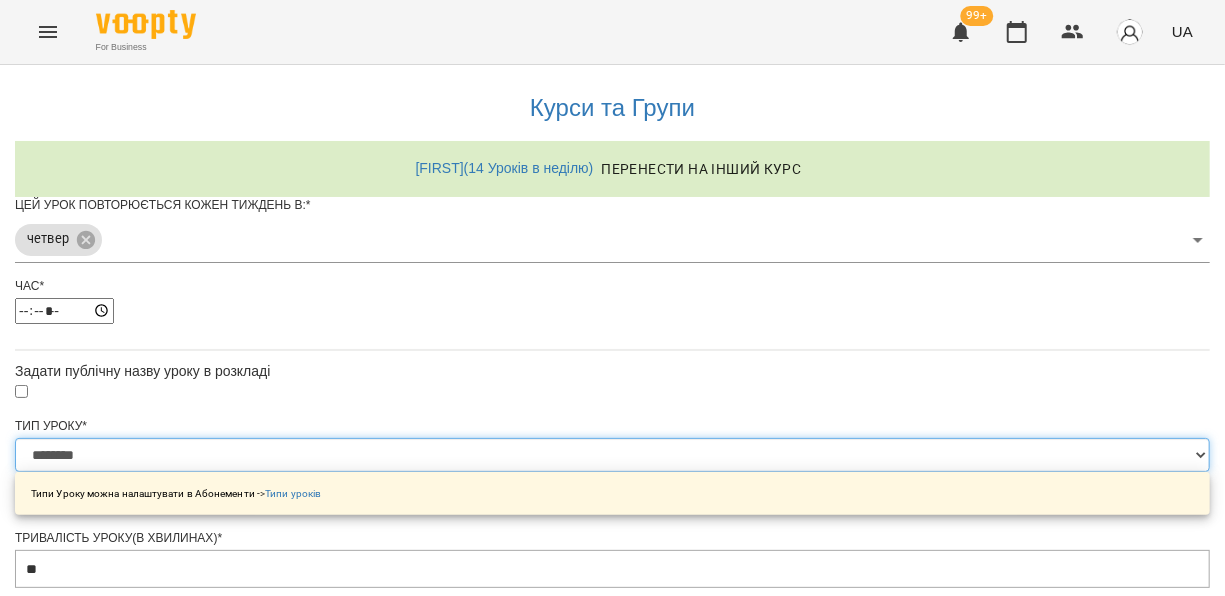 select on "**********" 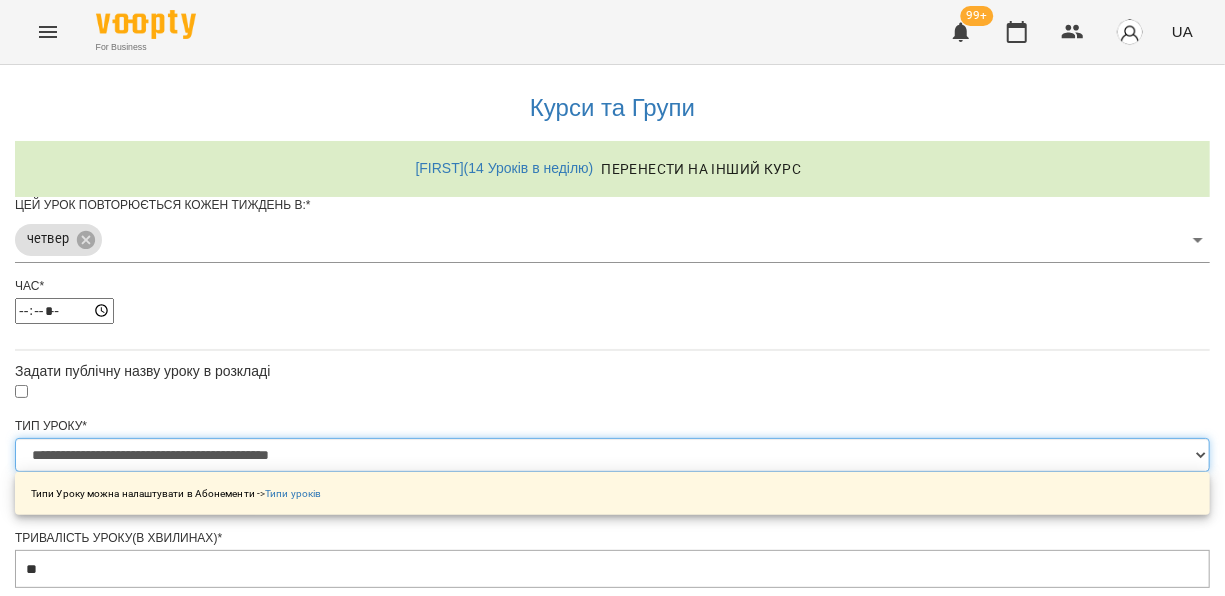 click on "**********" at bounding box center (612, 455) 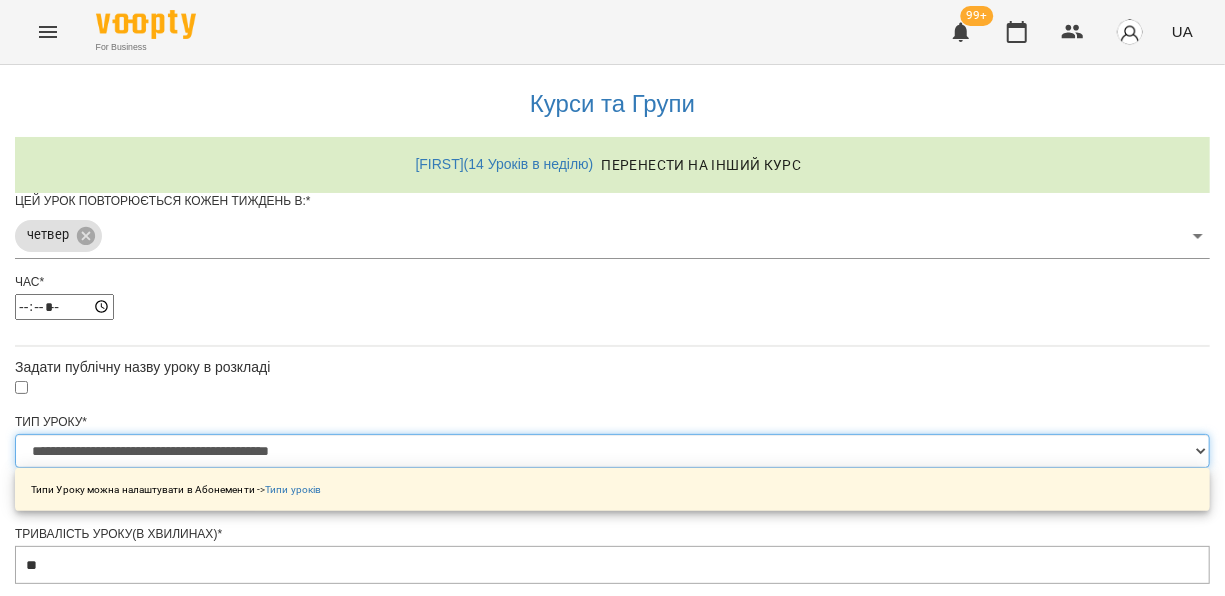scroll, scrollTop: 449, scrollLeft: 0, axis: vertical 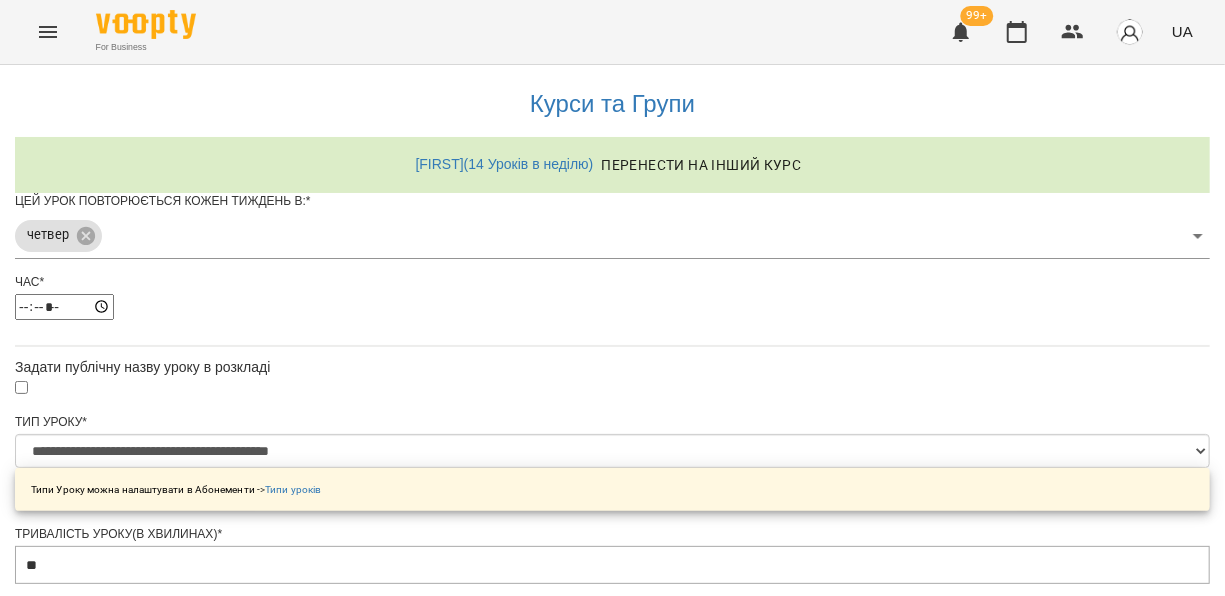 click on "**********" at bounding box center (108, 1225) 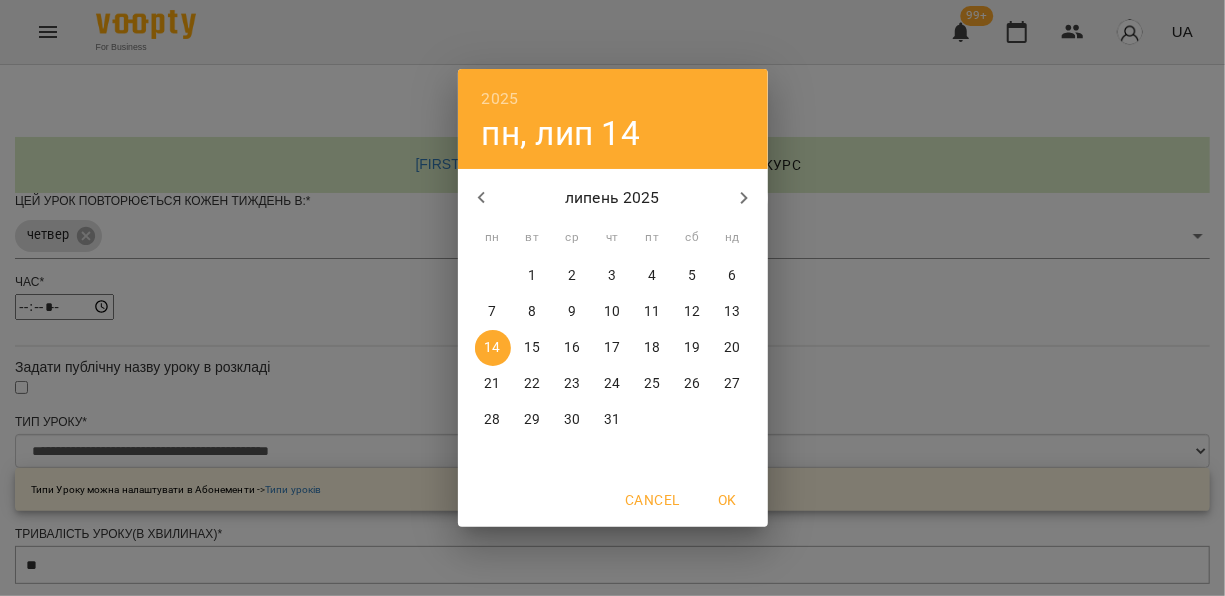 click on "17" at bounding box center (612, 348) 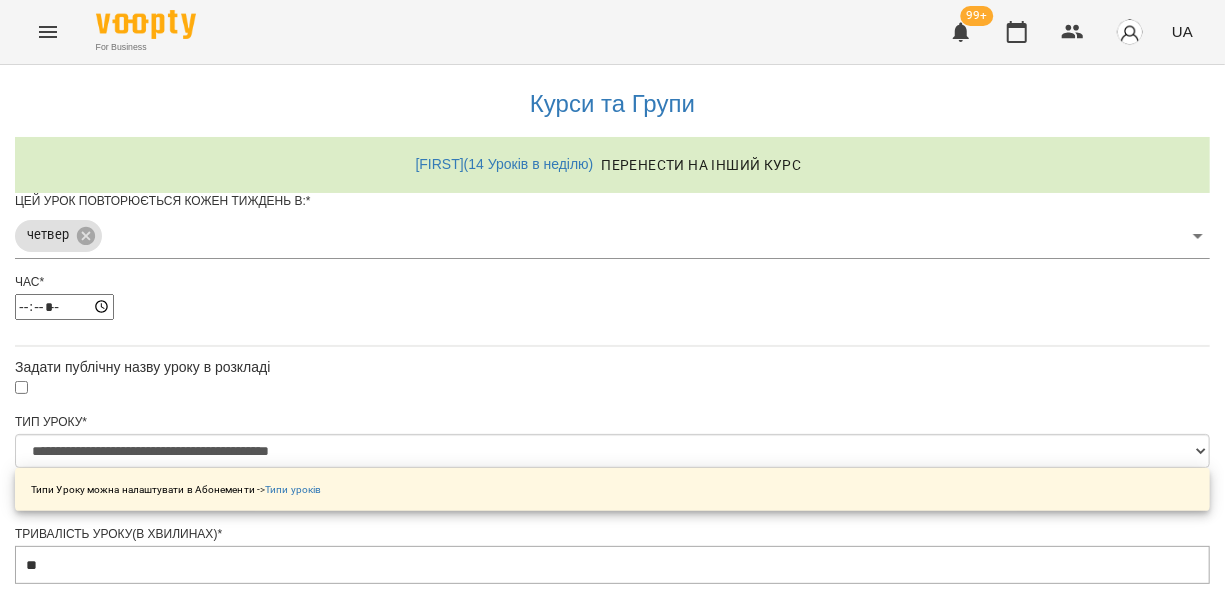 scroll, scrollTop: 900, scrollLeft: 0, axis: vertical 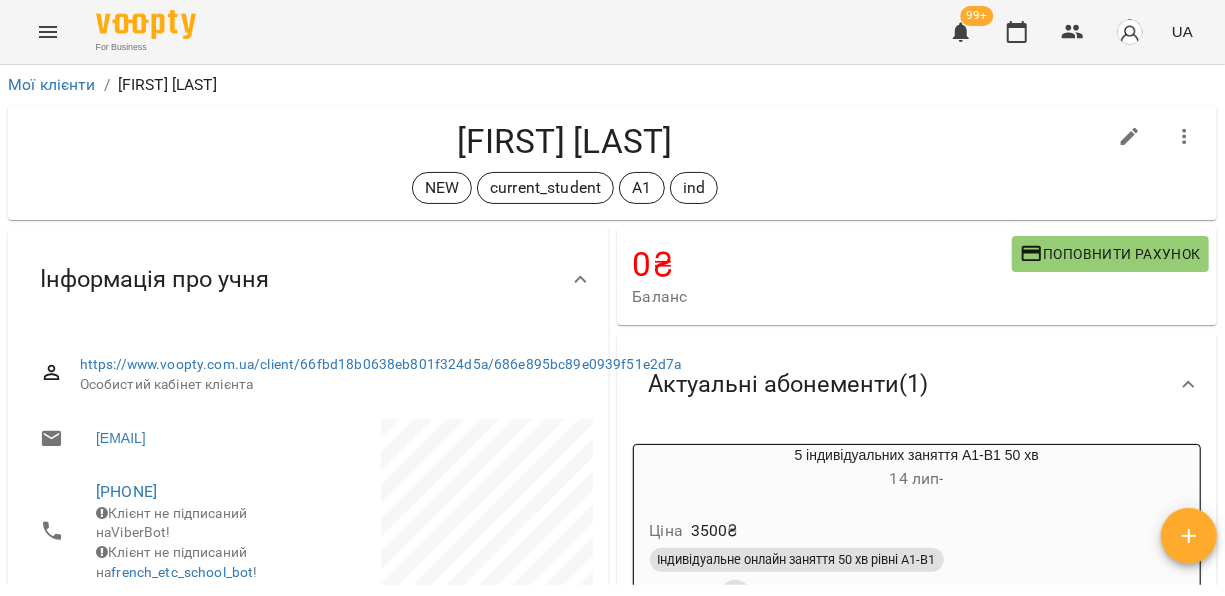 drag, startPoint x: 1205, startPoint y: 140, endPoint x: 1224, endPoint y: 158, distance: 26.172504 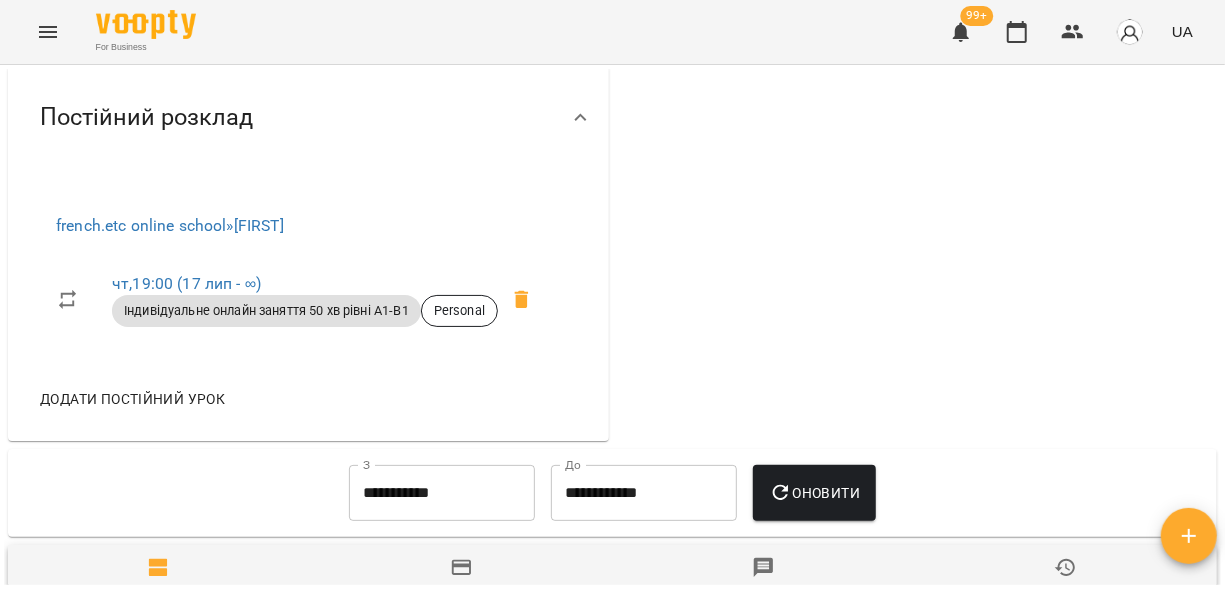 scroll, scrollTop: 929, scrollLeft: 0, axis: vertical 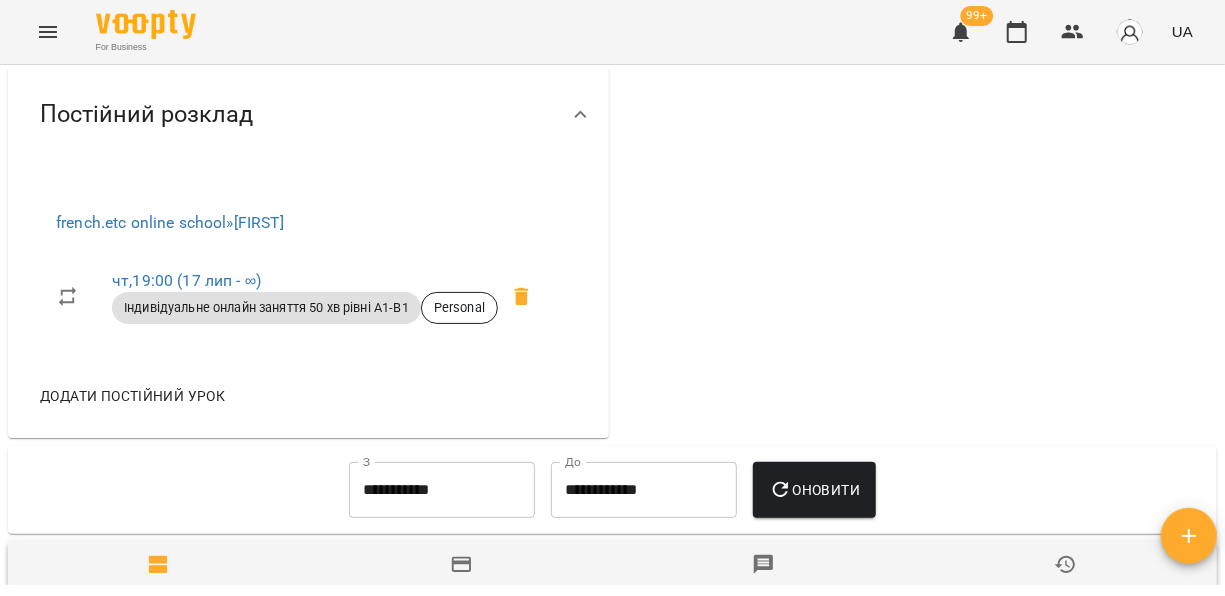 click on "Додати постійний урок" at bounding box center (132, 396) 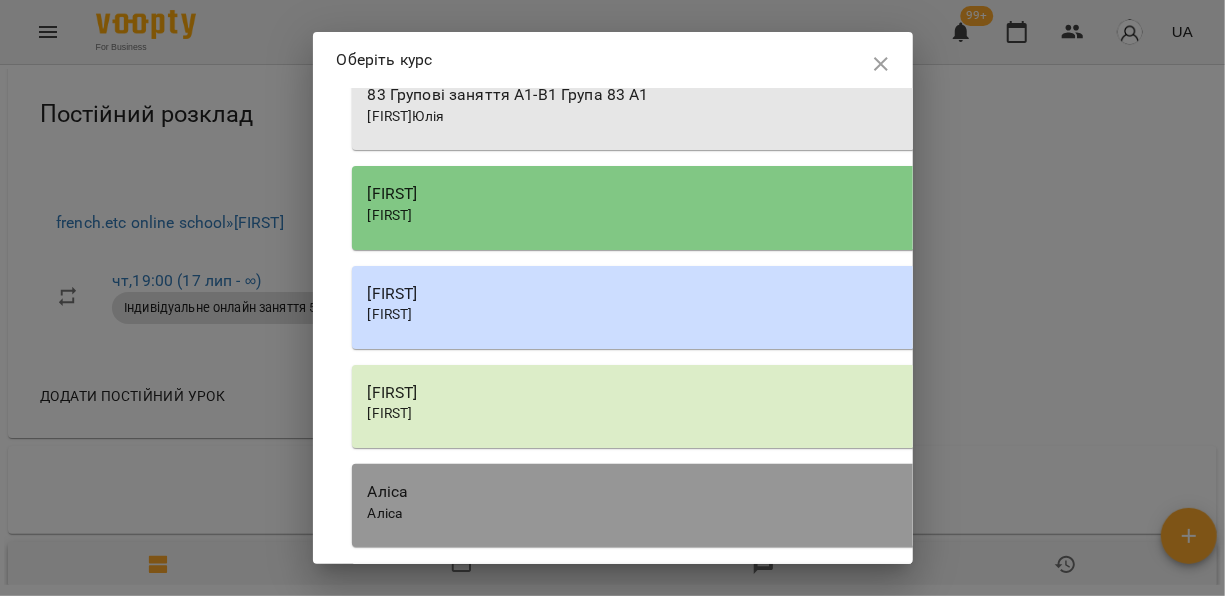 scroll, scrollTop: 7032, scrollLeft: 0, axis: vertical 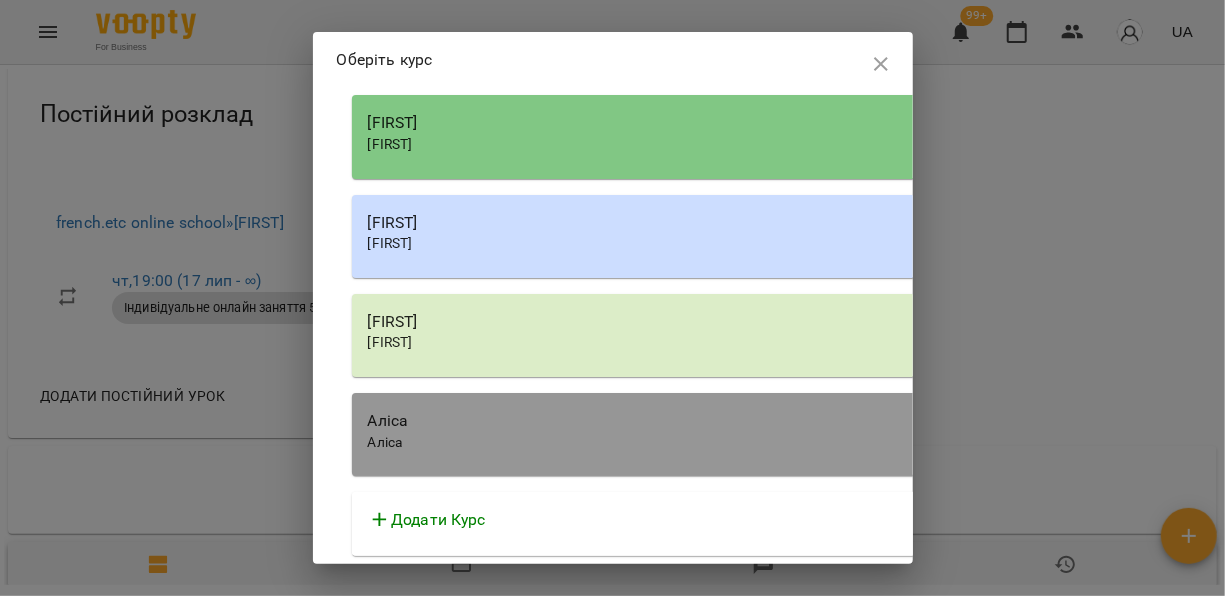 click on "Додати Курс" at bounding box center (922, 520) 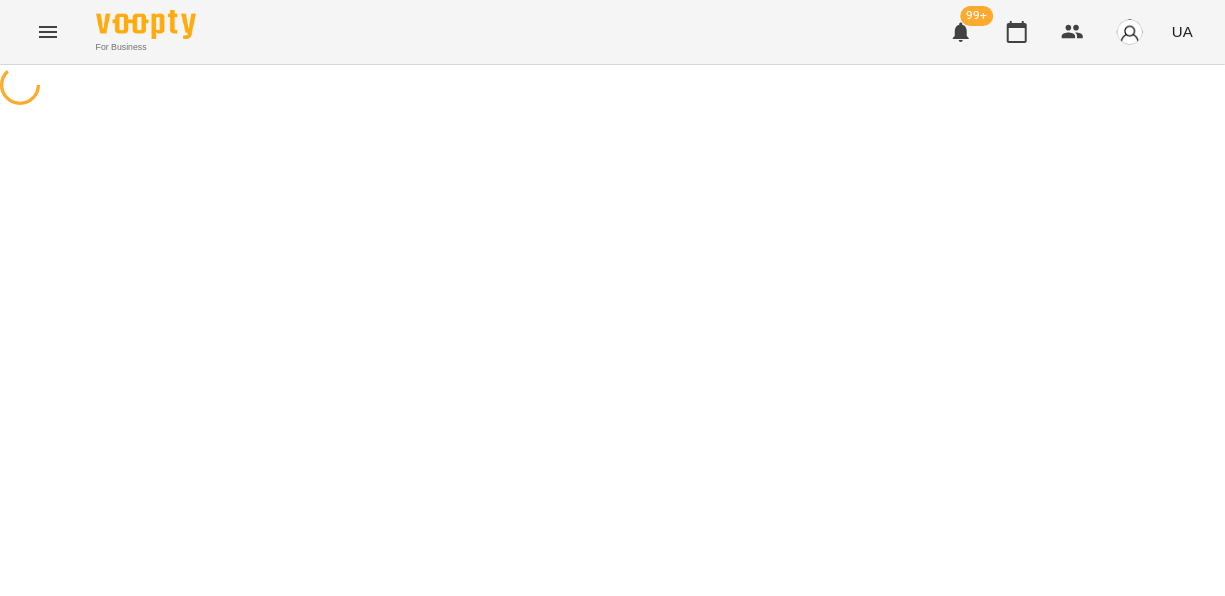 scroll, scrollTop: 0, scrollLeft: 0, axis: both 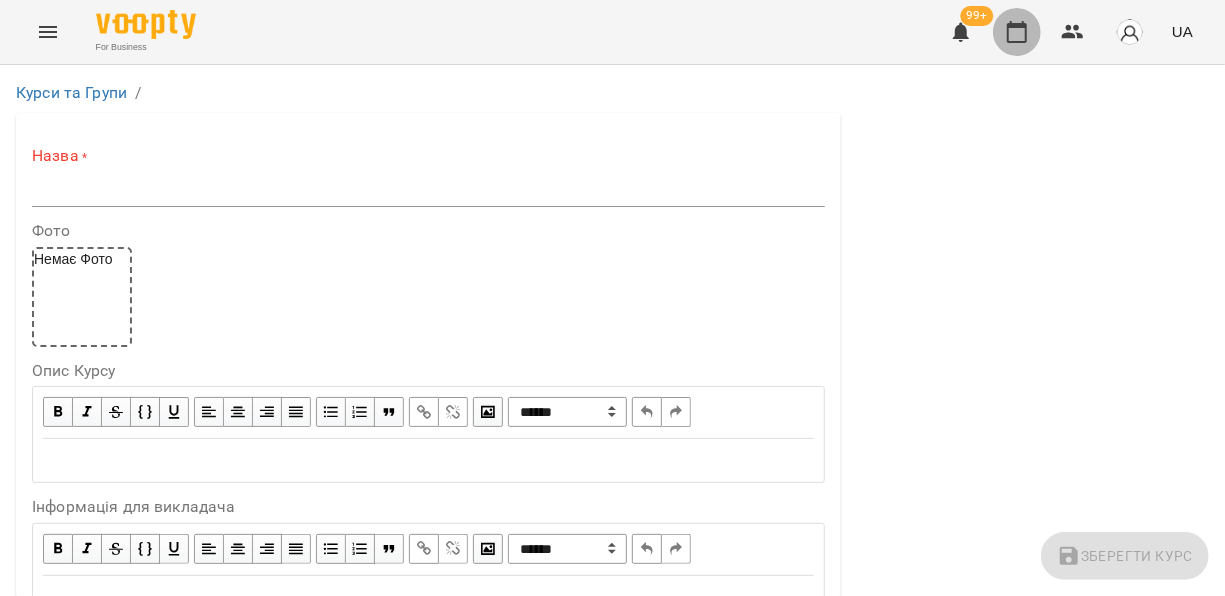click 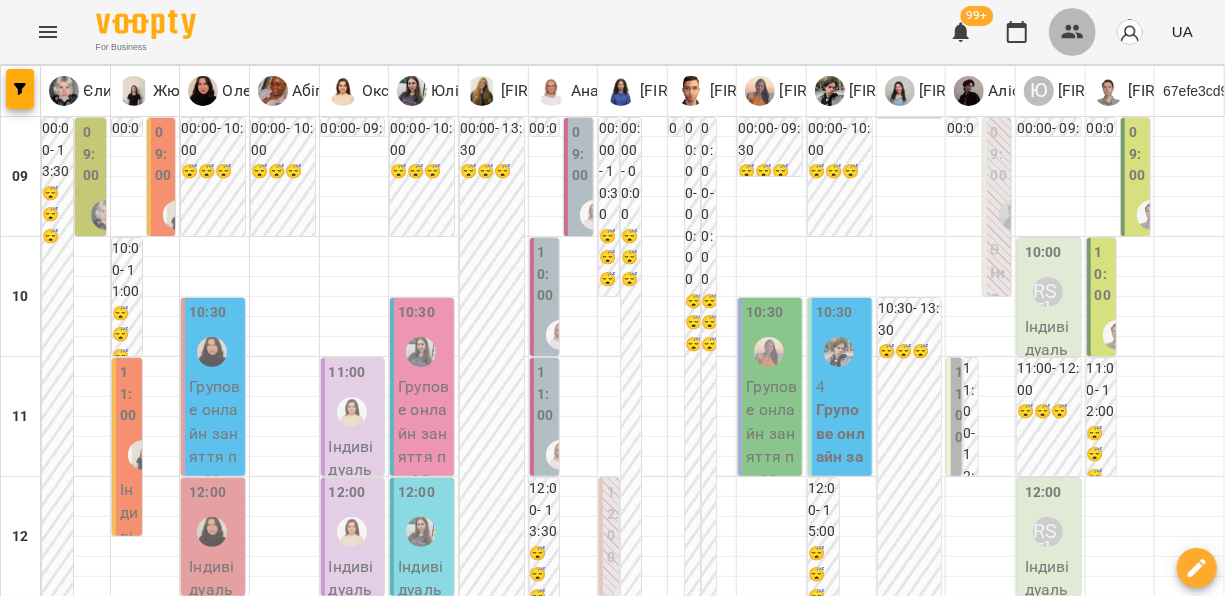 click 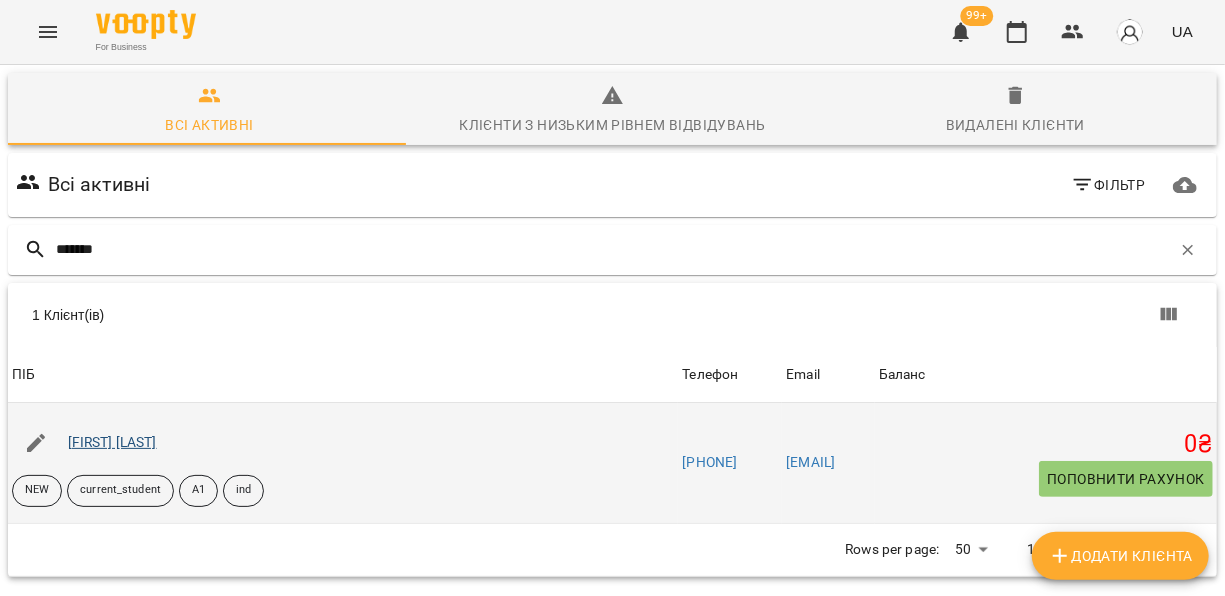 type on "*******" 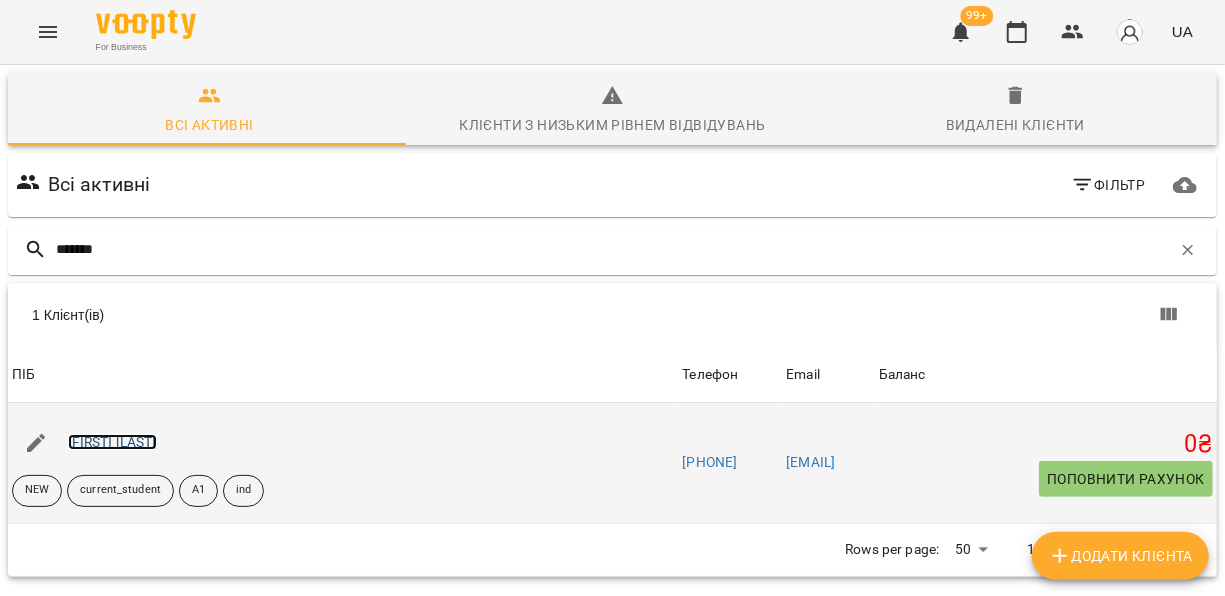 click on "[FIRST] [LAST]" at bounding box center [112, 442] 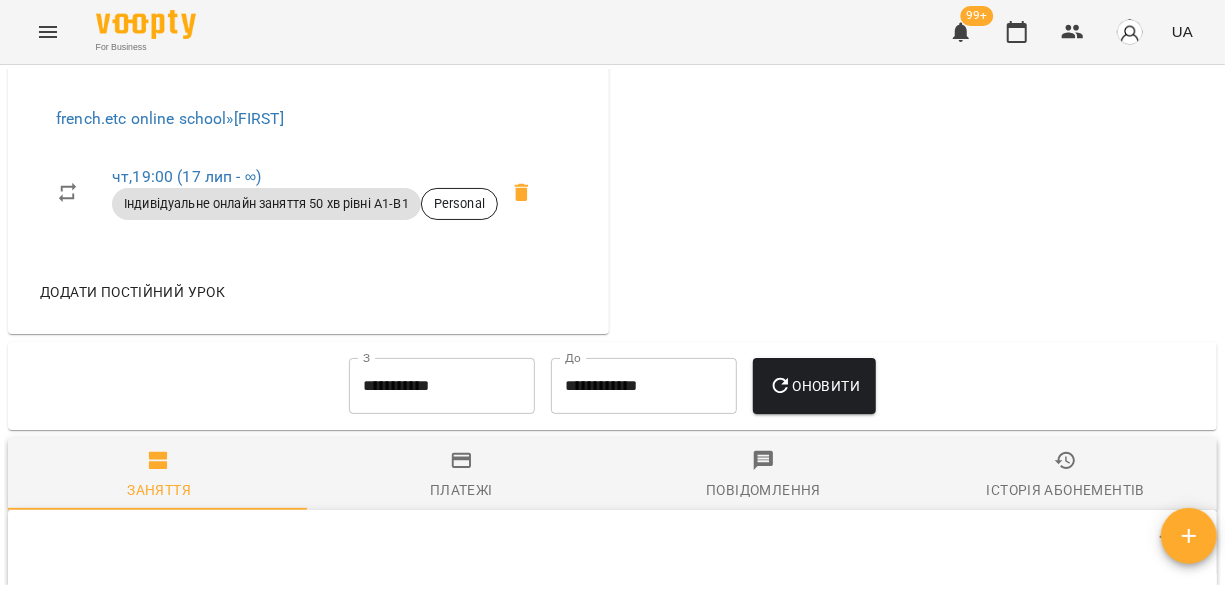scroll, scrollTop: 1073, scrollLeft: 0, axis: vertical 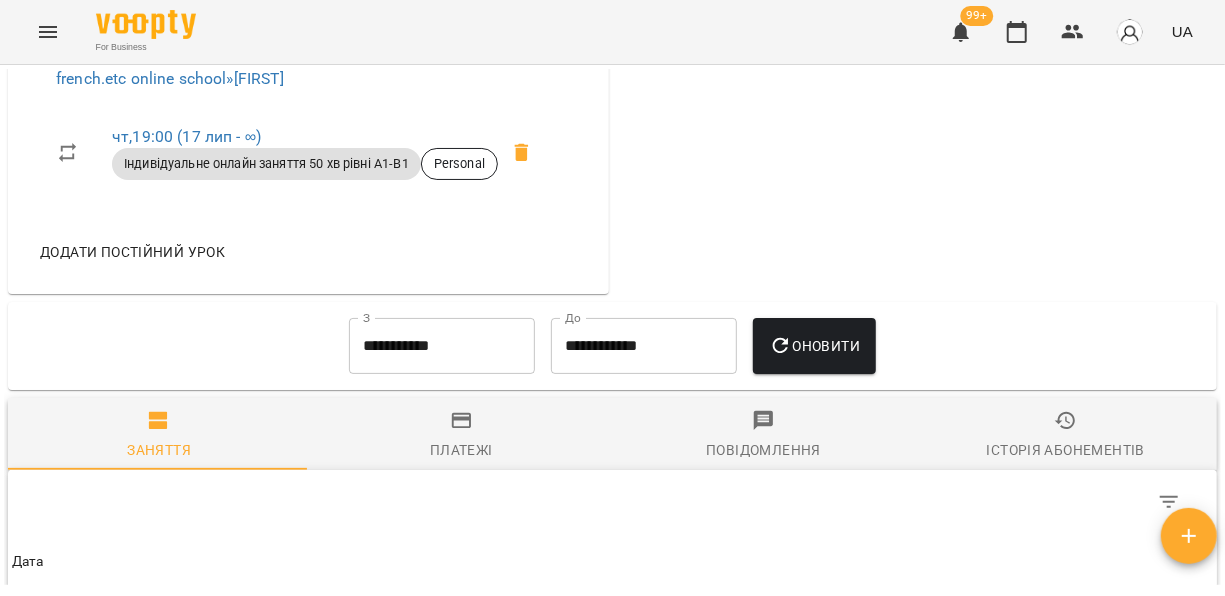 click on "Додати постійний урок" at bounding box center (132, 252) 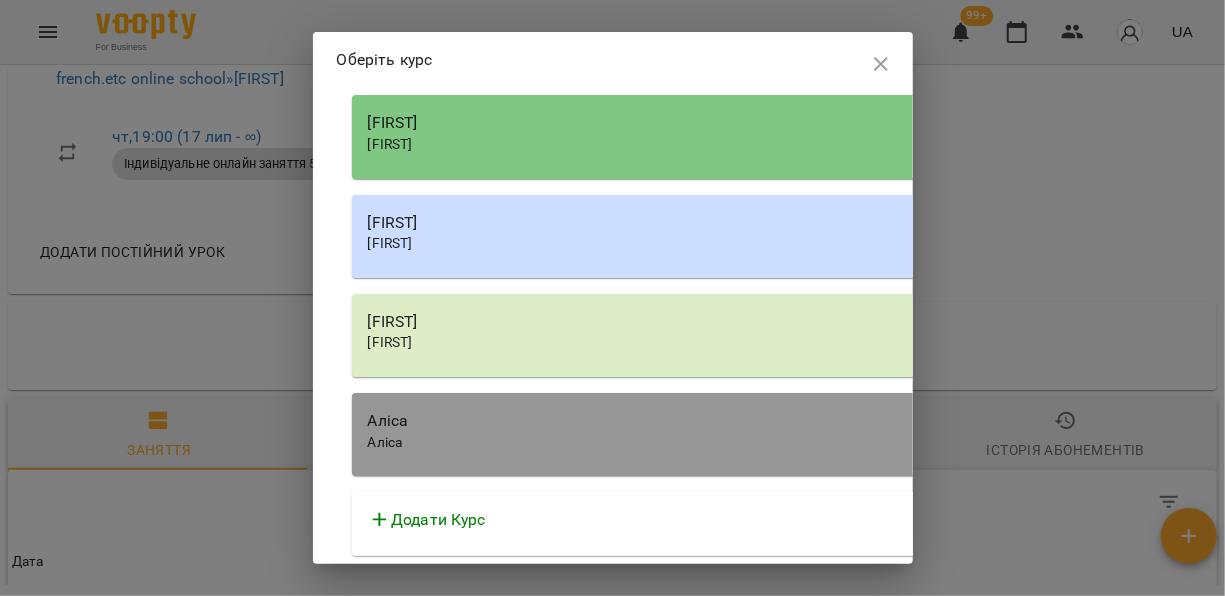 scroll, scrollTop: 7032, scrollLeft: 0, axis: vertical 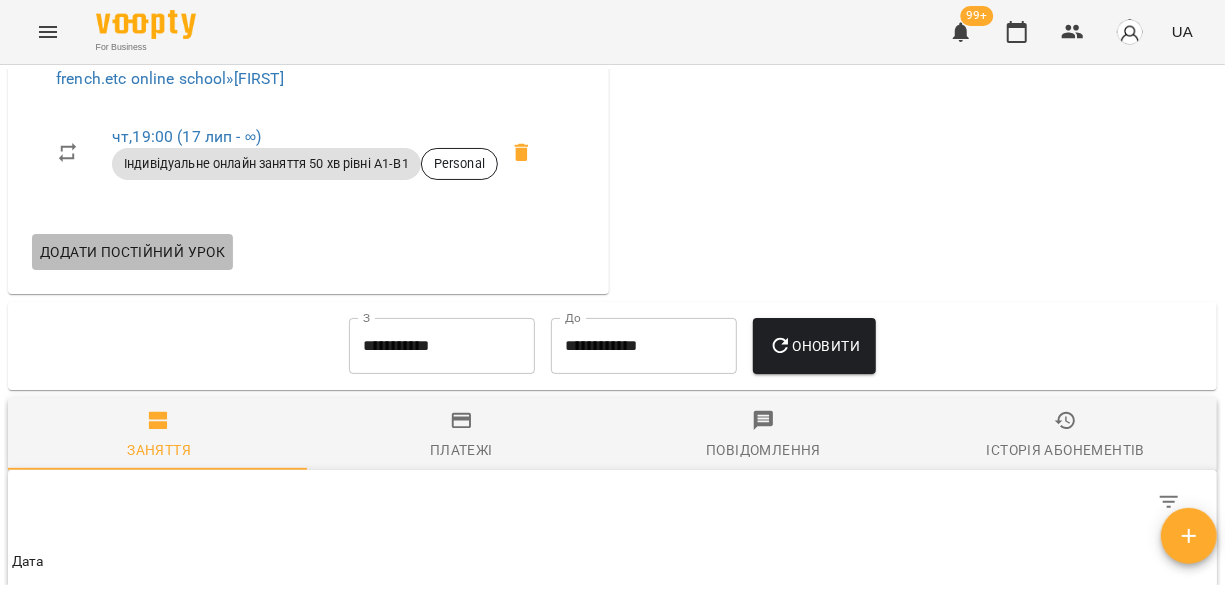 click on "Додати постійний урок" at bounding box center (132, 252) 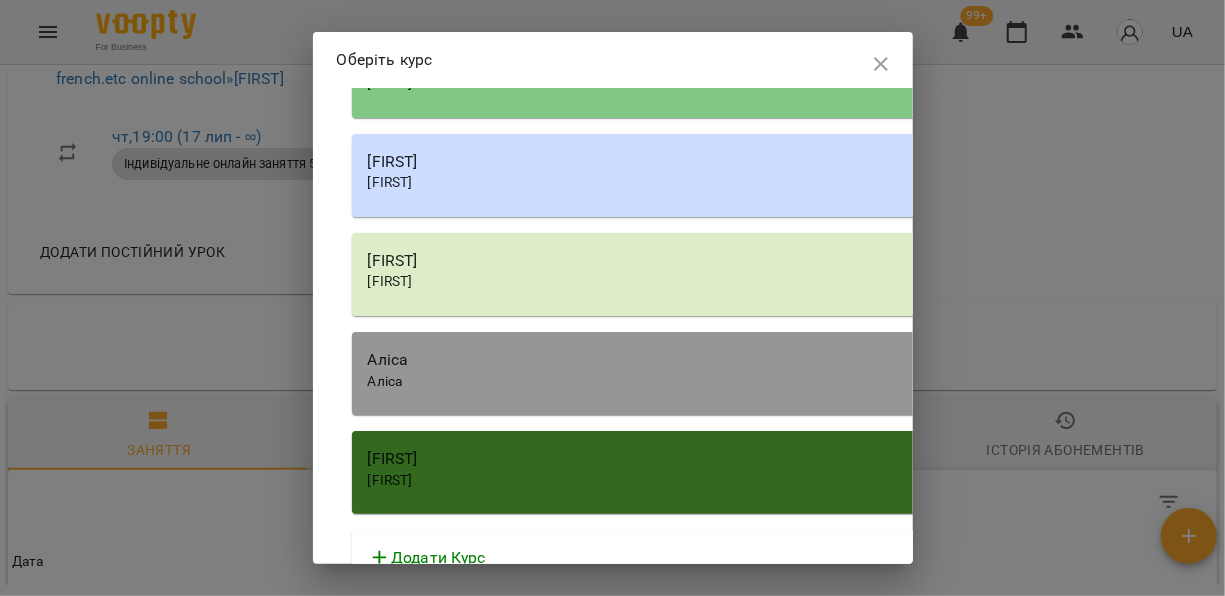 scroll, scrollTop: 7131, scrollLeft: 0, axis: vertical 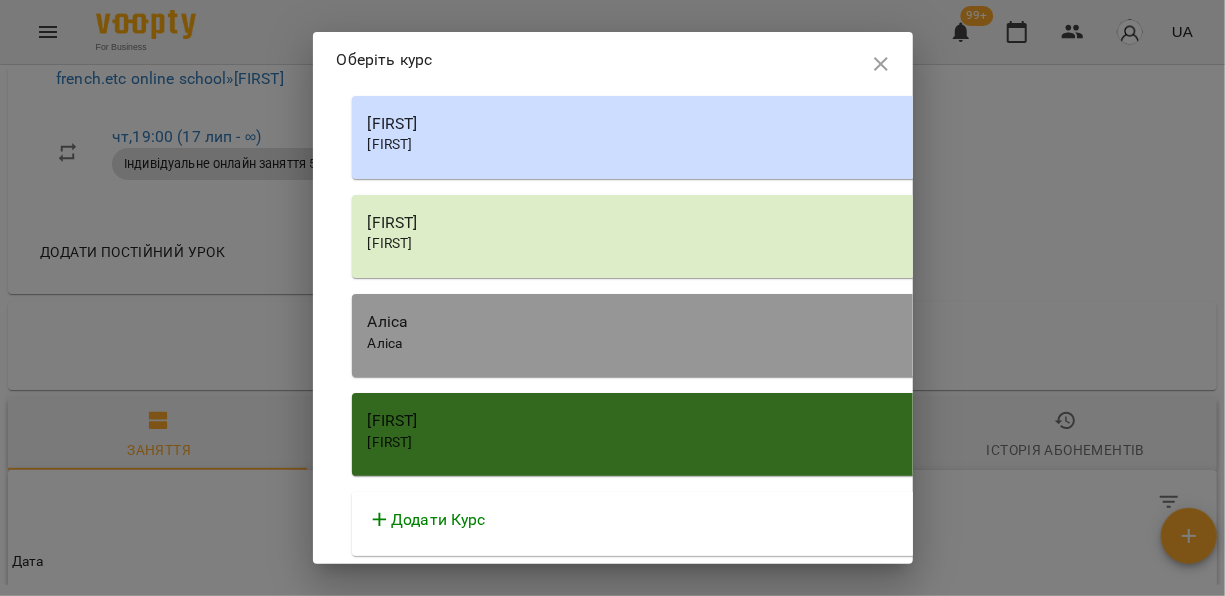 click on "[FIRST]" at bounding box center (922, 443) 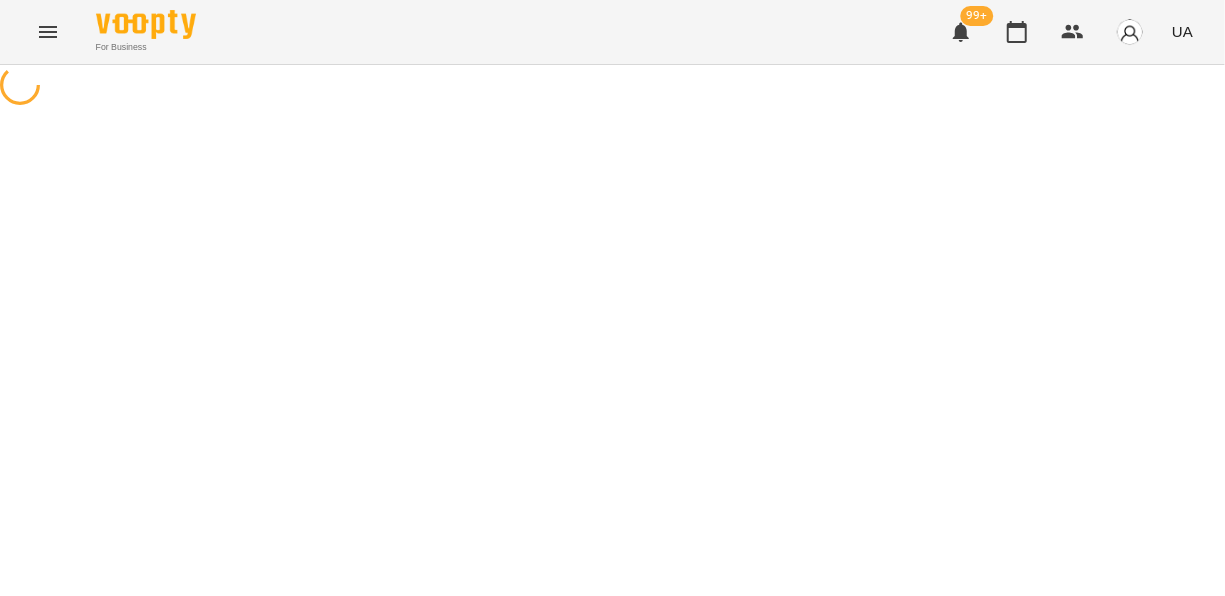 select on "********" 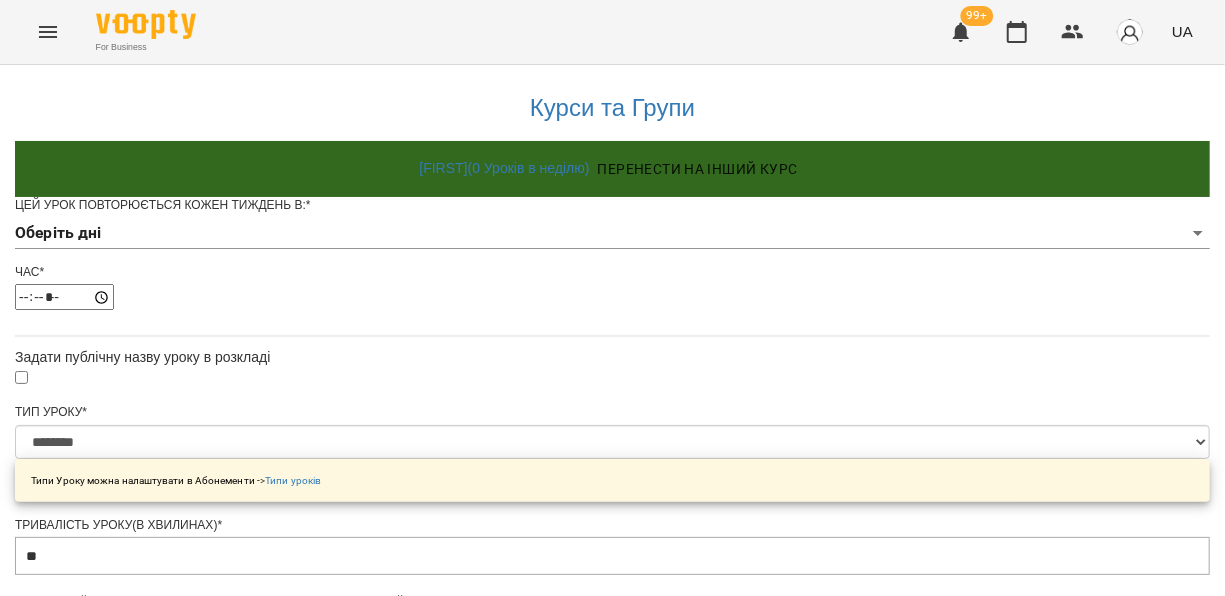 click on "**********" at bounding box center [612, 638] 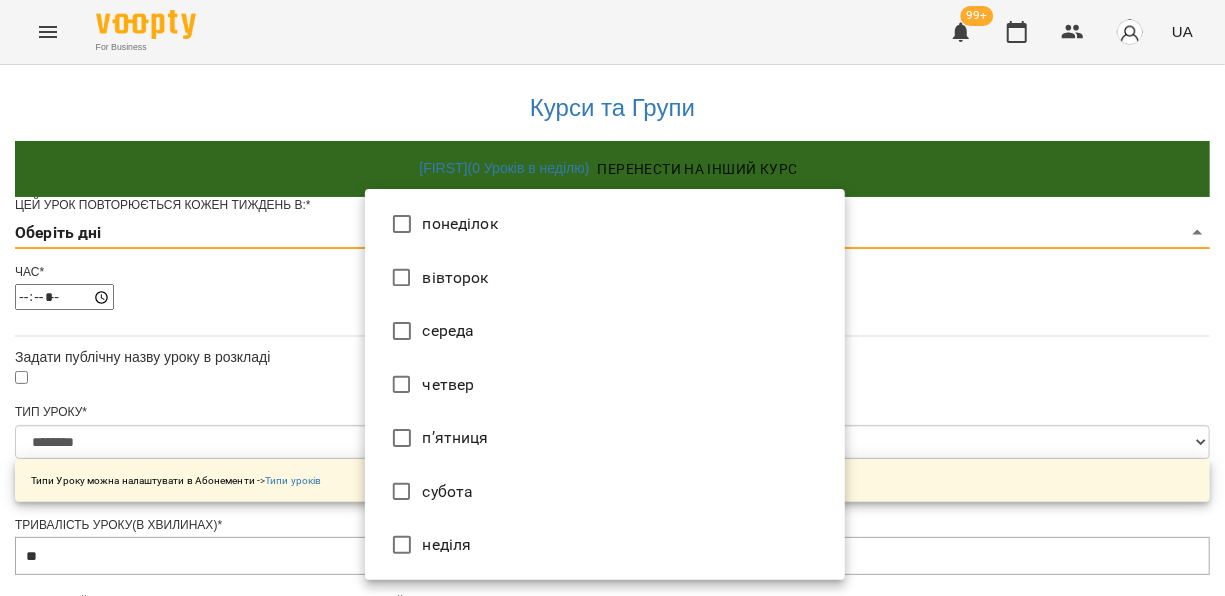 click on "вівторок" at bounding box center (605, 278) 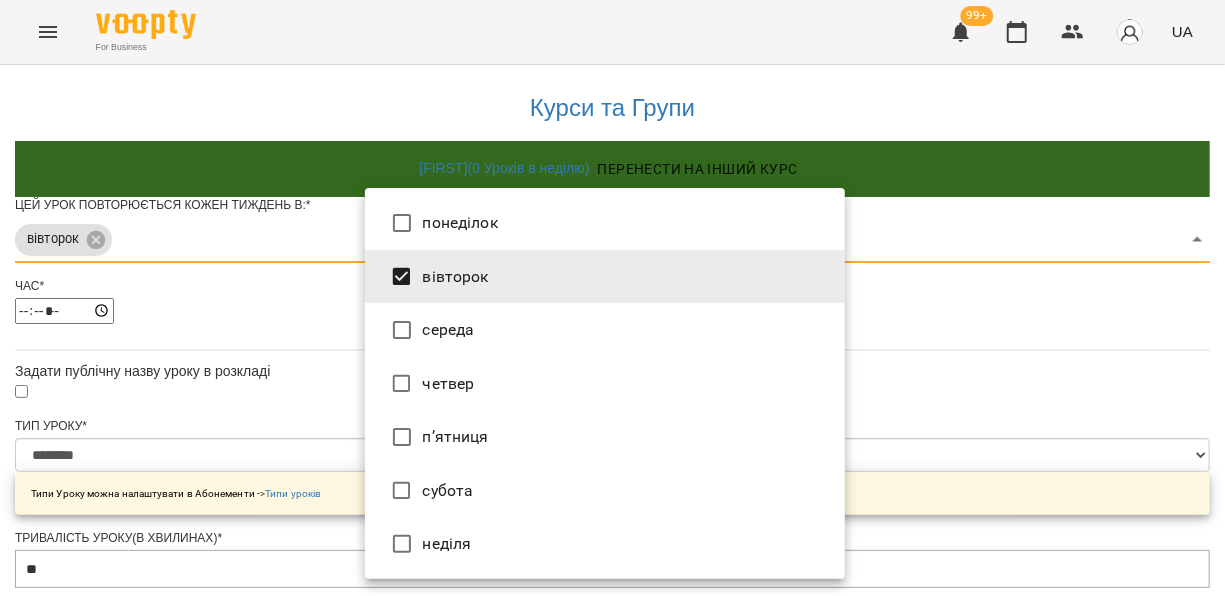 click at bounding box center (612, 298) 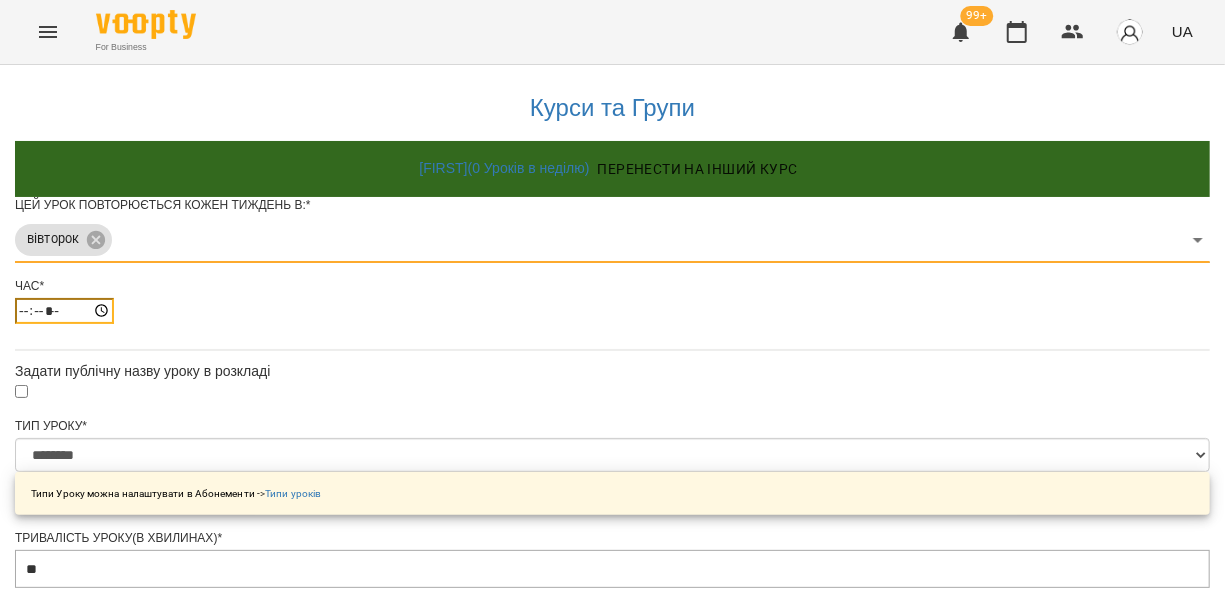 click on "*****" at bounding box center [64, 311] 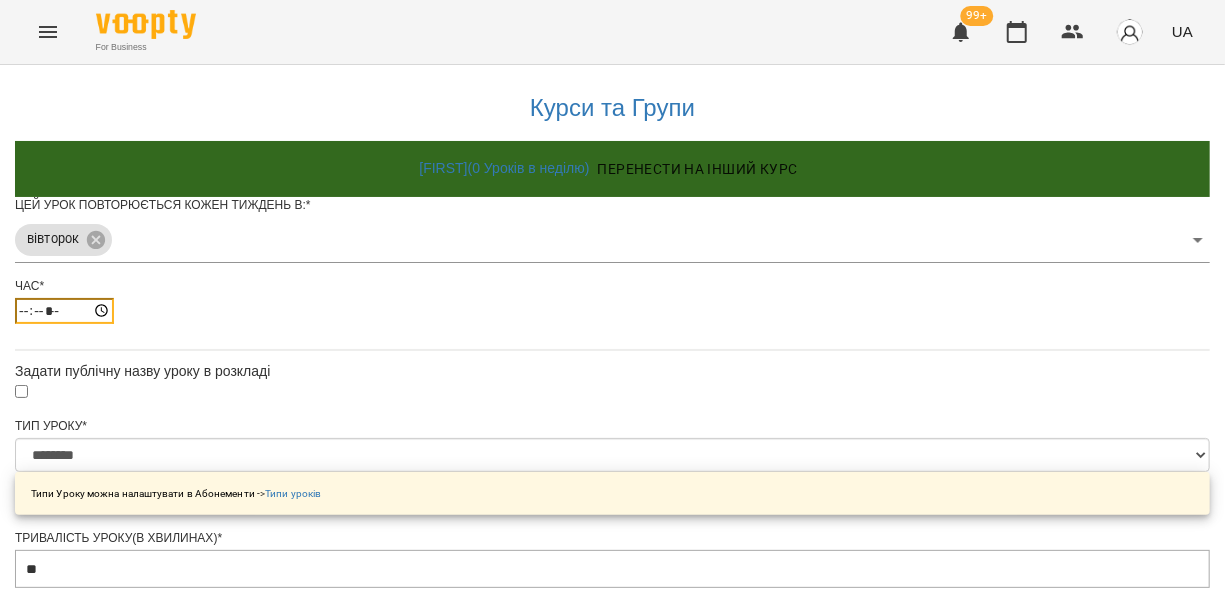type on "*****" 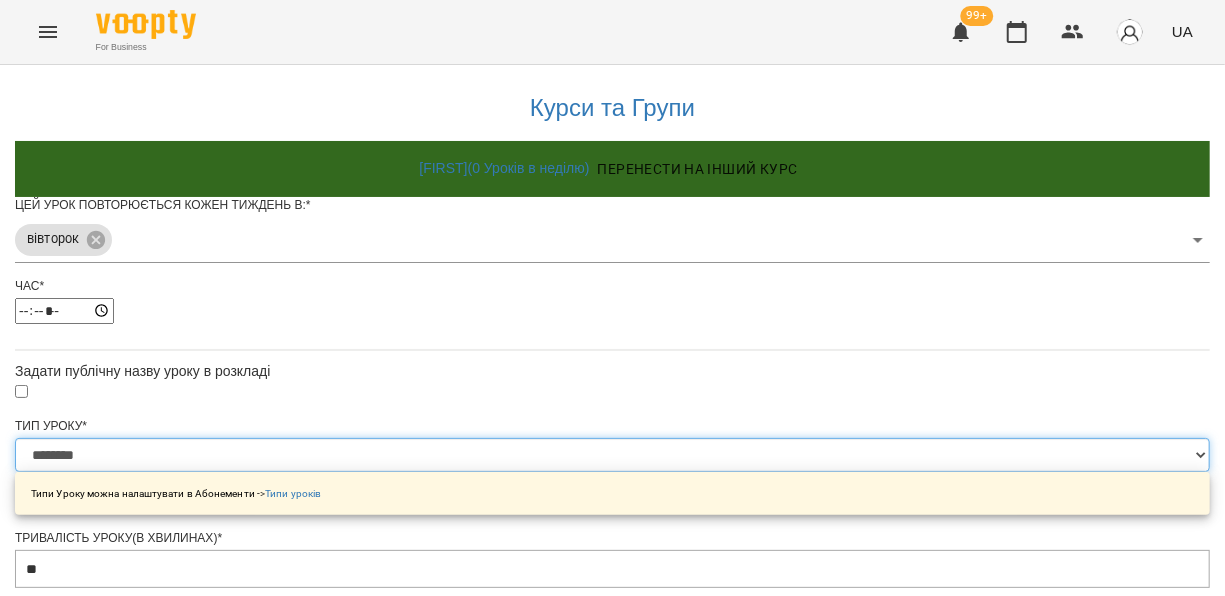 click on "**********" at bounding box center (612, 455) 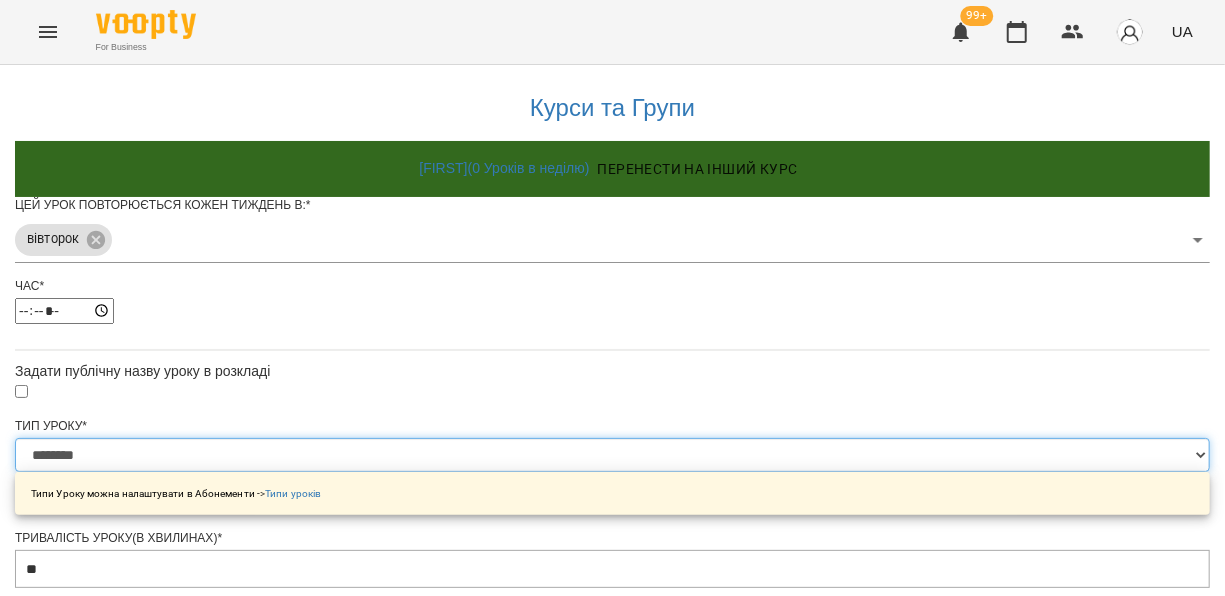 select on "**********" 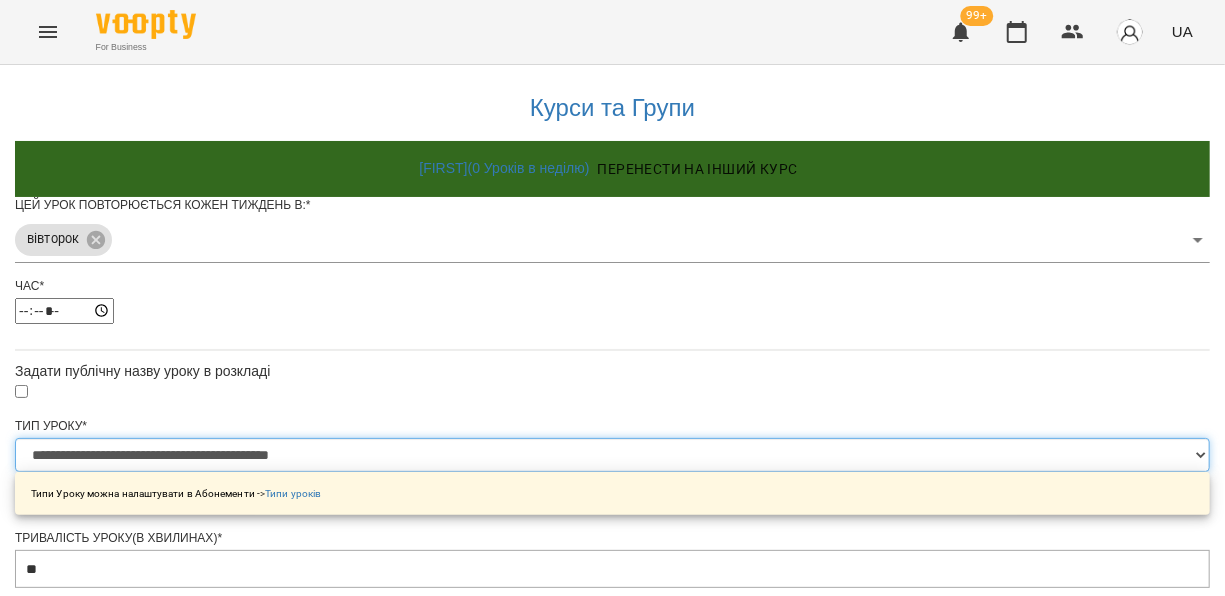 click on "**********" at bounding box center [612, 455] 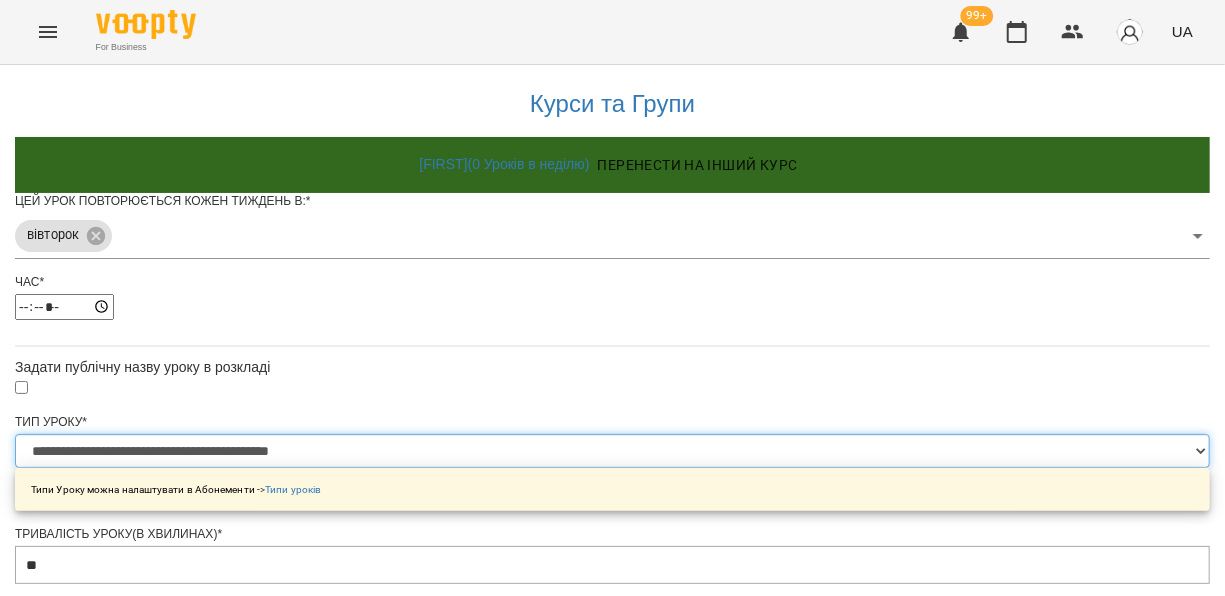 scroll, scrollTop: 623, scrollLeft: 0, axis: vertical 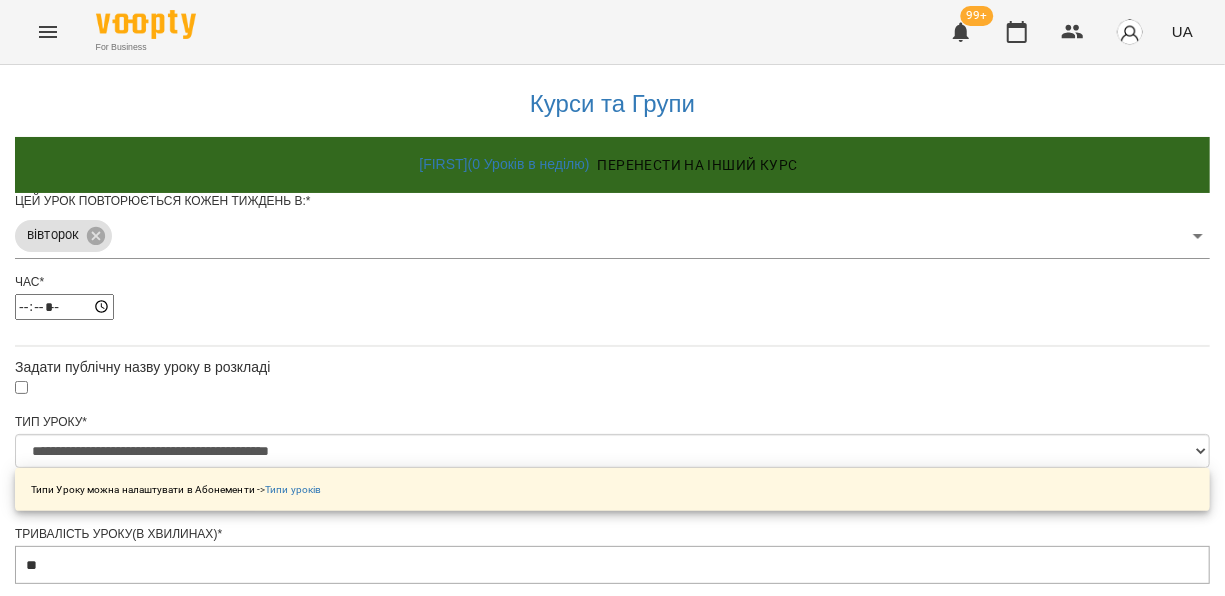 click on "**********" at bounding box center [612, 644] 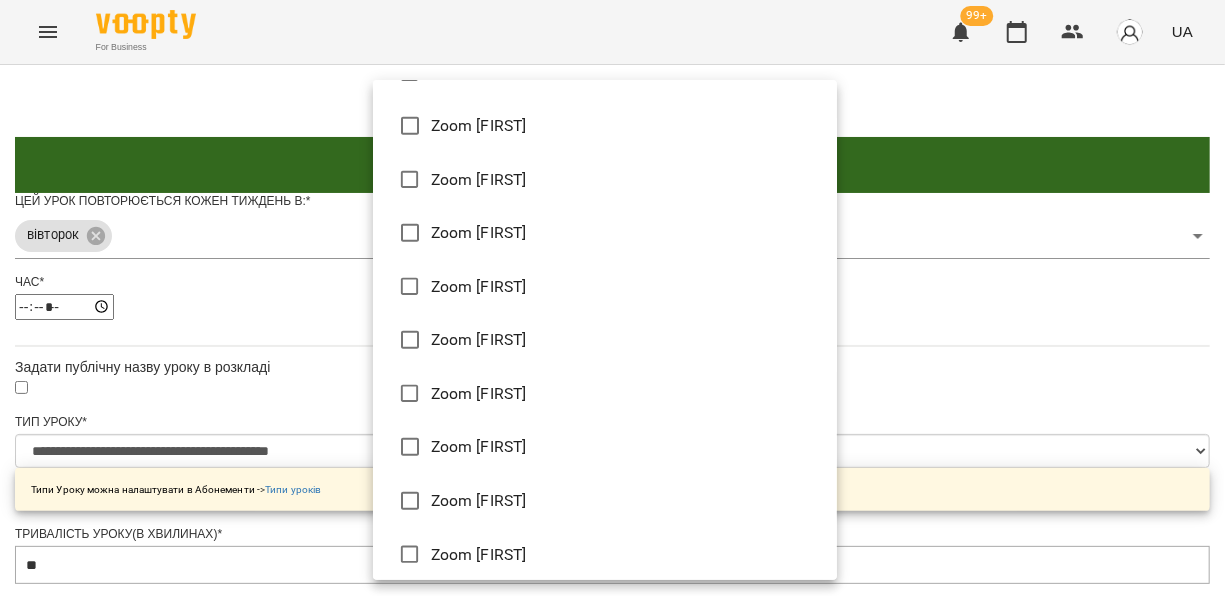 scroll, scrollTop: 480, scrollLeft: 0, axis: vertical 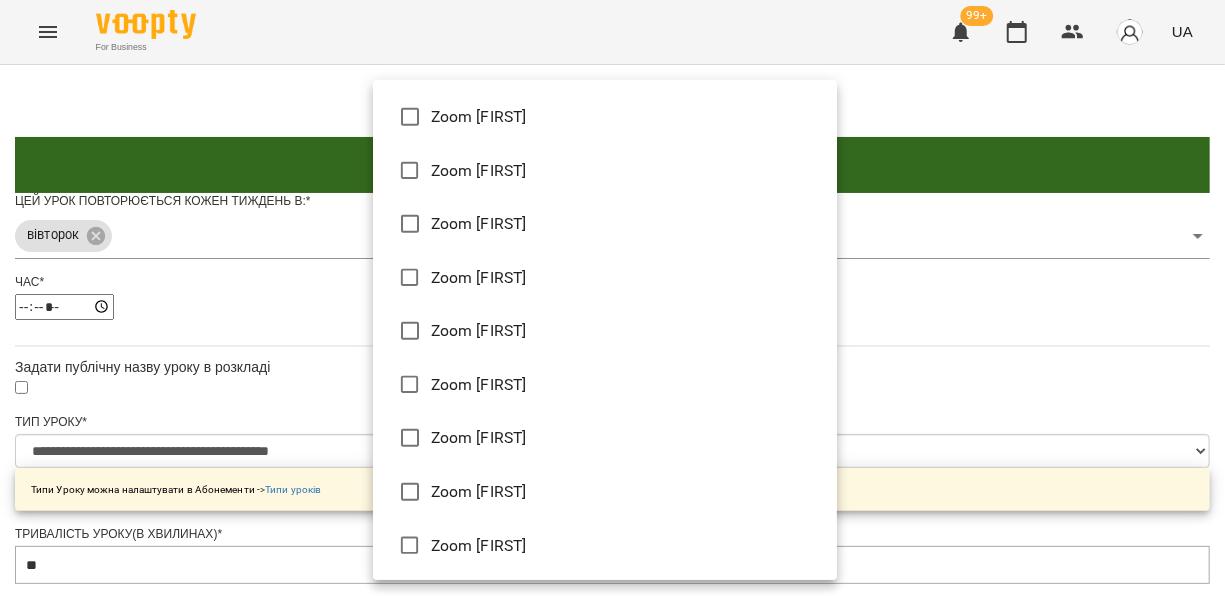 click on "Zoom [FIRST]" at bounding box center (605, 546) 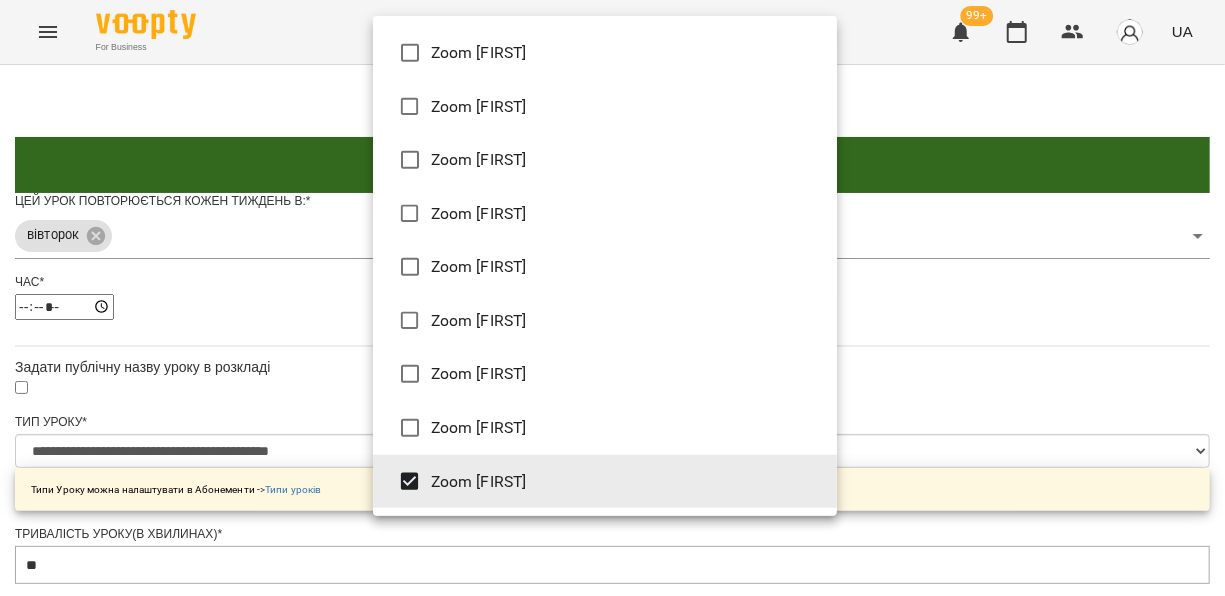 click at bounding box center (612, 298) 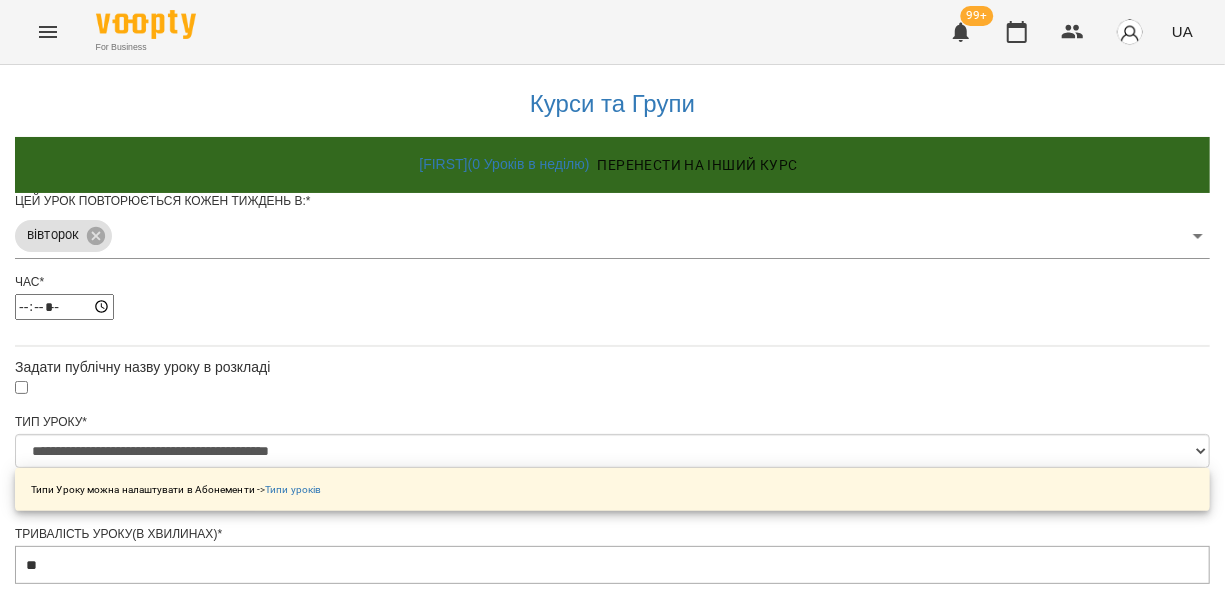 scroll, scrollTop: 802, scrollLeft: 0, axis: vertical 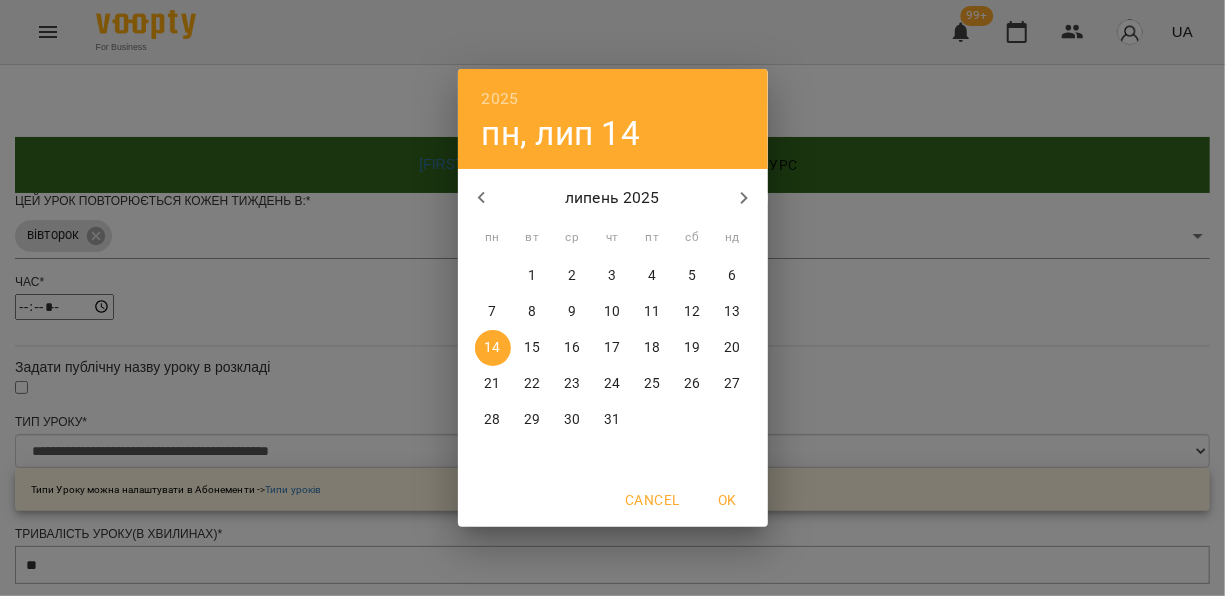 click on "15" at bounding box center [533, 348] 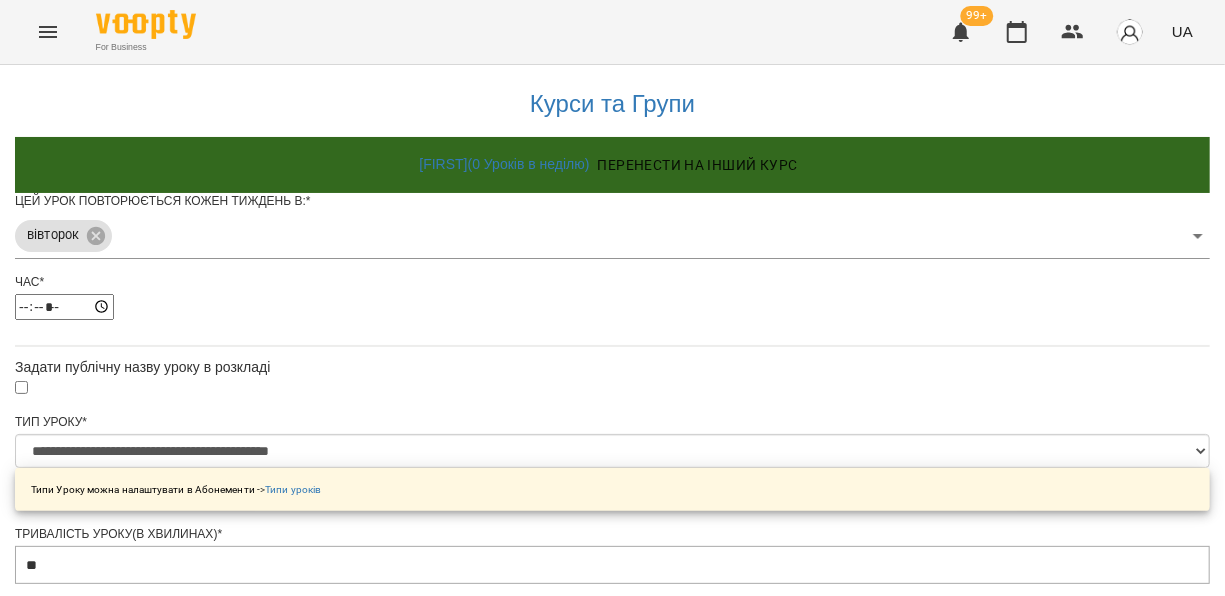 scroll, scrollTop: 900, scrollLeft: 0, axis: vertical 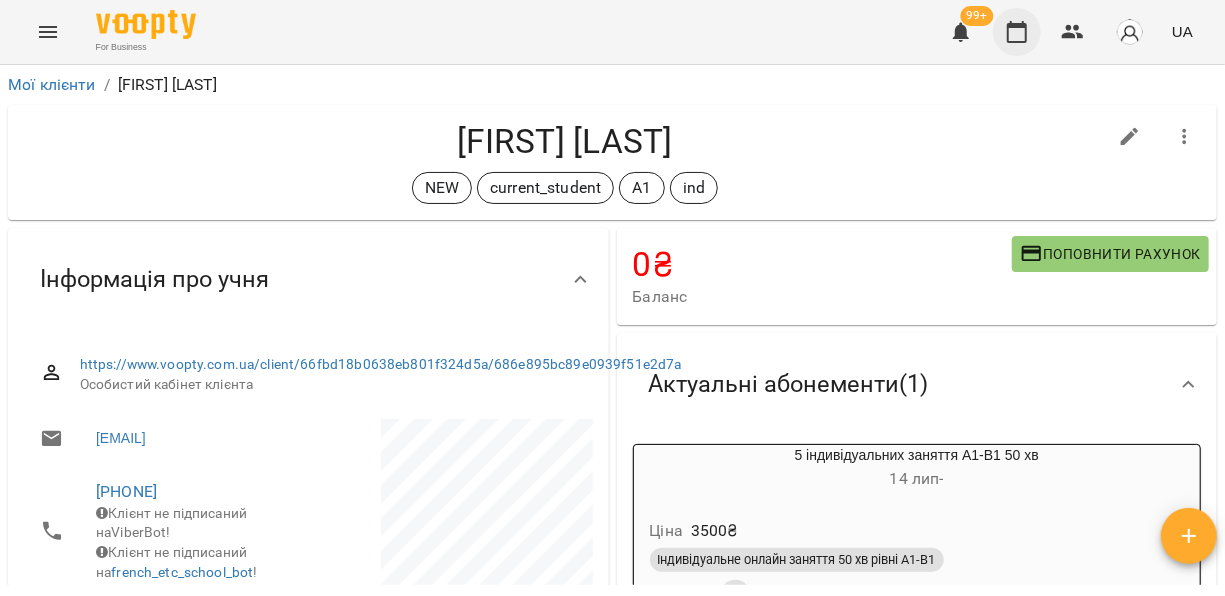 click 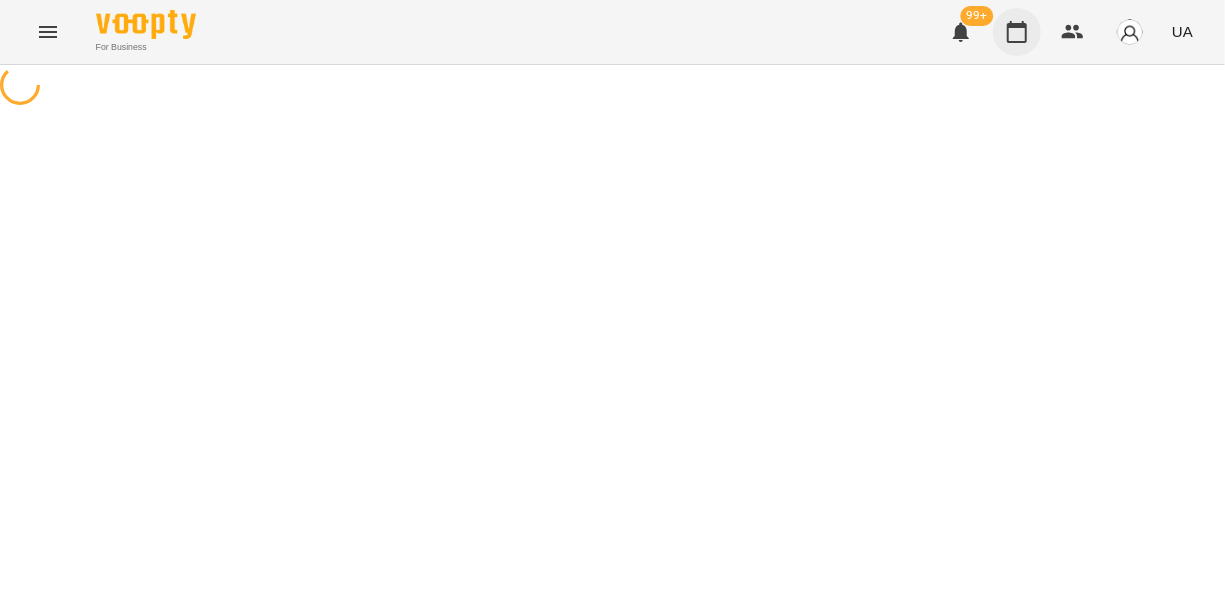scroll, scrollTop: 0, scrollLeft: 0, axis: both 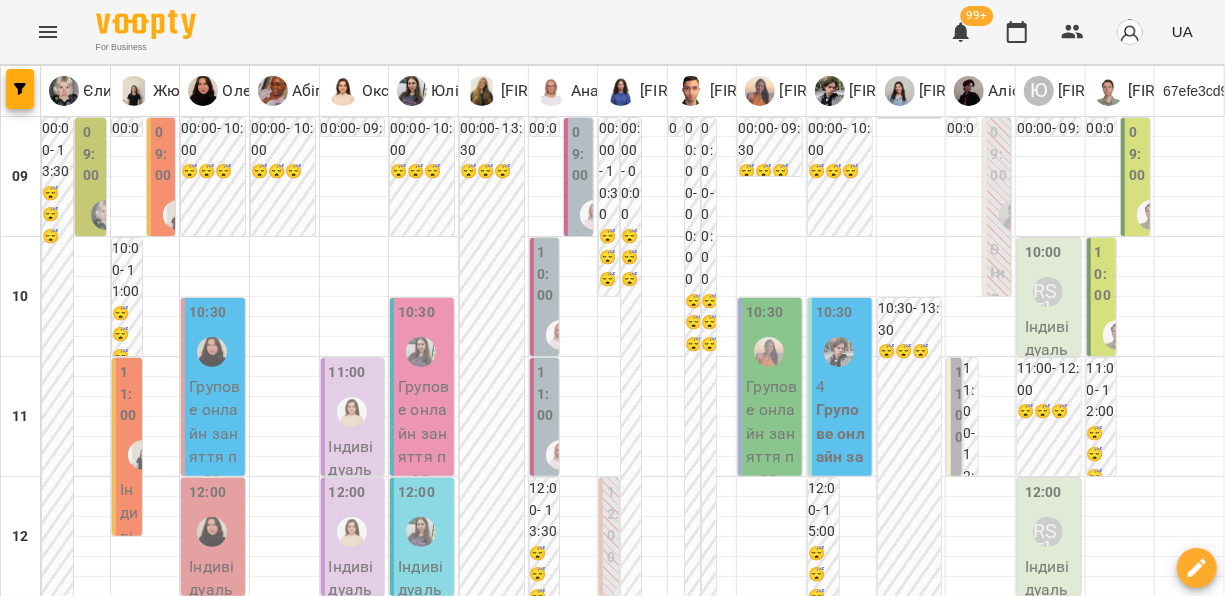 click on "вт" at bounding box center [200, 1823] 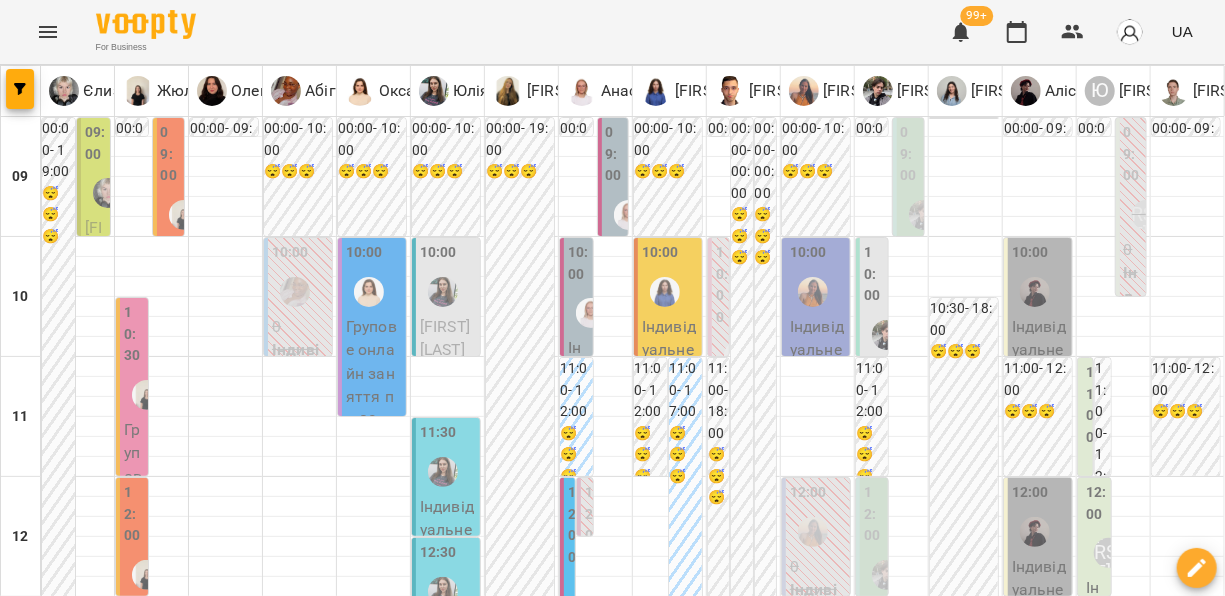 scroll, scrollTop: 1080, scrollLeft: 0, axis: vertical 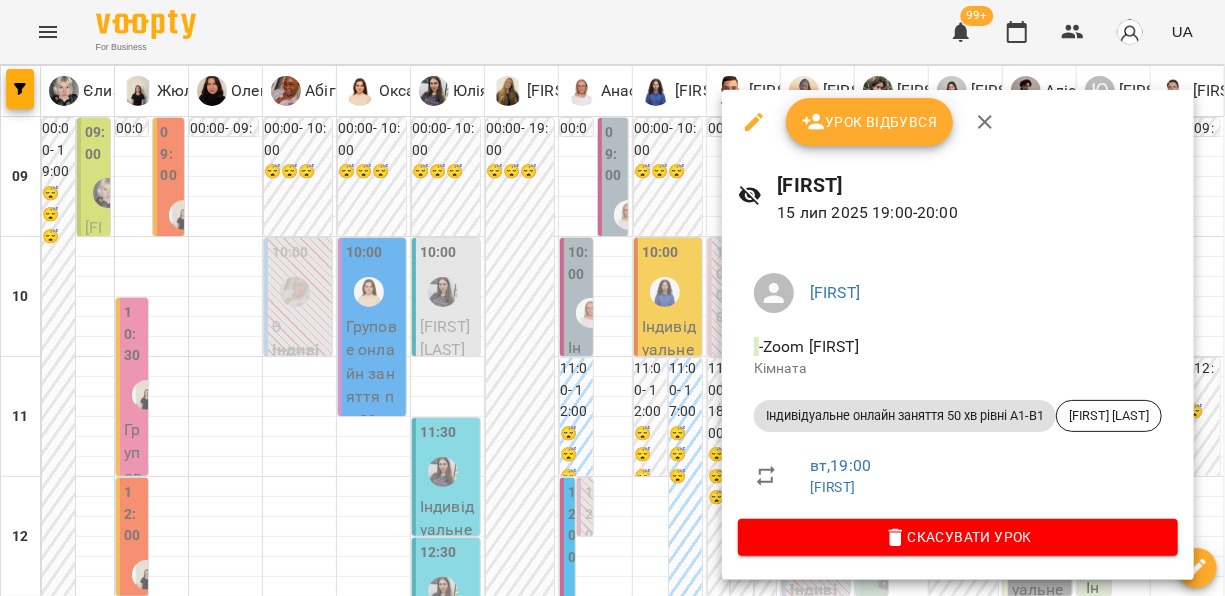 click at bounding box center [612, 298] 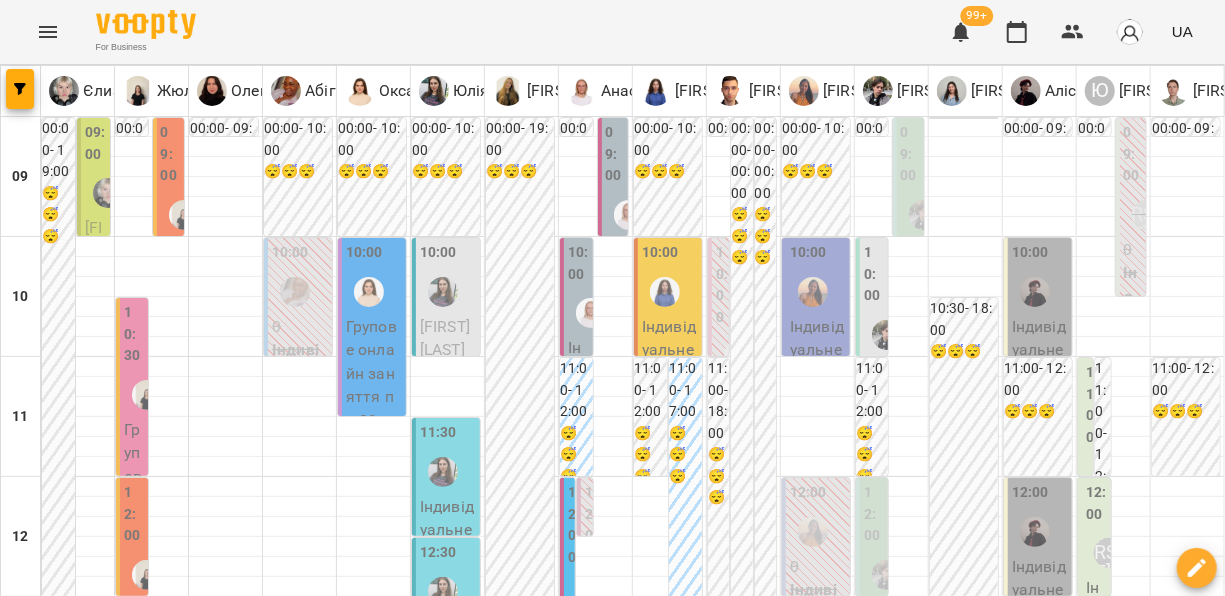 click at bounding box center (1183, 1372) 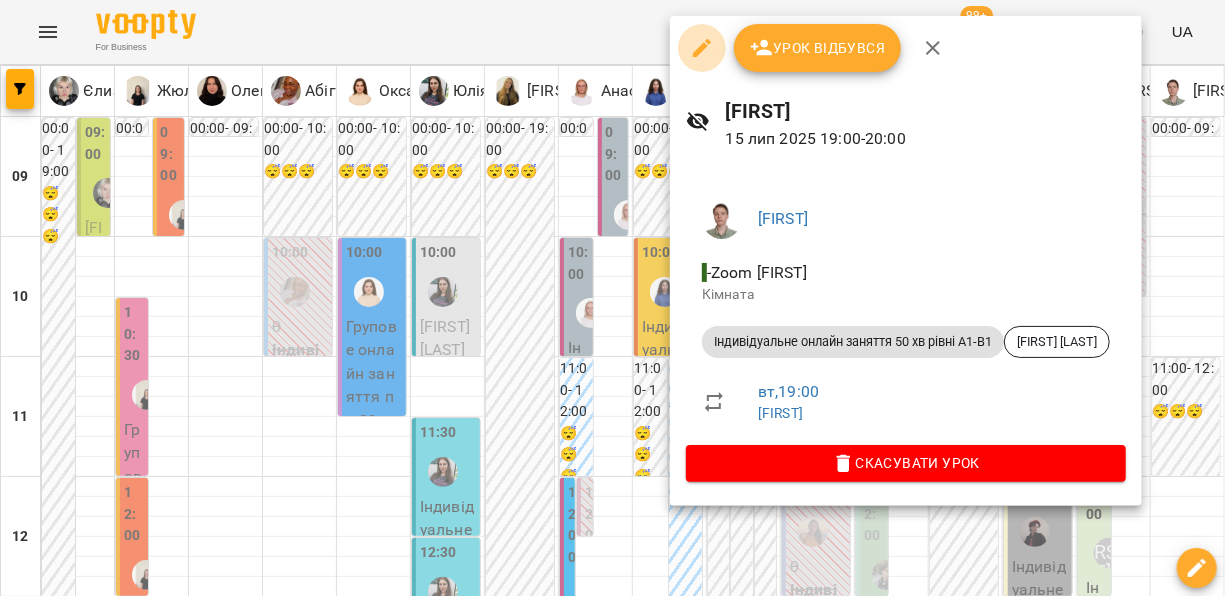 click 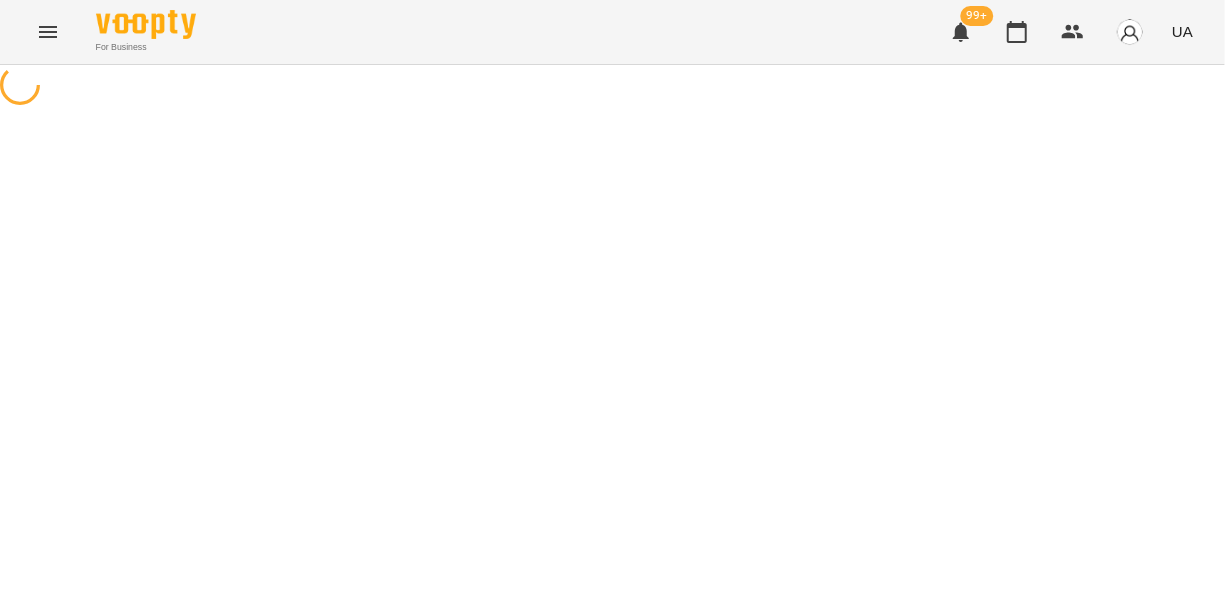 select on "**********" 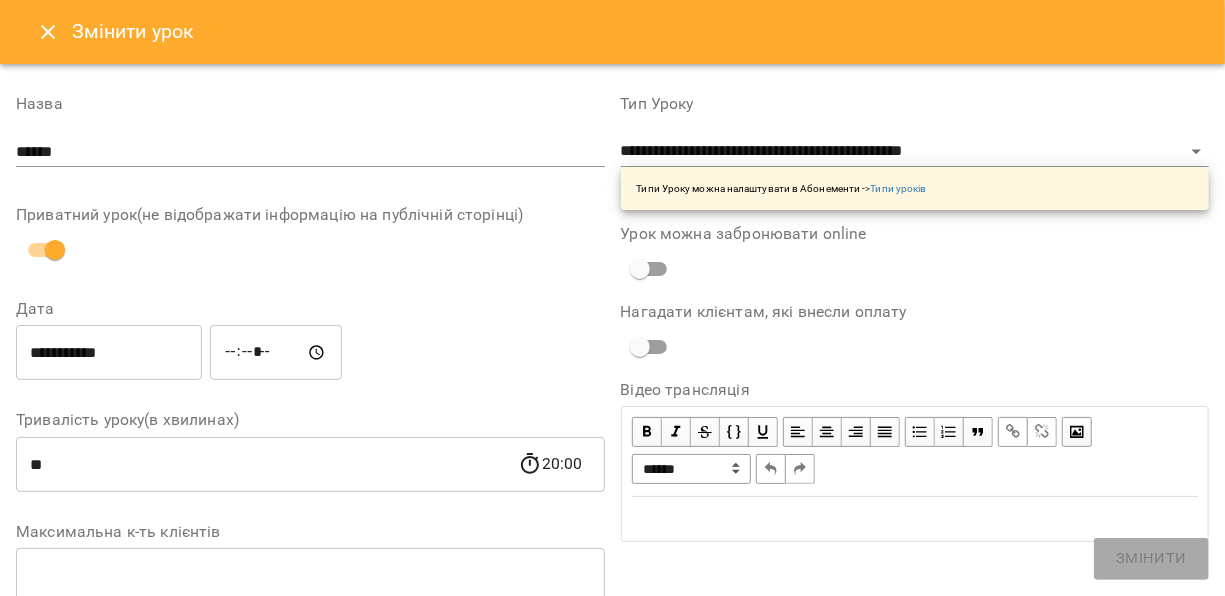 click on "**********" at bounding box center [109, 353] 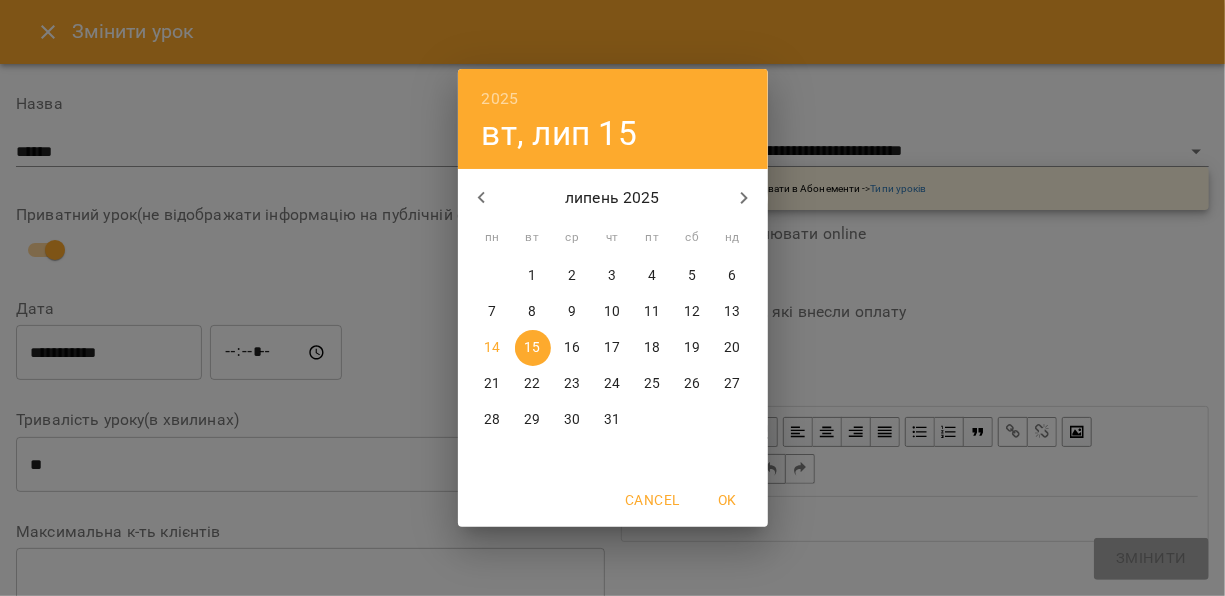 click on "16" at bounding box center [573, 348] 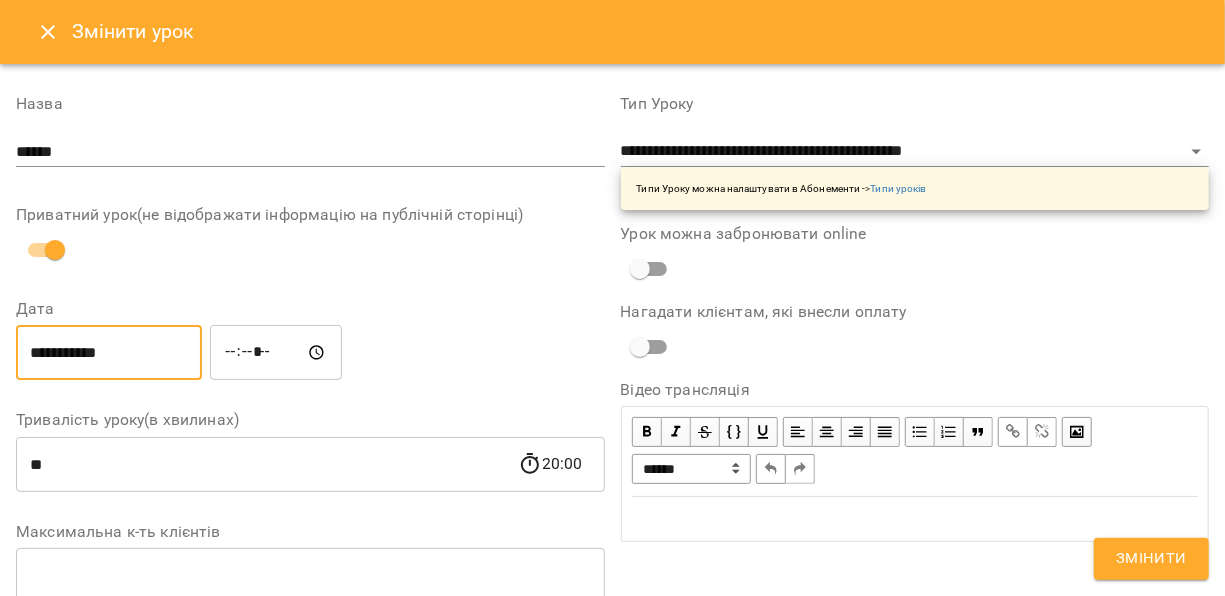 click on "Змінити" at bounding box center [1151, 559] 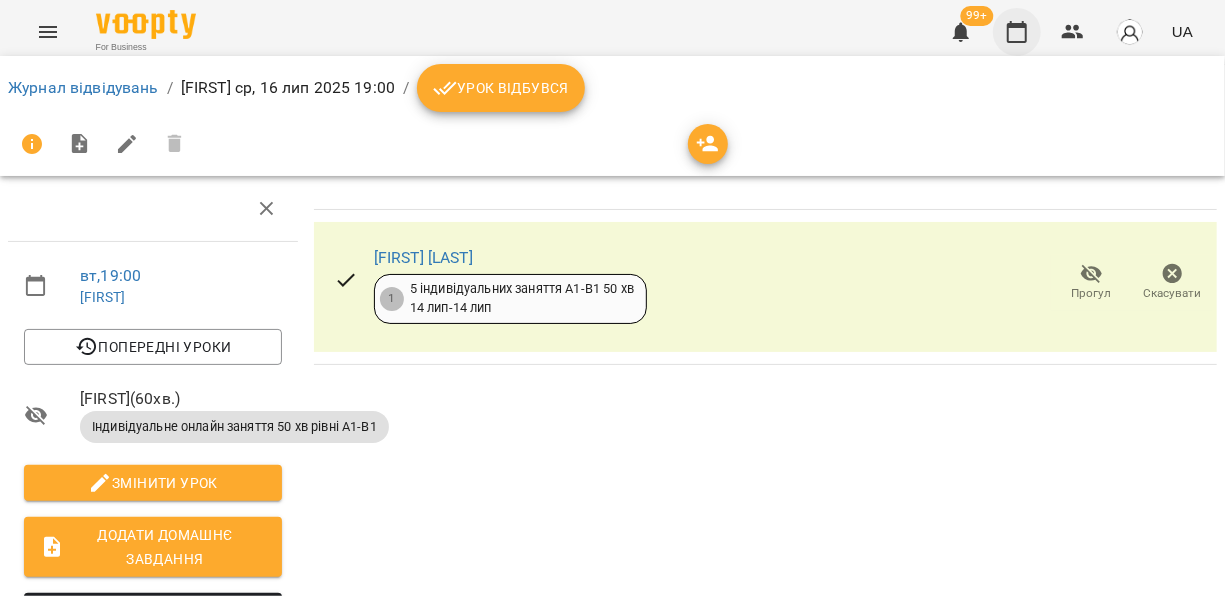 click at bounding box center [1017, 32] 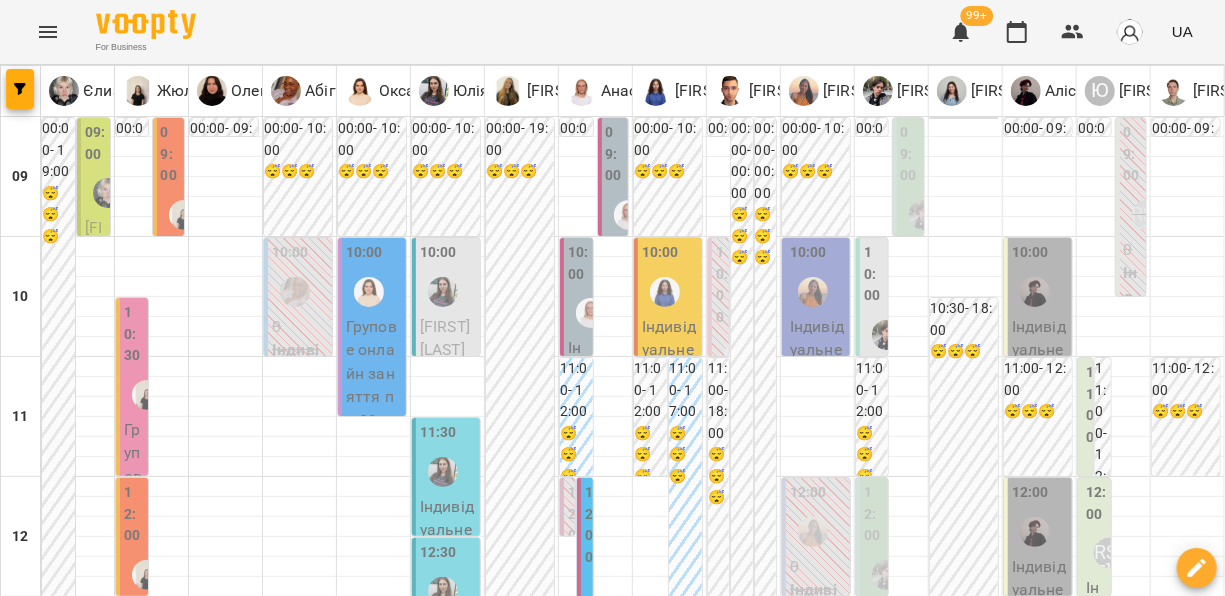 click on "16 лип" at bounding box center [543, 1842] 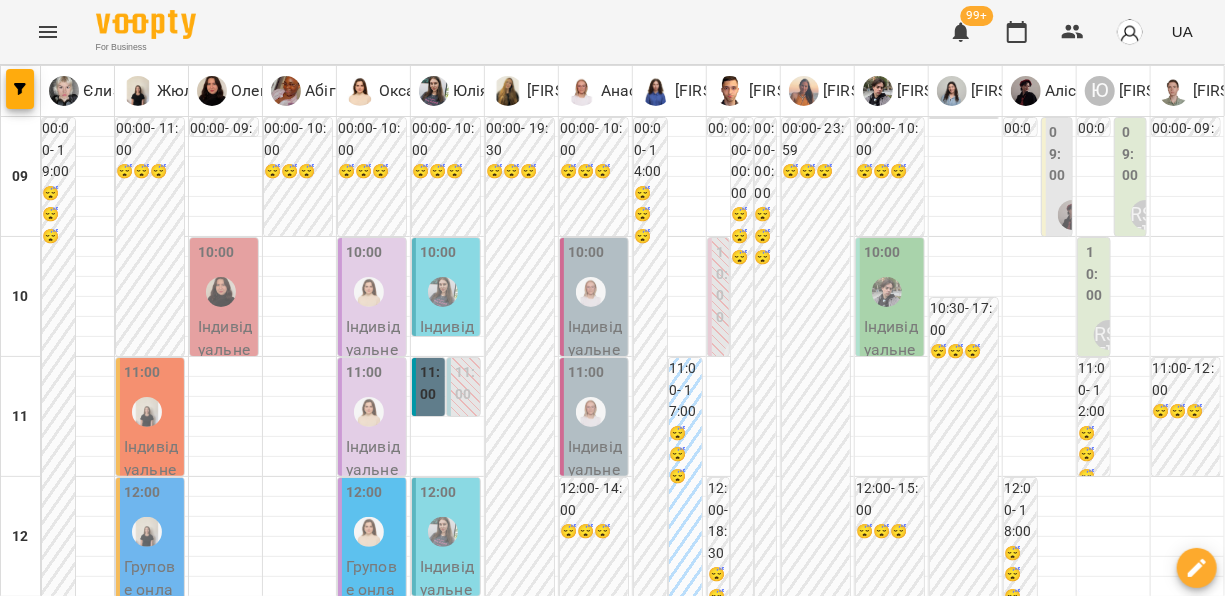 scroll, scrollTop: 1139, scrollLeft: 0, axis: vertical 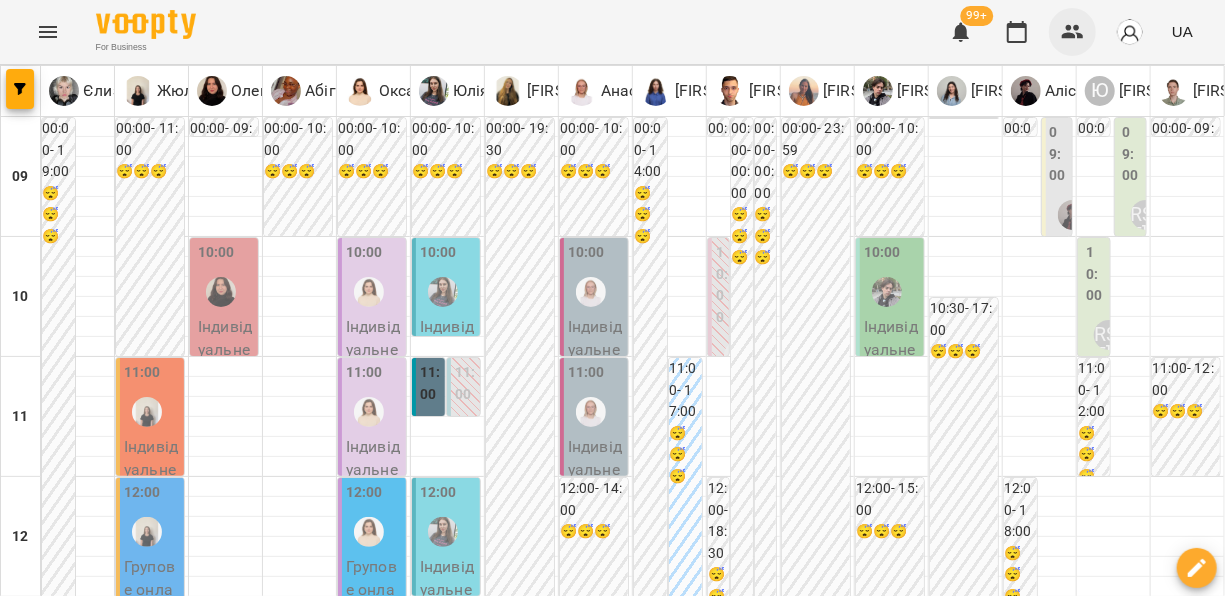 click 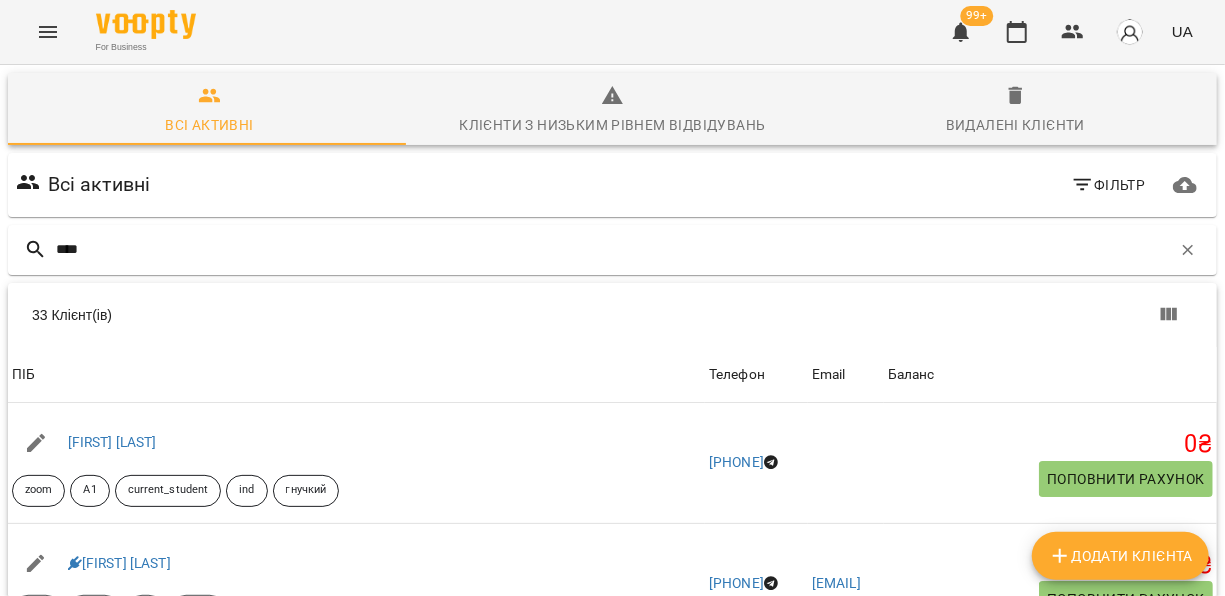 type on "****" 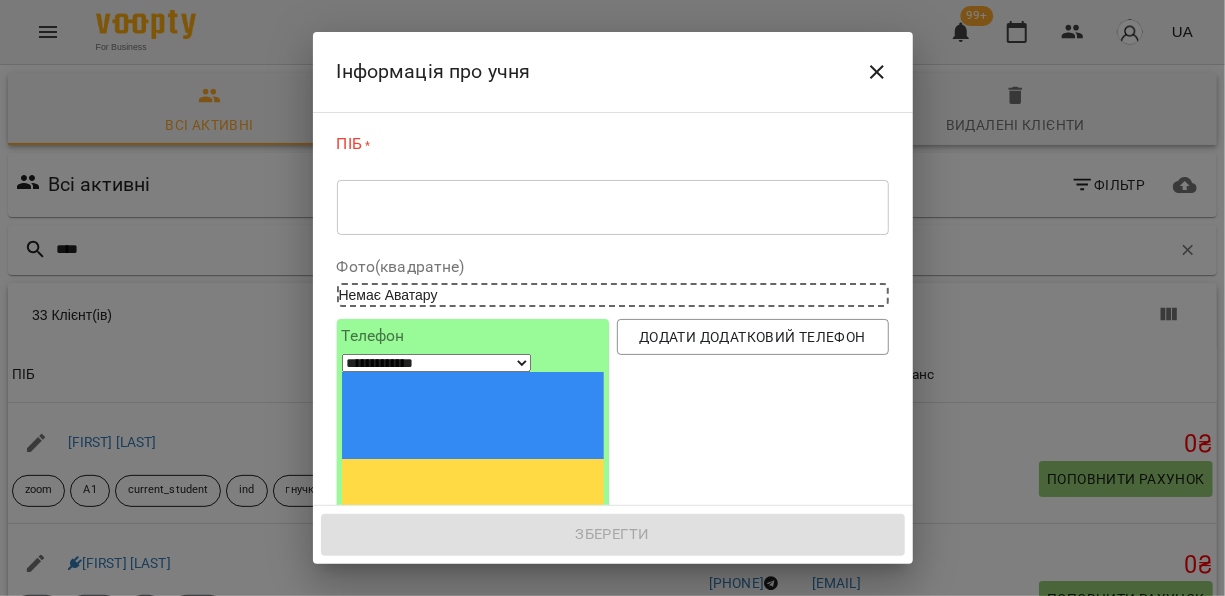 click at bounding box center (613, 207) 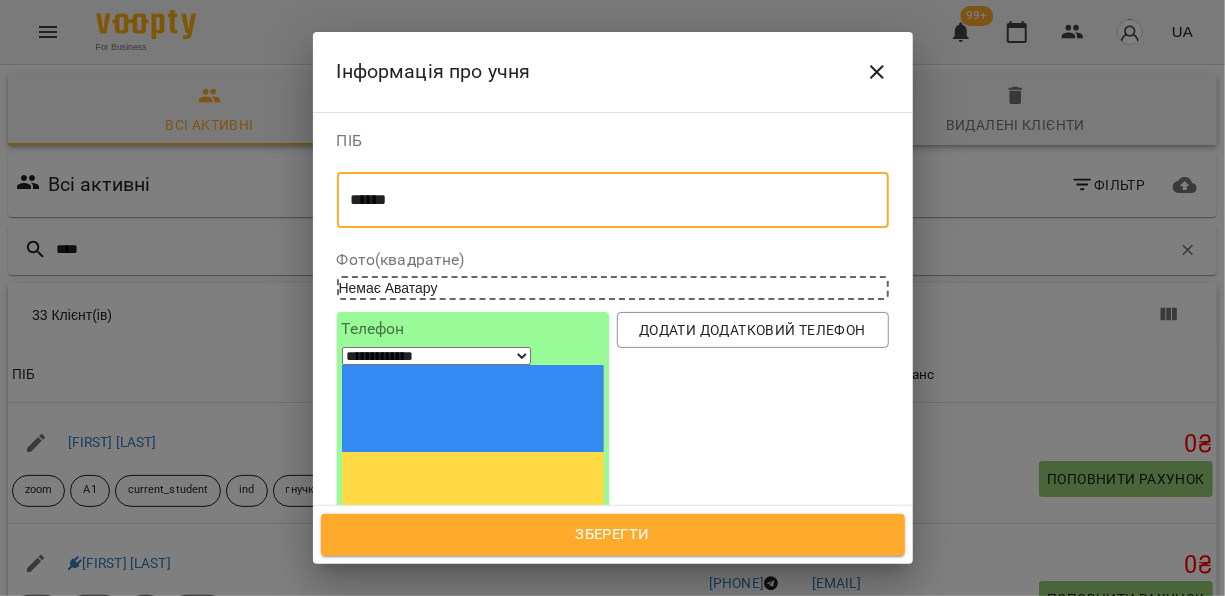 type on "******" 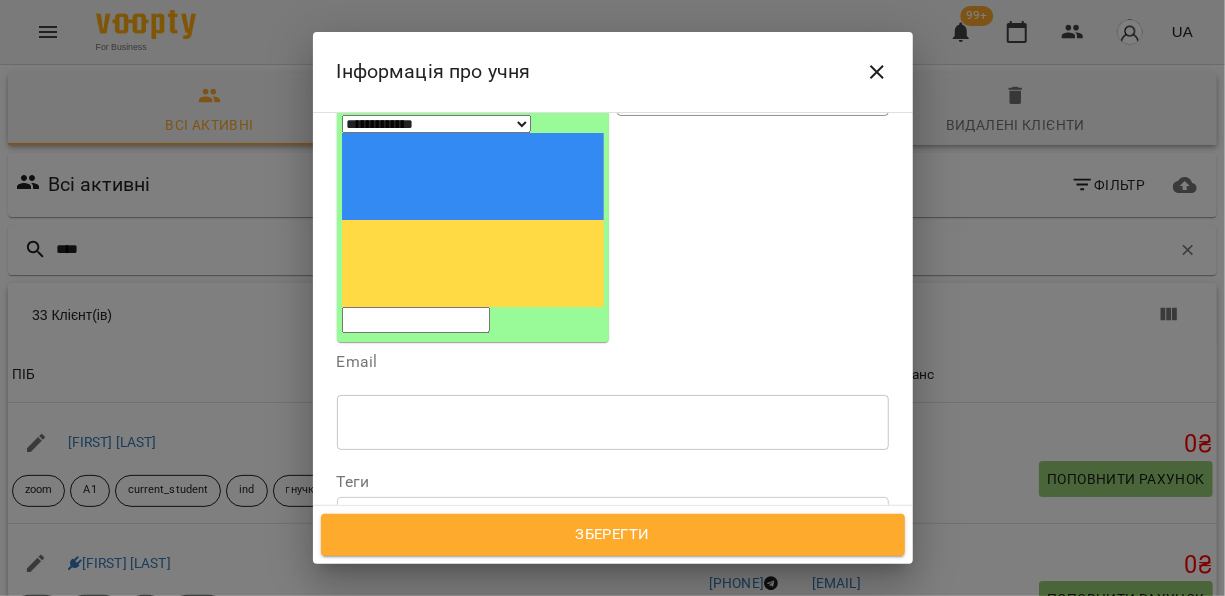scroll, scrollTop: 257, scrollLeft: 0, axis: vertical 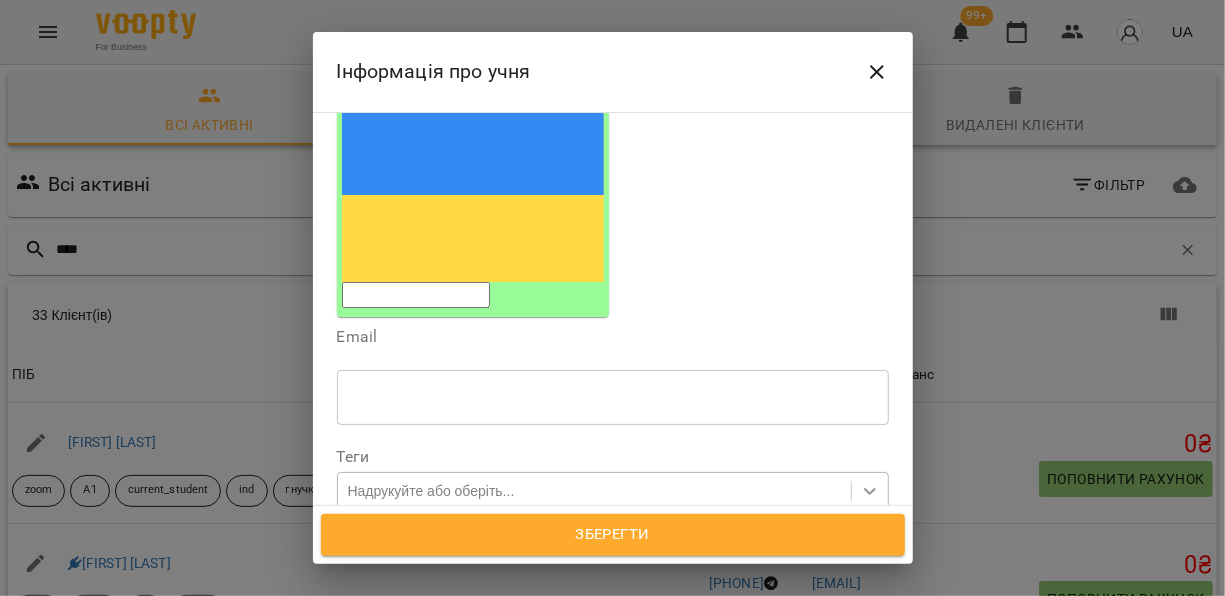 click 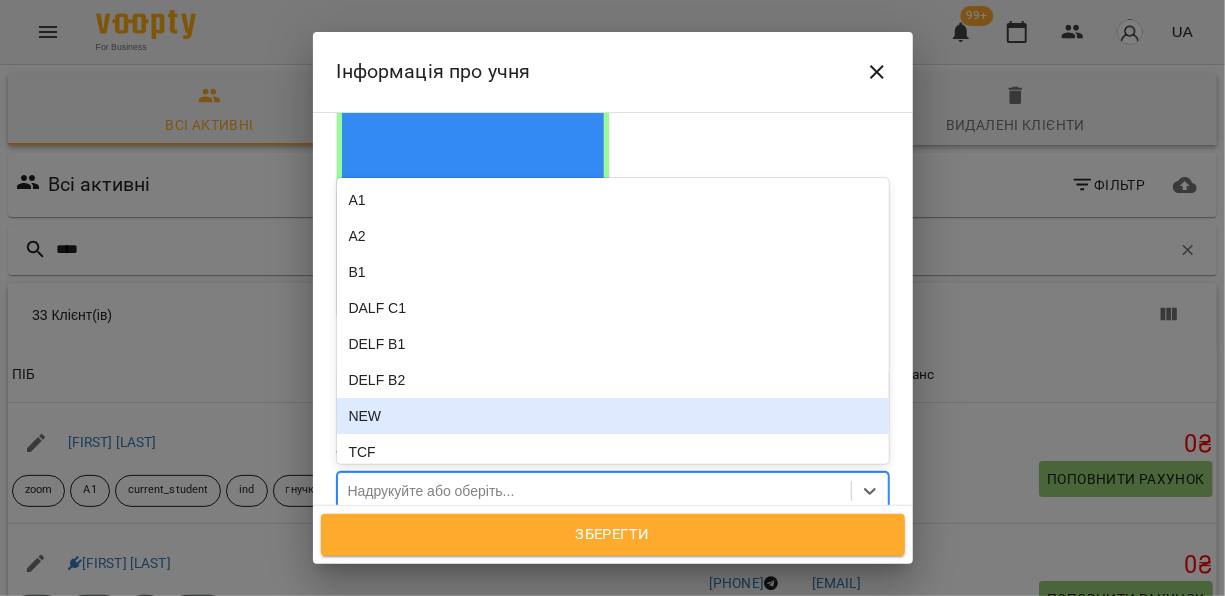 click on "NEW" at bounding box center (613, 416) 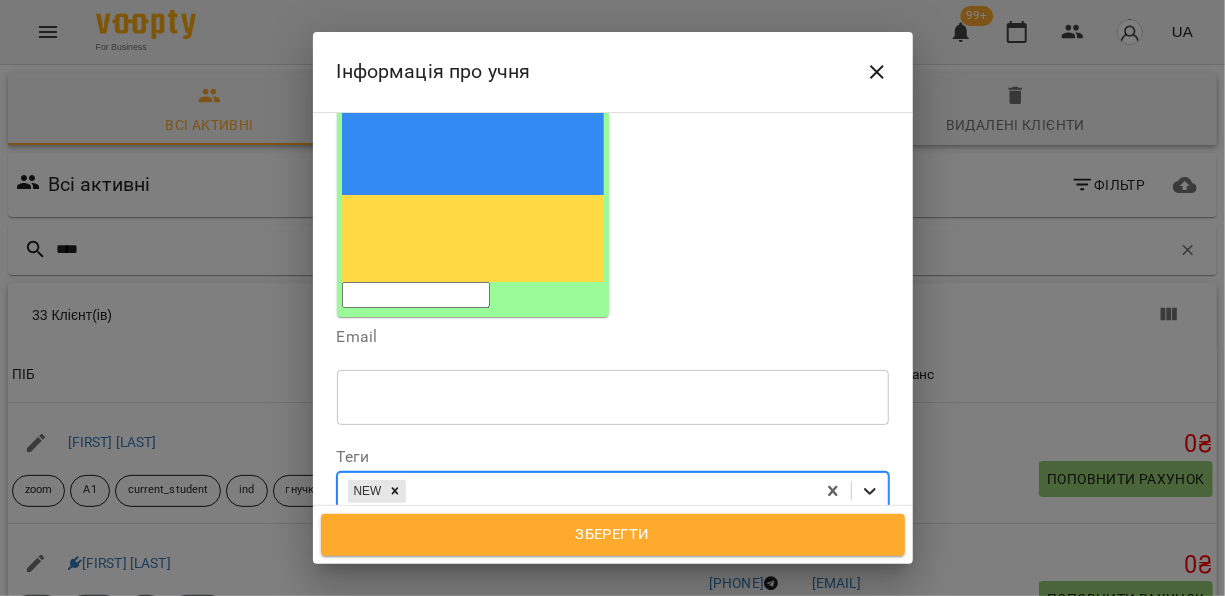 click at bounding box center [870, 491] 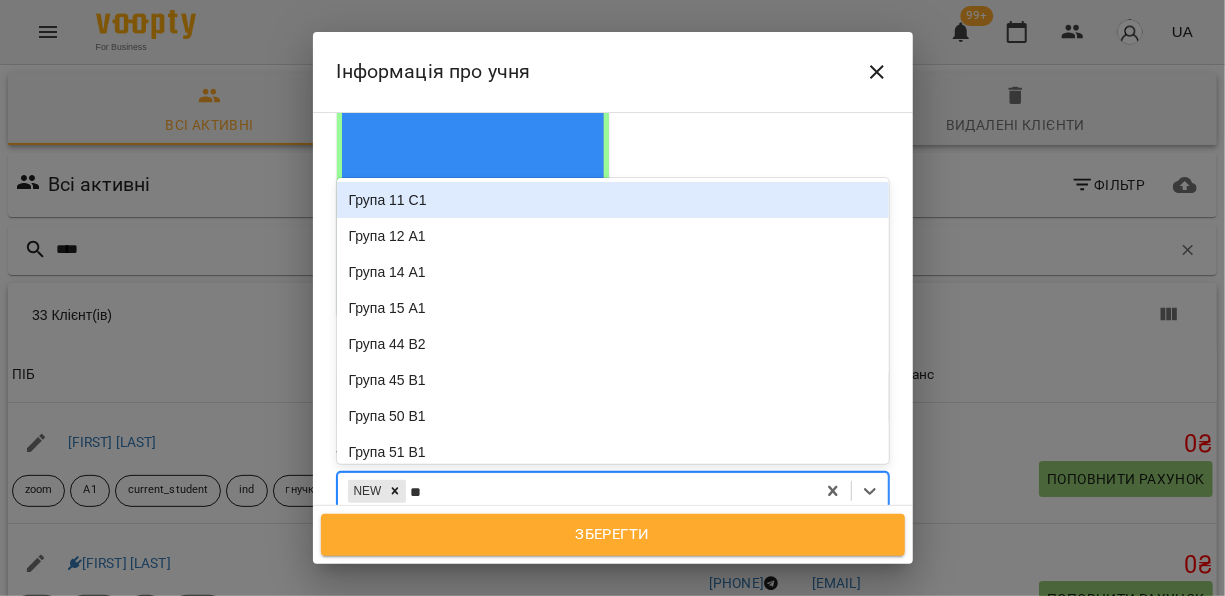 type on "***" 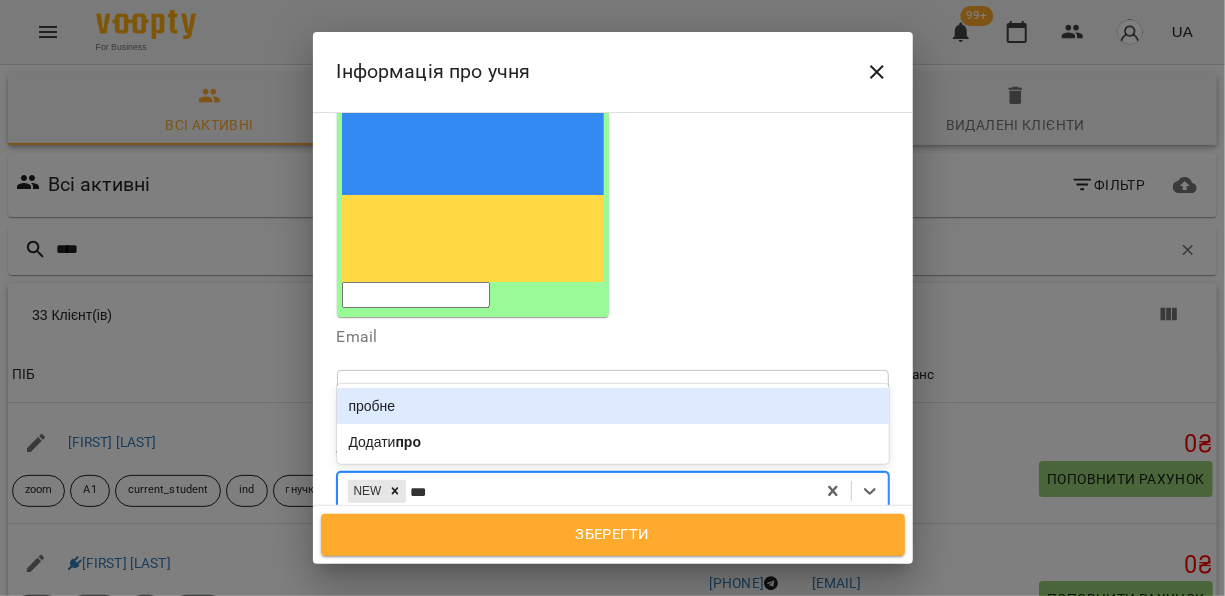 click on "пробне" at bounding box center [613, 406] 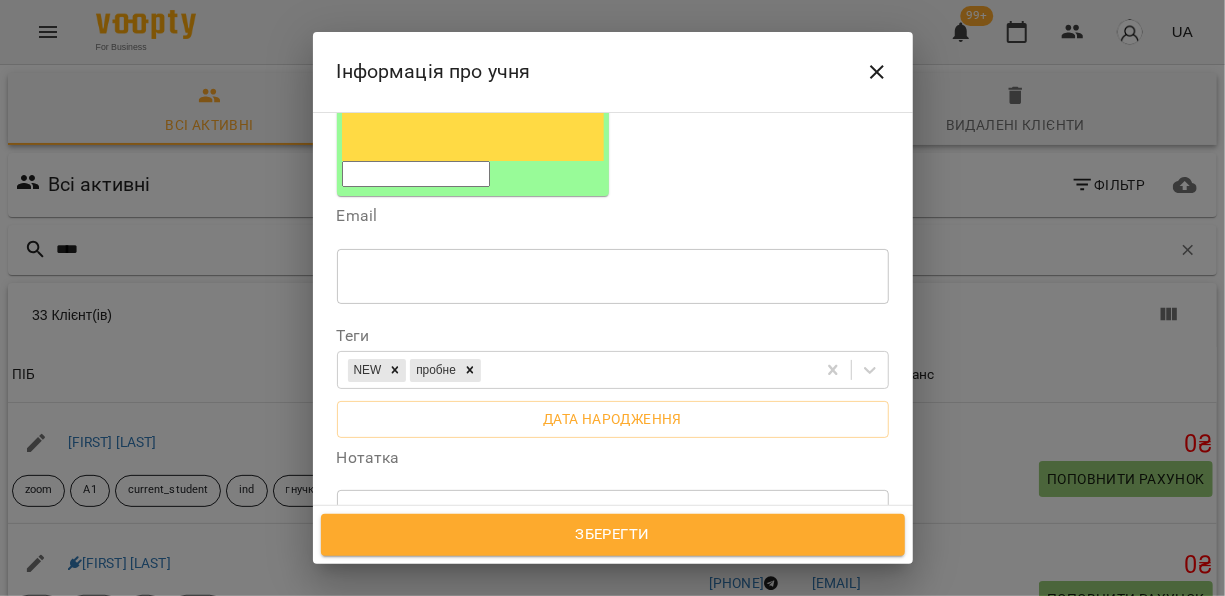 scroll, scrollTop: 379, scrollLeft: 0, axis: vertical 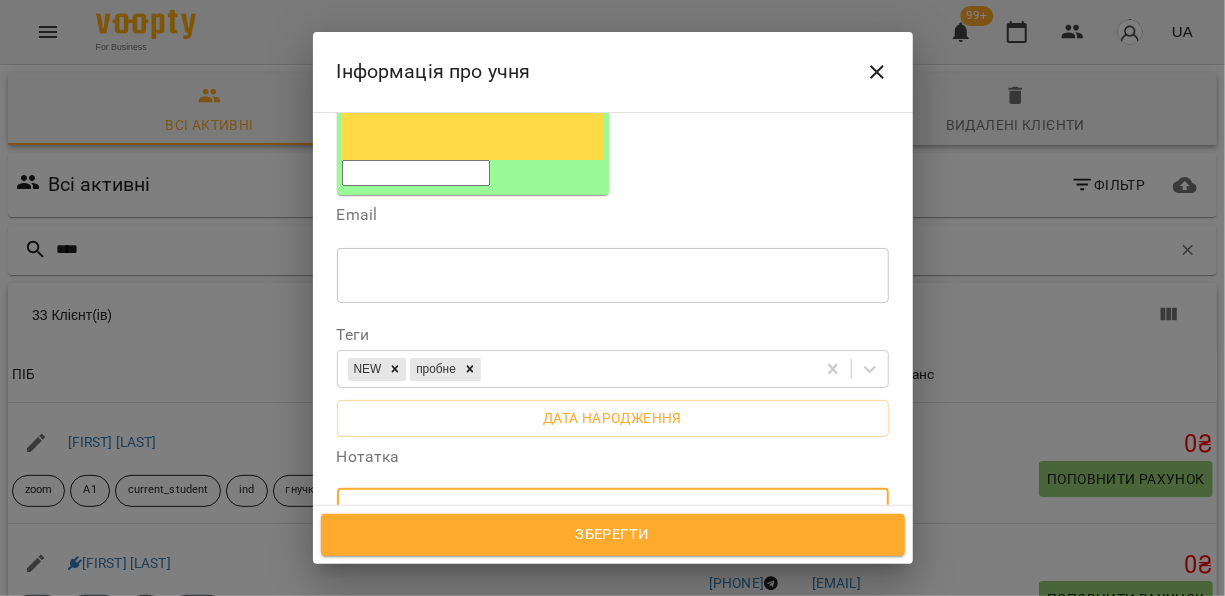 click at bounding box center [613, 516] 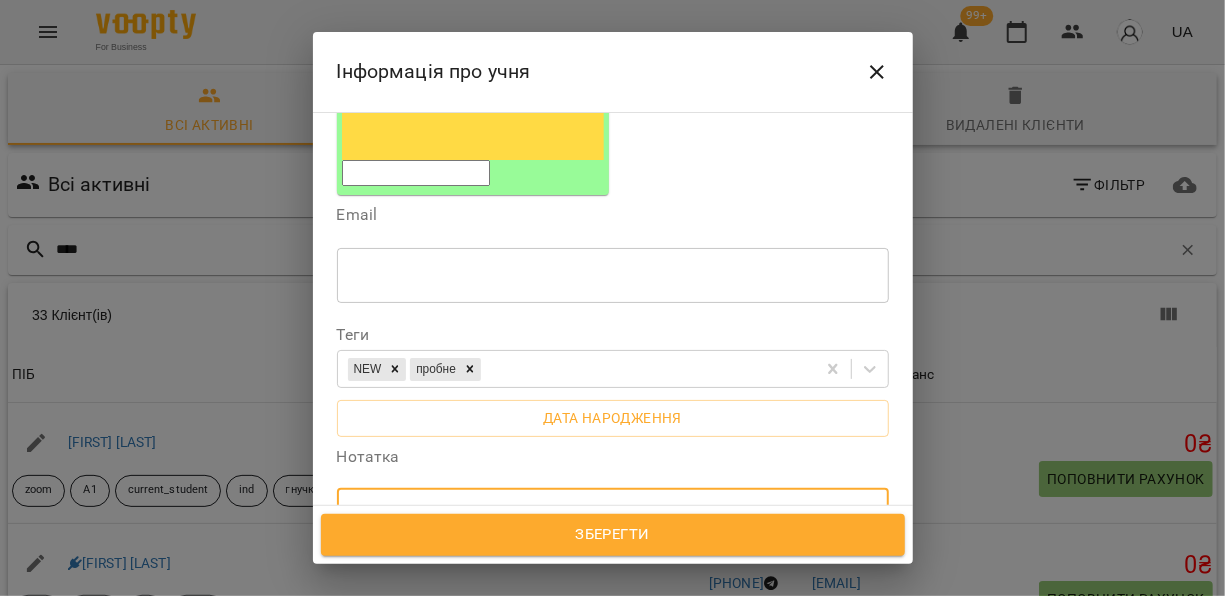 type on "**********" 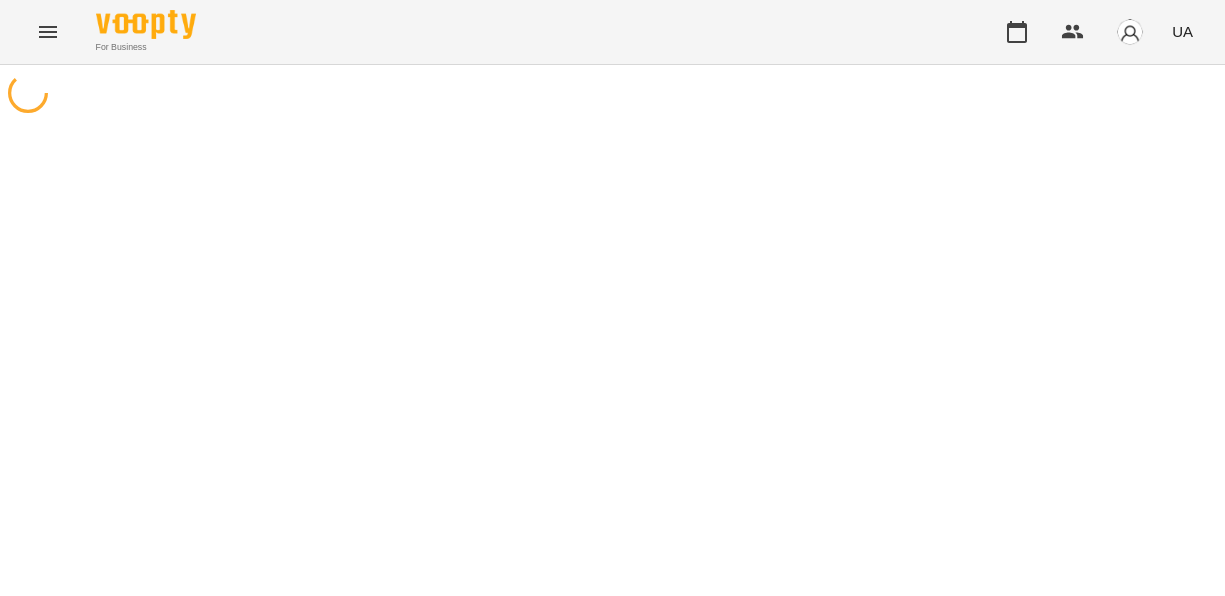 scroll, scrollTop: 0, scrollLeft: 0, axis: both 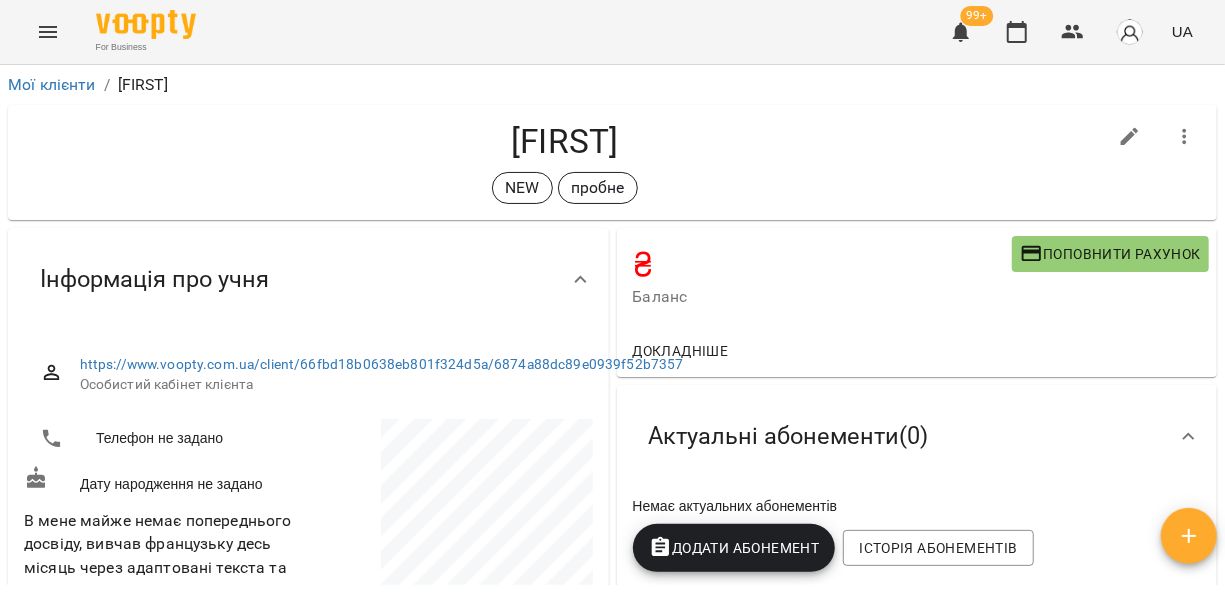 click on "Поповнити рахунок" at bounding box center [1110, 254] 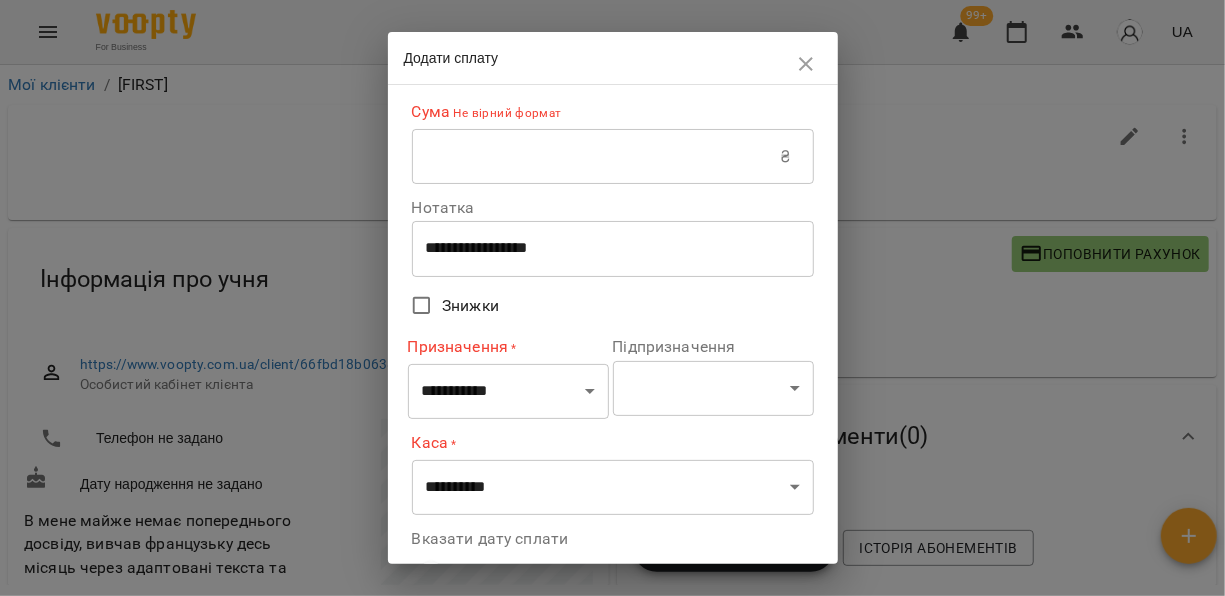 click at bounding box center (596, 157) 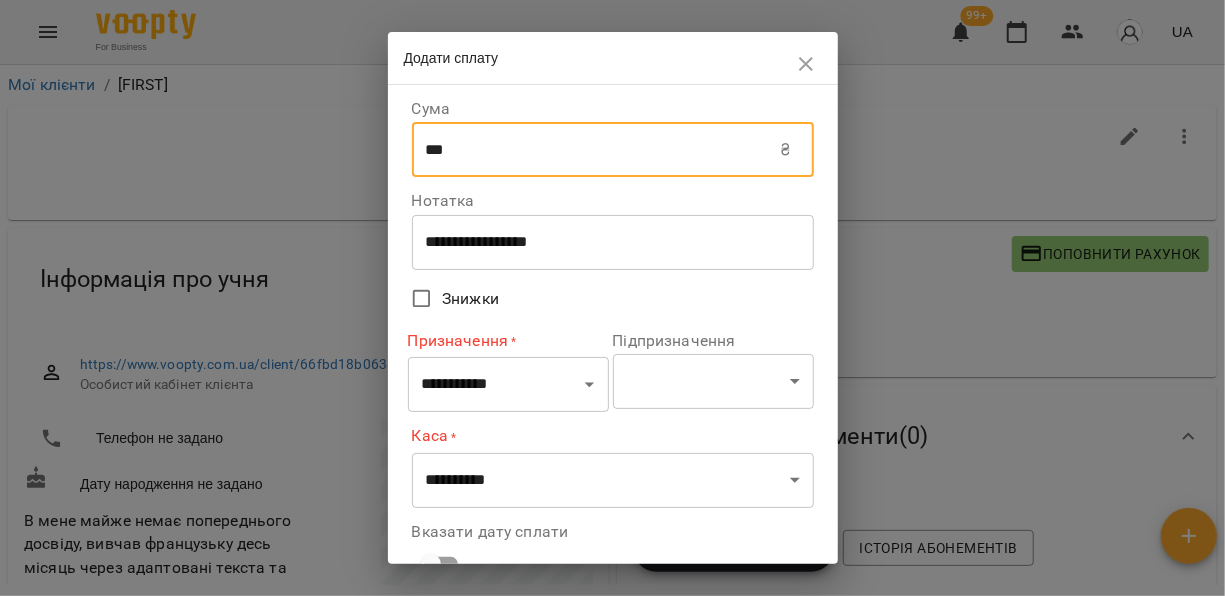 type on "***" 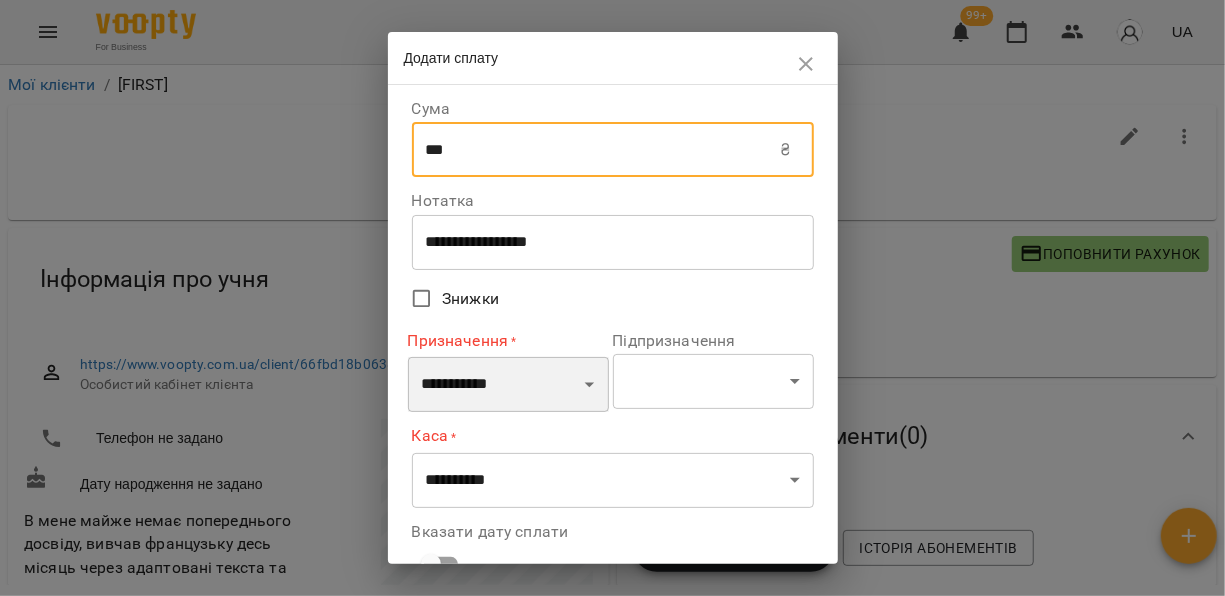 click on "**********" at bounding box center [508, 385] 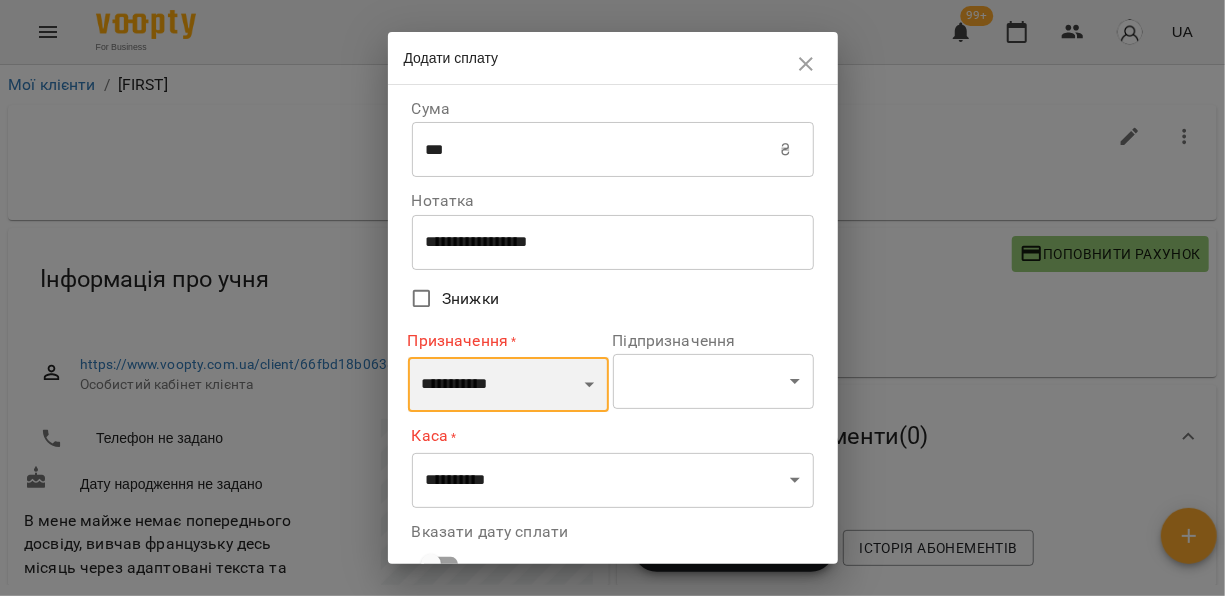 select on "**********" 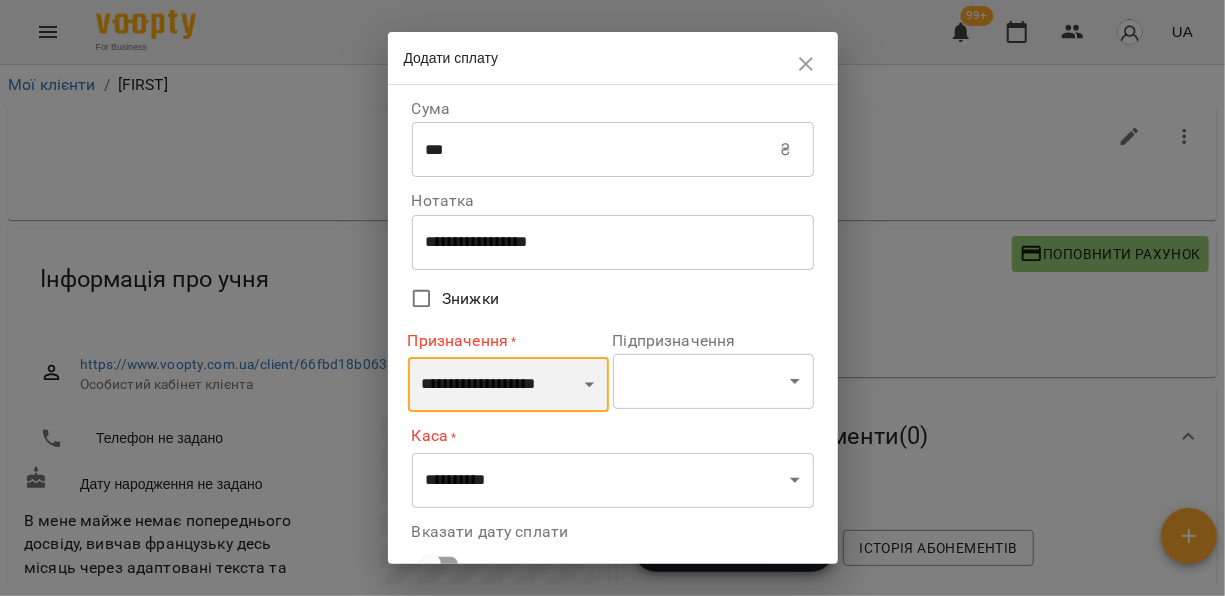 click on "**********" at bounding box center [508, 385] 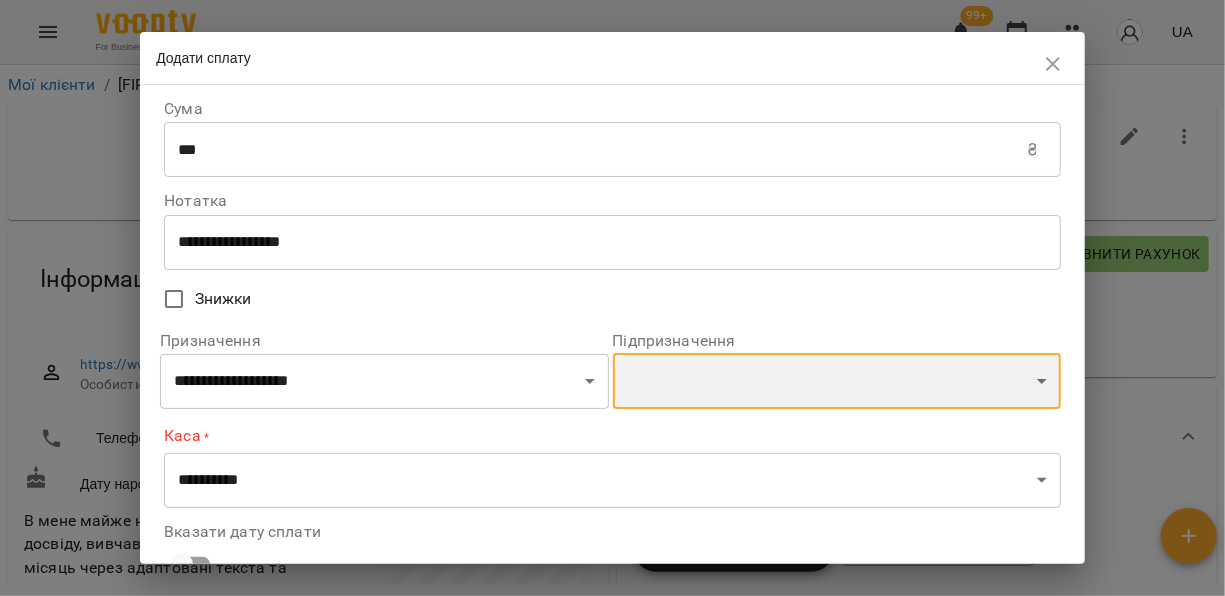click on "**********" at bounding box center (837, 381) 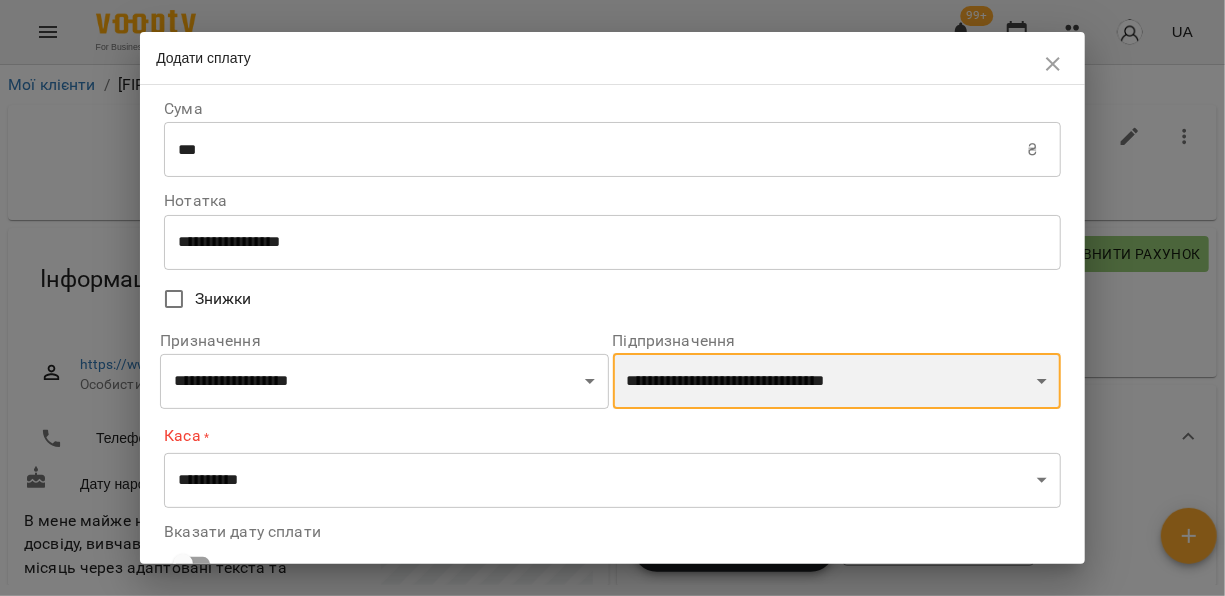 click on "**********" at bounding box center [837, 381] 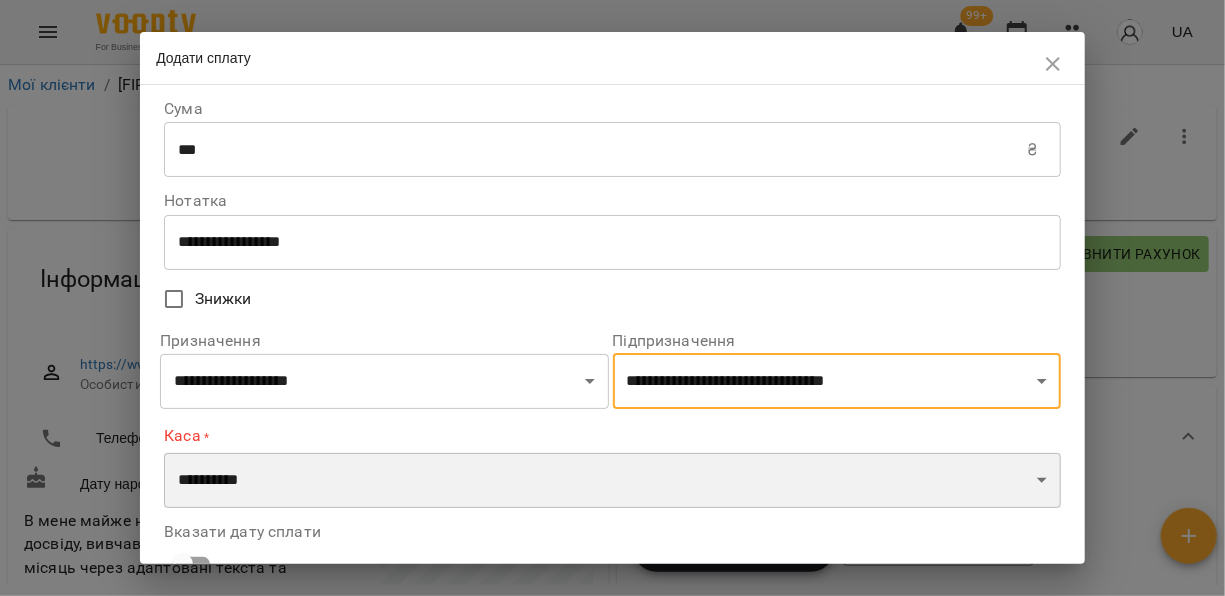 click on "**********" at bounding box center (612, 481) 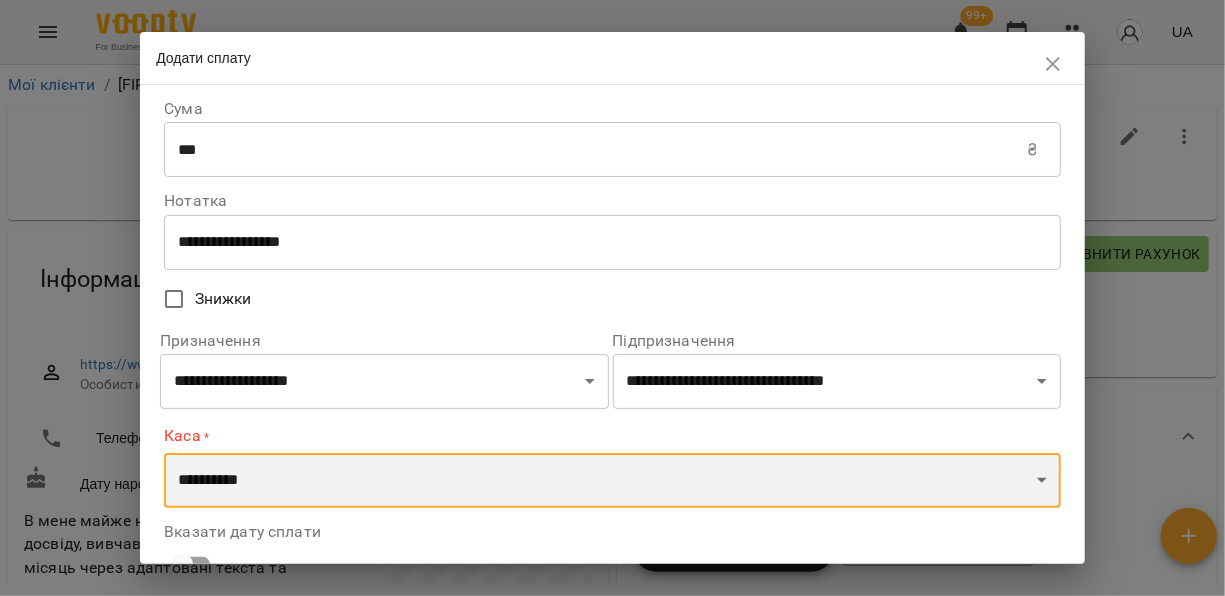 select on "****" 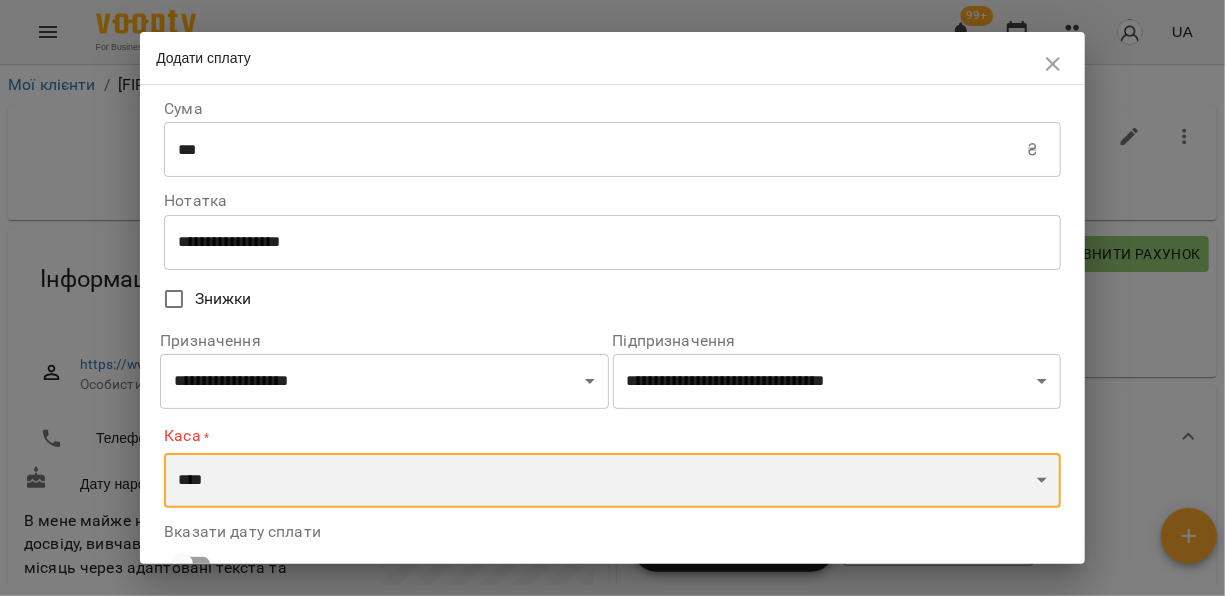 click on "**********" at bounding box center (612, 481) 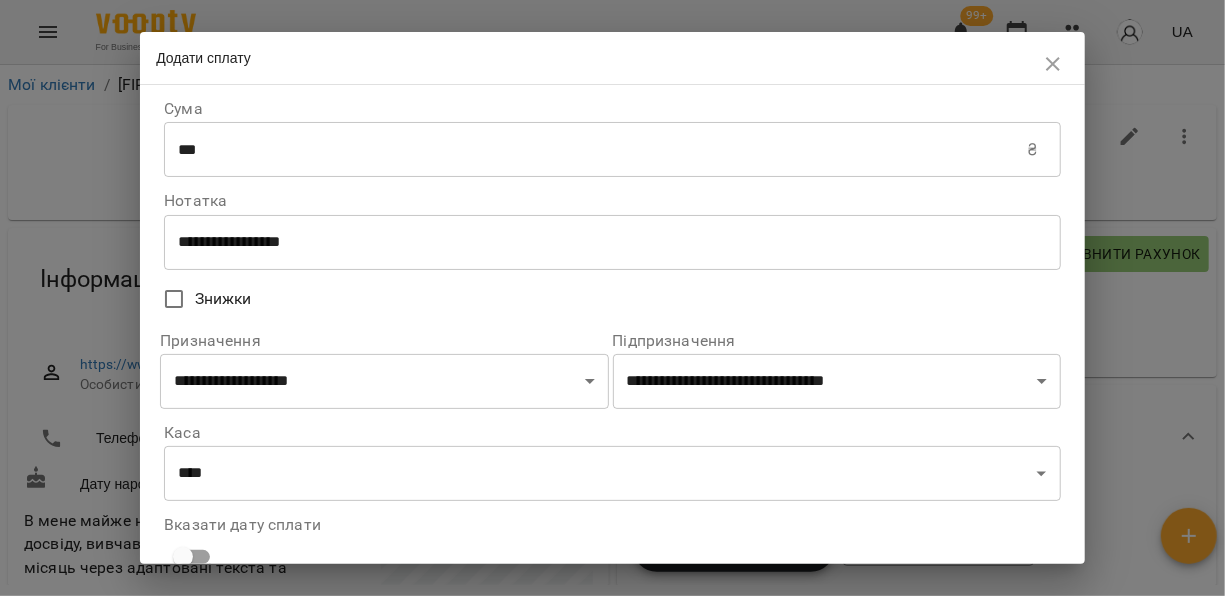 scroll, scrollTop: 152, scrollLeft: 0, axis: vertical 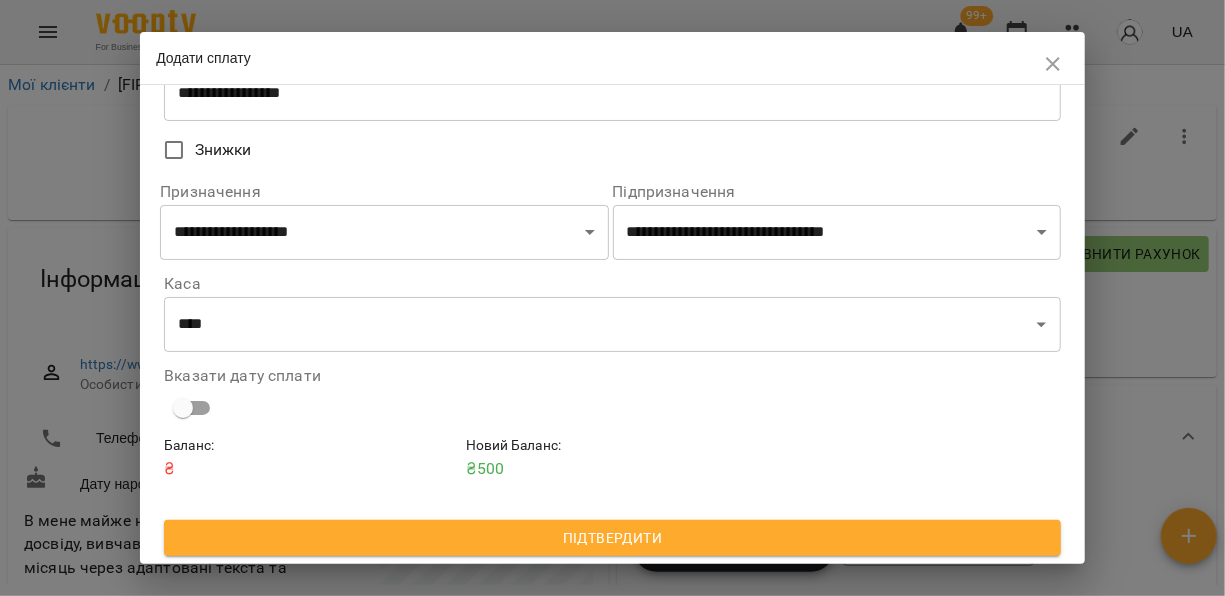 click on "Підтвердити" at bounding box center (612, 538) 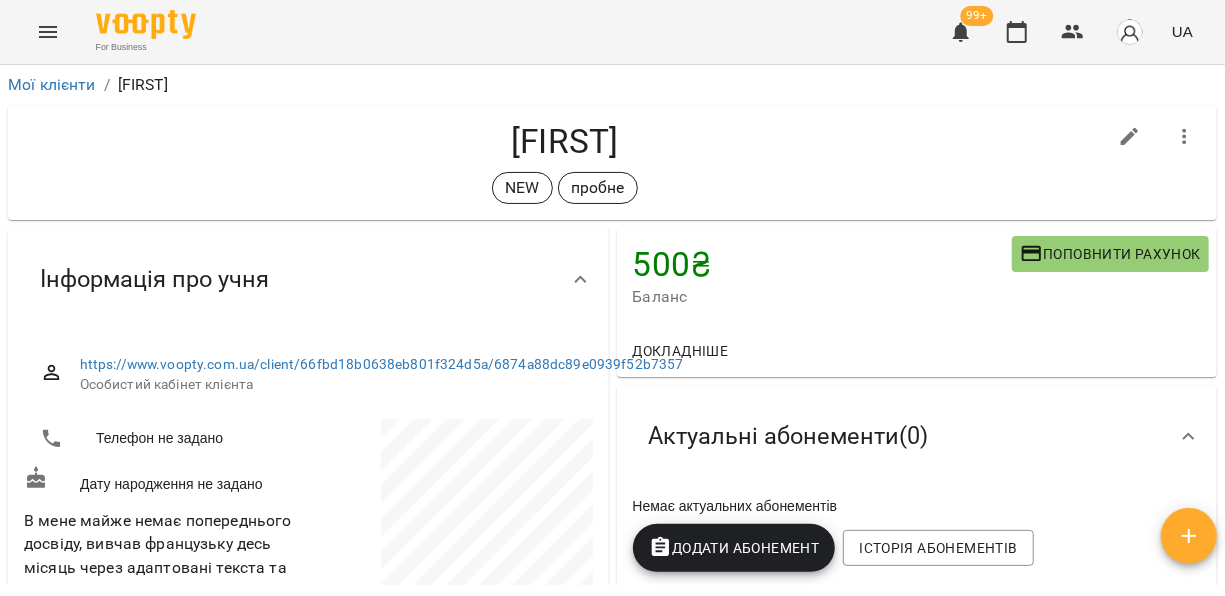 click 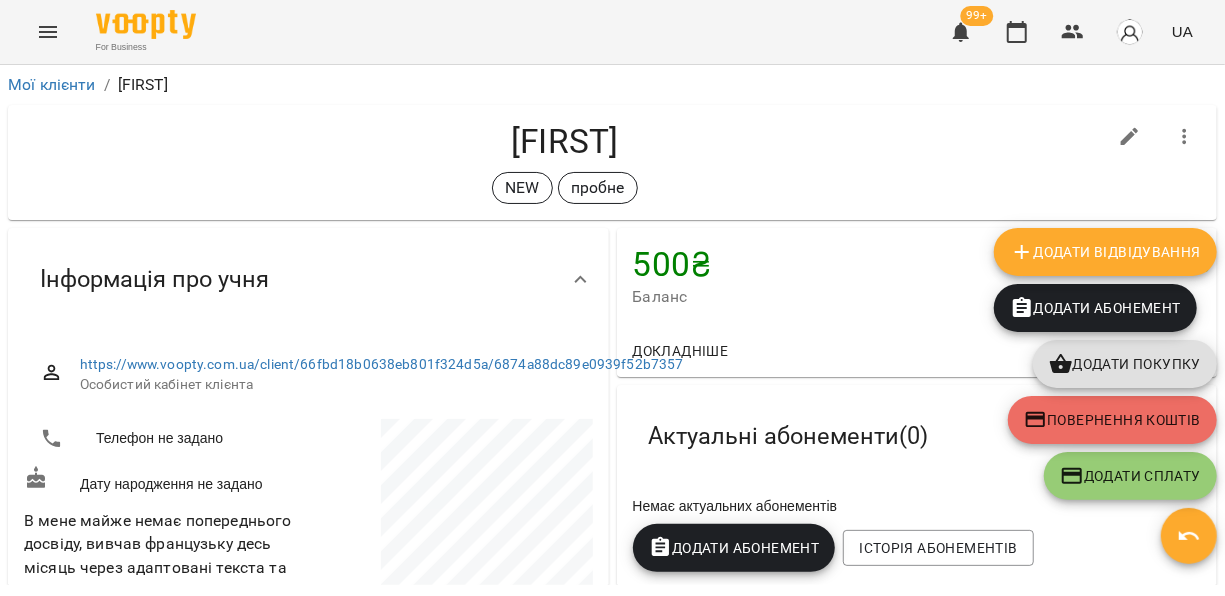 click on "Додати Відвідування" at bounding box center (1105, 252) 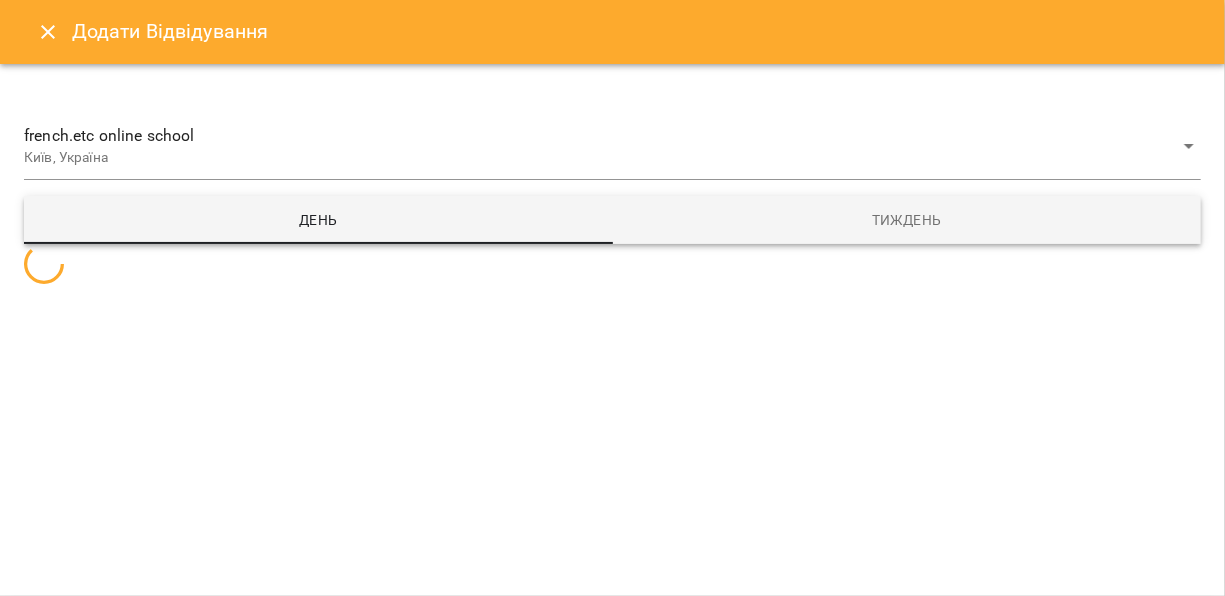 select 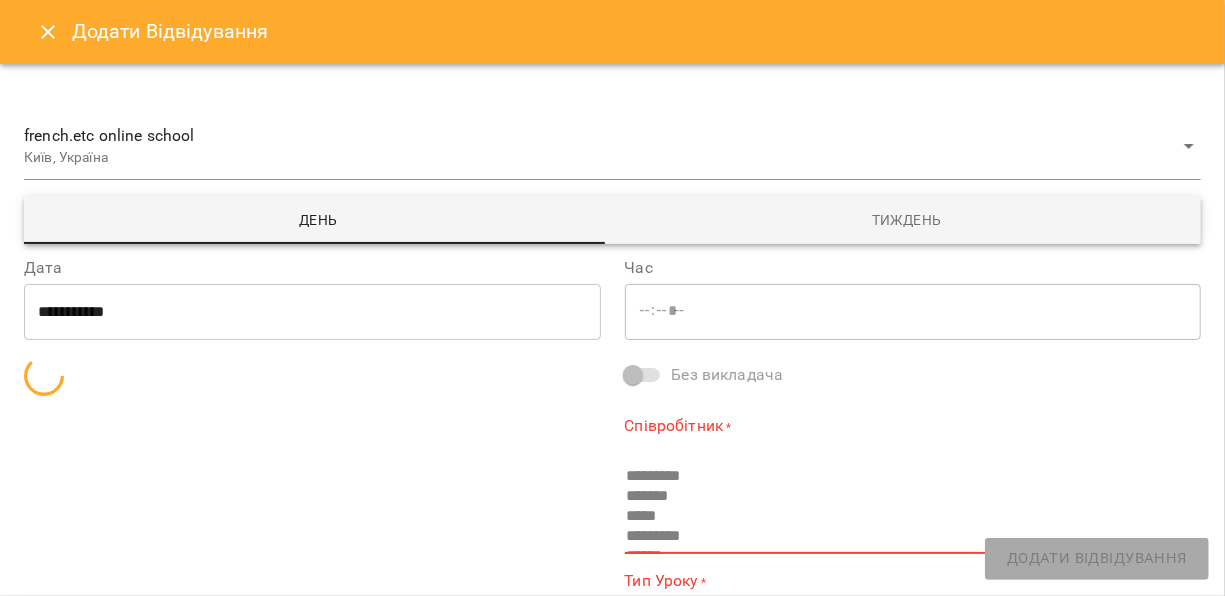 type on "*****" 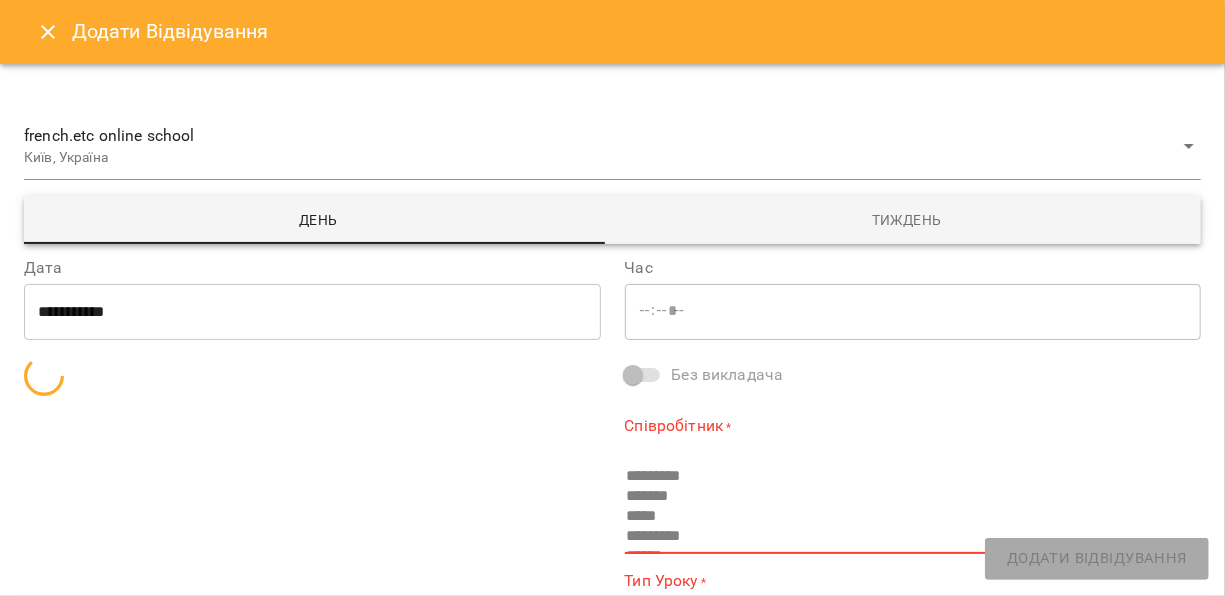 type on "**********" 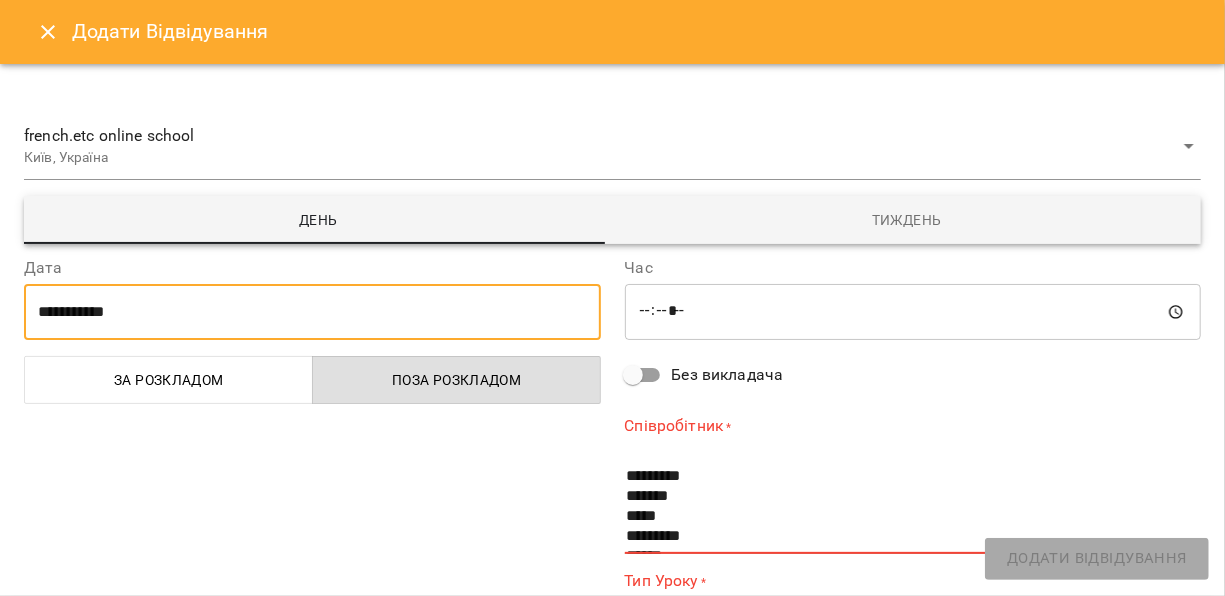 click on "**********" at bounding box center (312, 312) 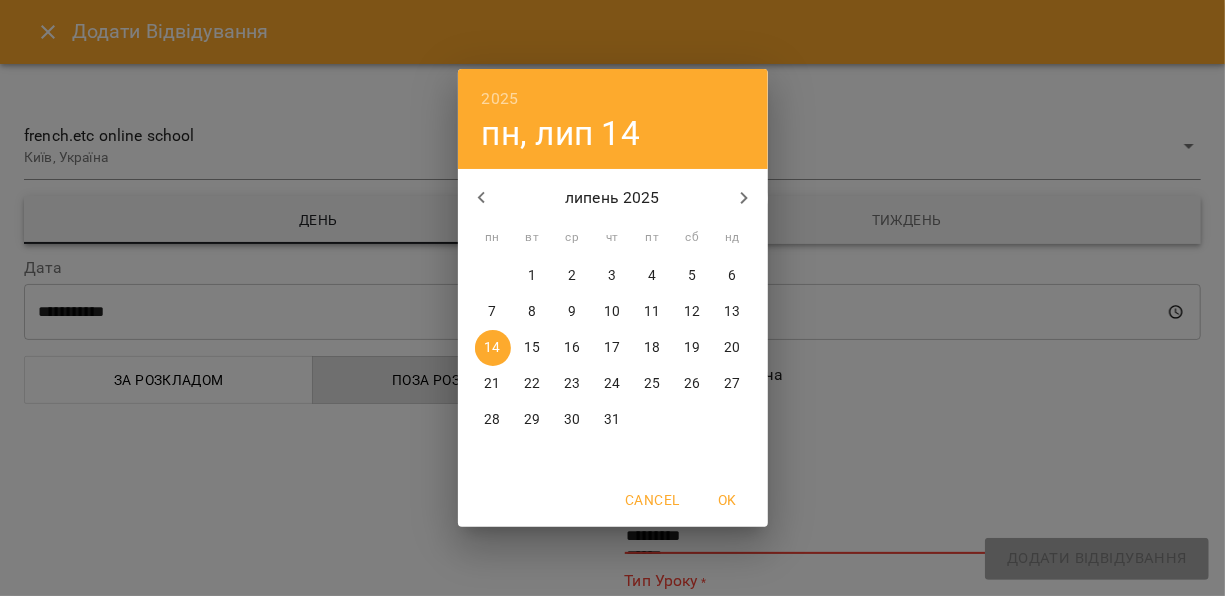 click on "17" at bounding box center [612, 348] 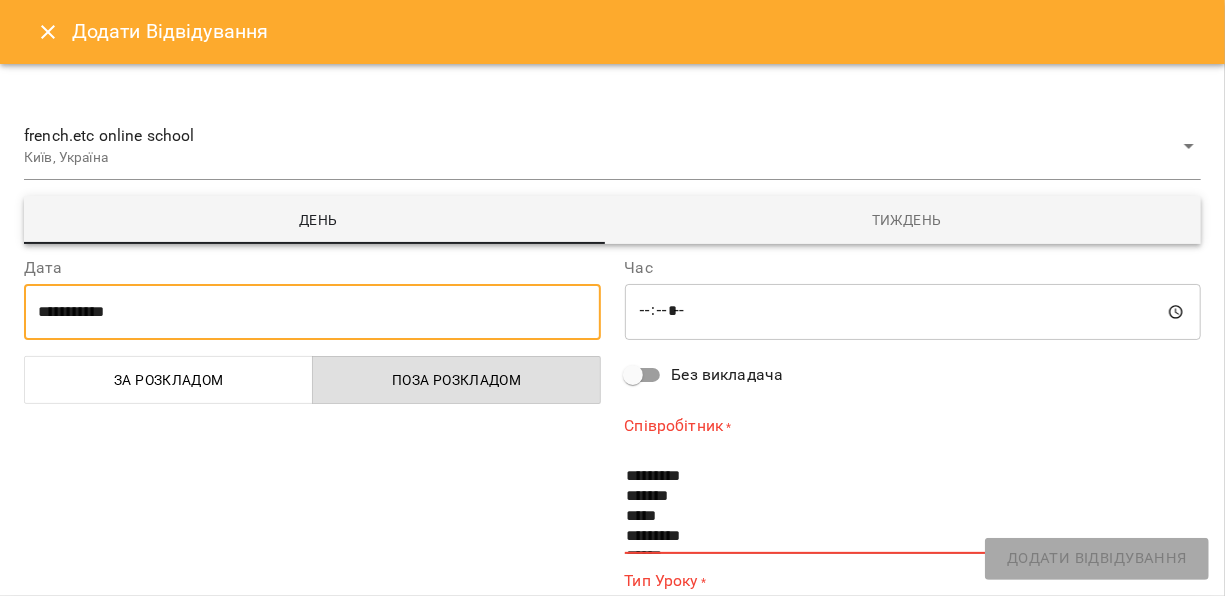 click on "*****" at bounding box center (913, 312) 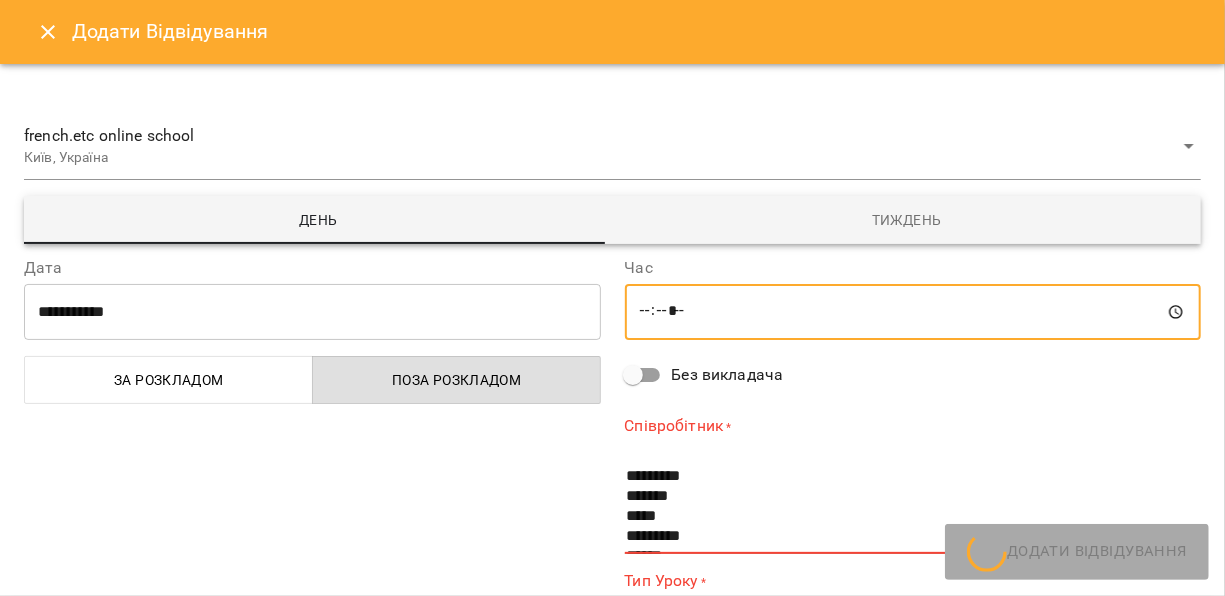 type on "*****" 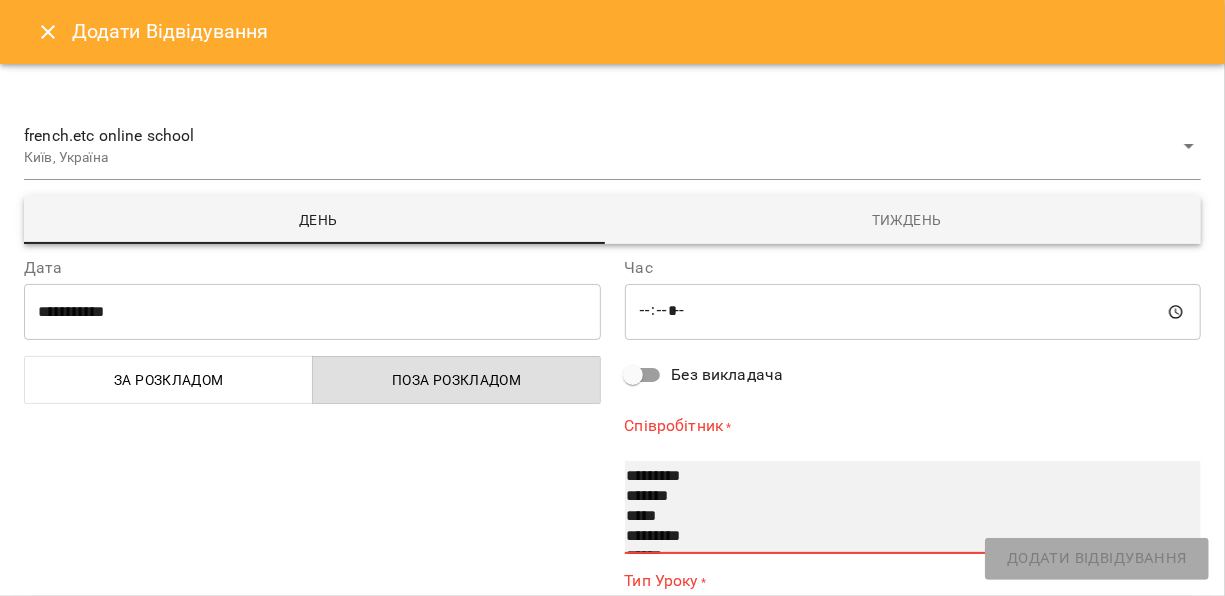 select on "**********" 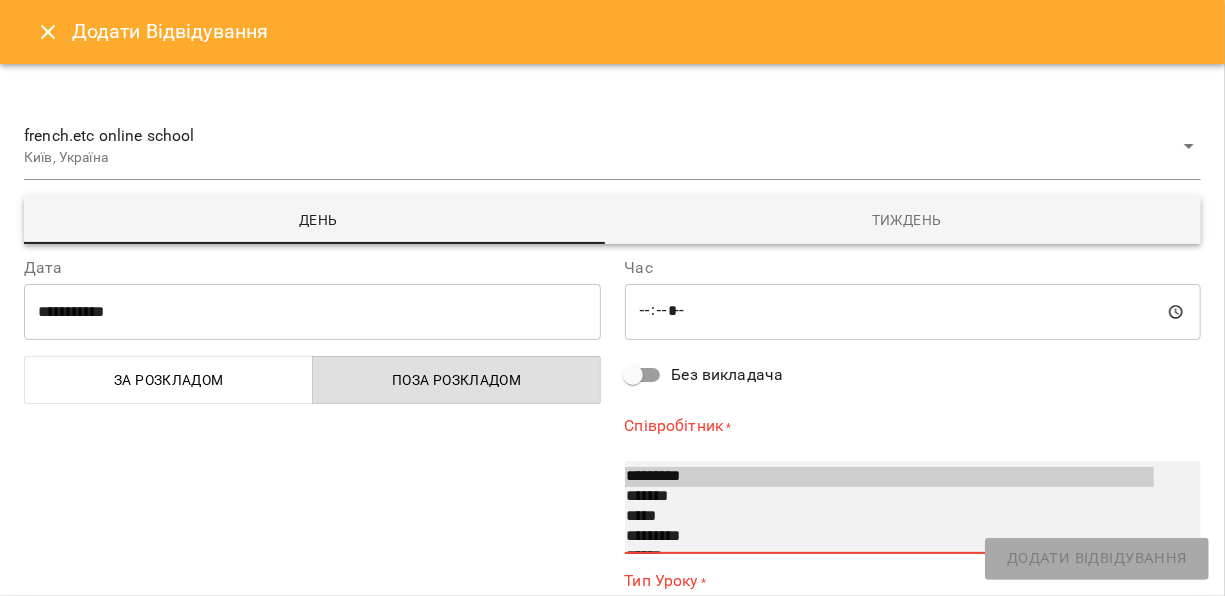 click on "*****" at bounding box center (890, 517) 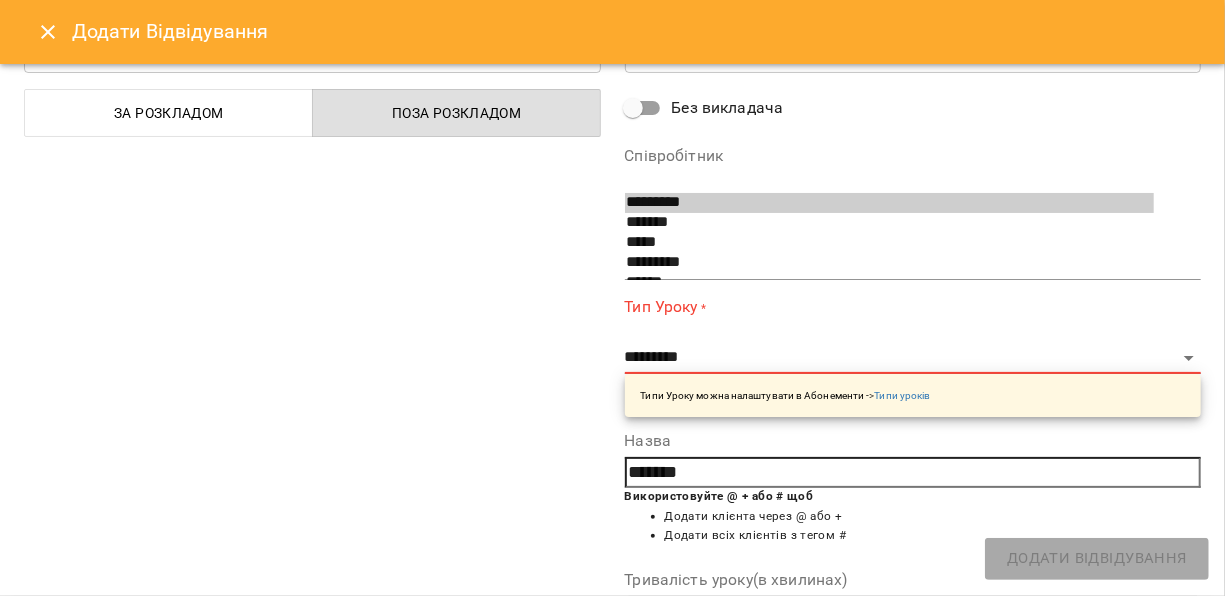 scroll, scrollTop: 276, scrollLeft: 0, axis: vertical 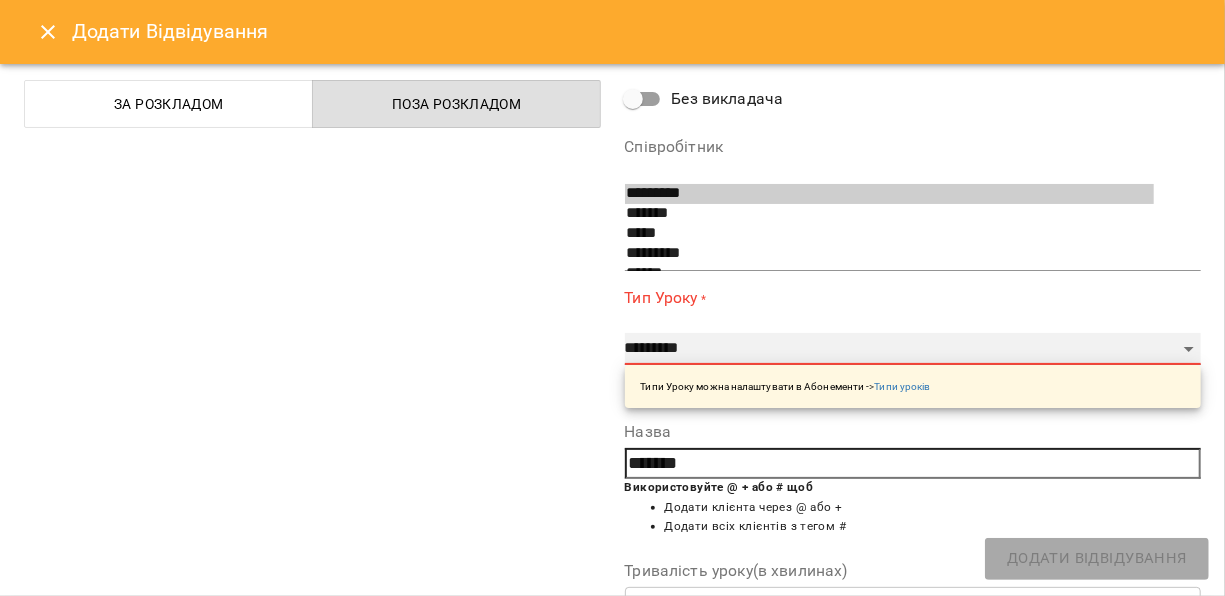 click on "**********" at bounding box center [913, 349] 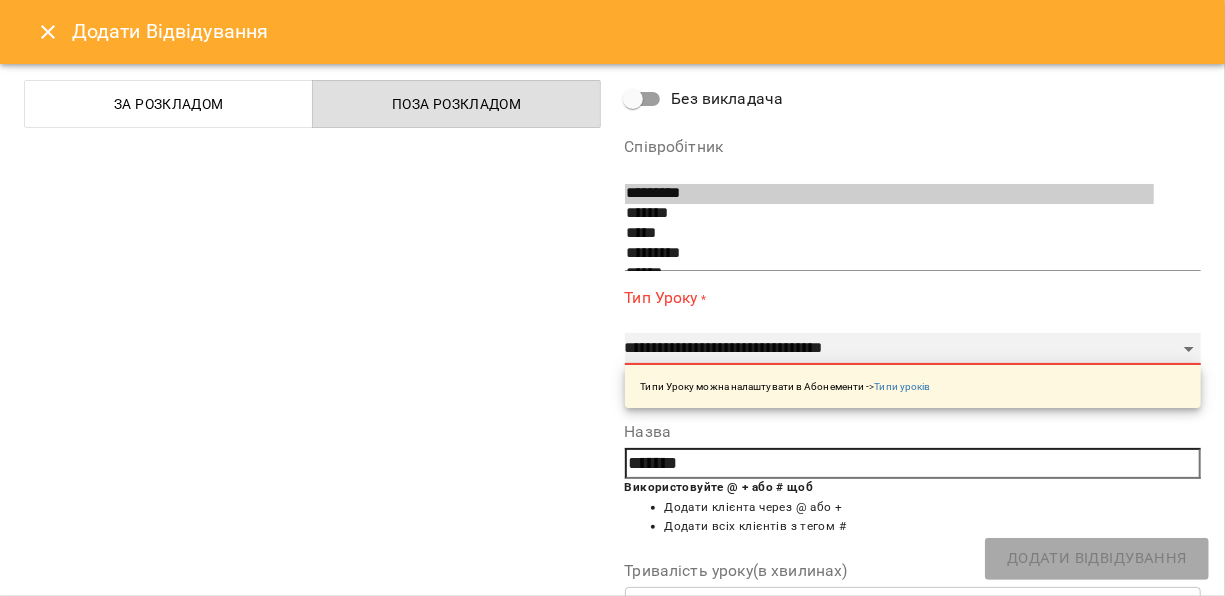 click on "**********" at bounding box center [913, 349] 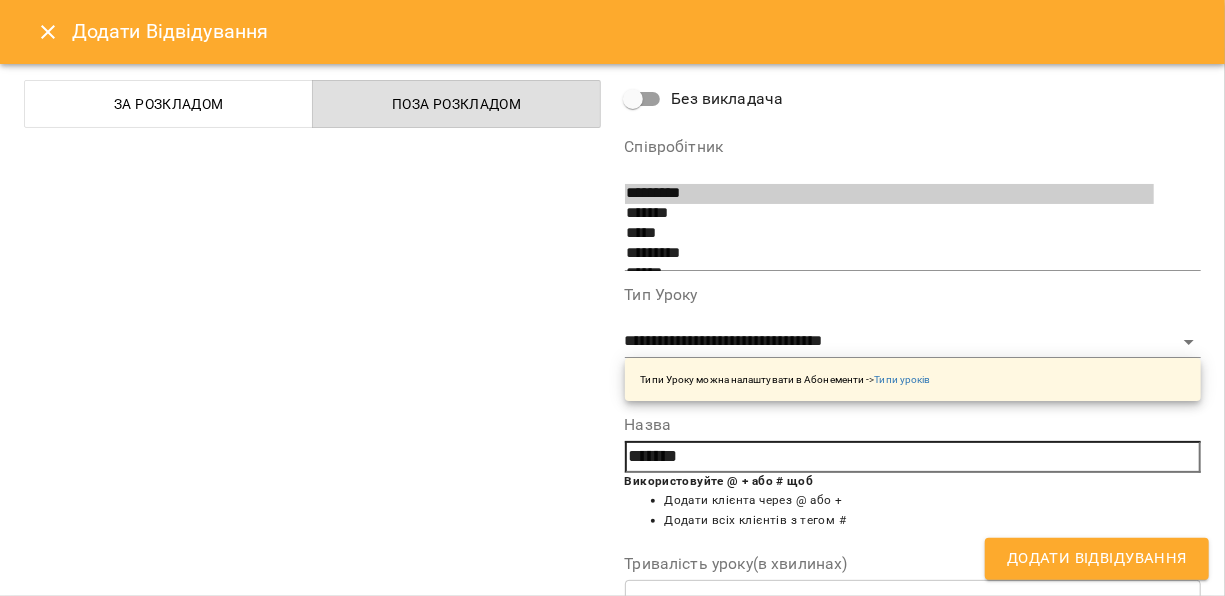 drag, startPoint x: 797, startPoint y: 452, endPoint x: 588, endPoint y: 459, distance: 209.11719 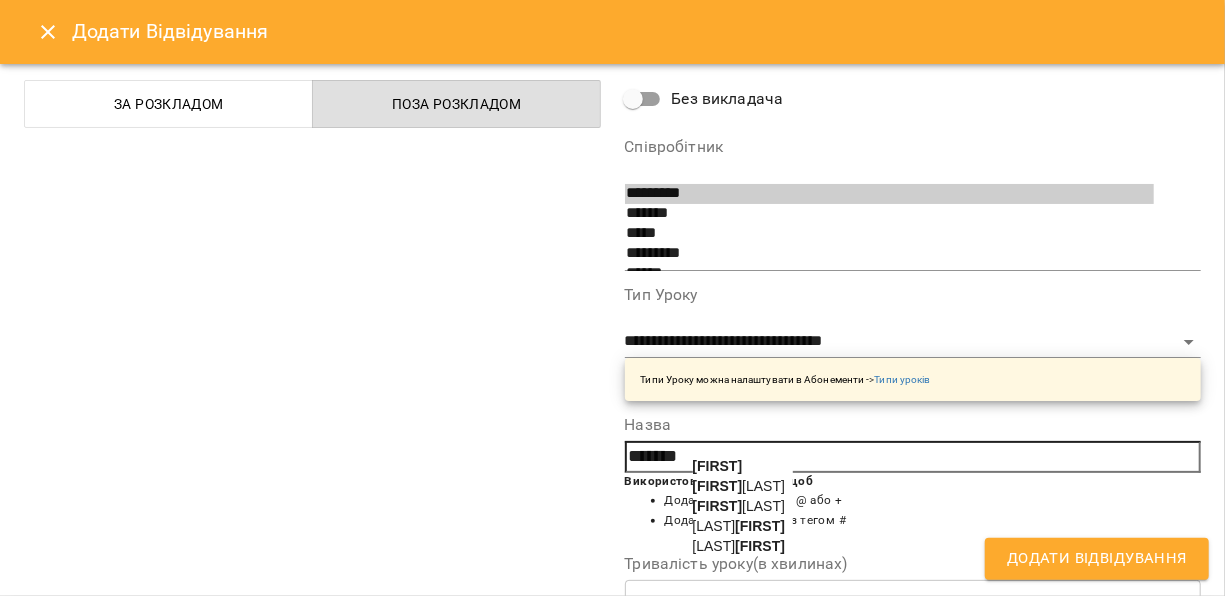 click on "[FIRST]" at bounding box center [743, 466] 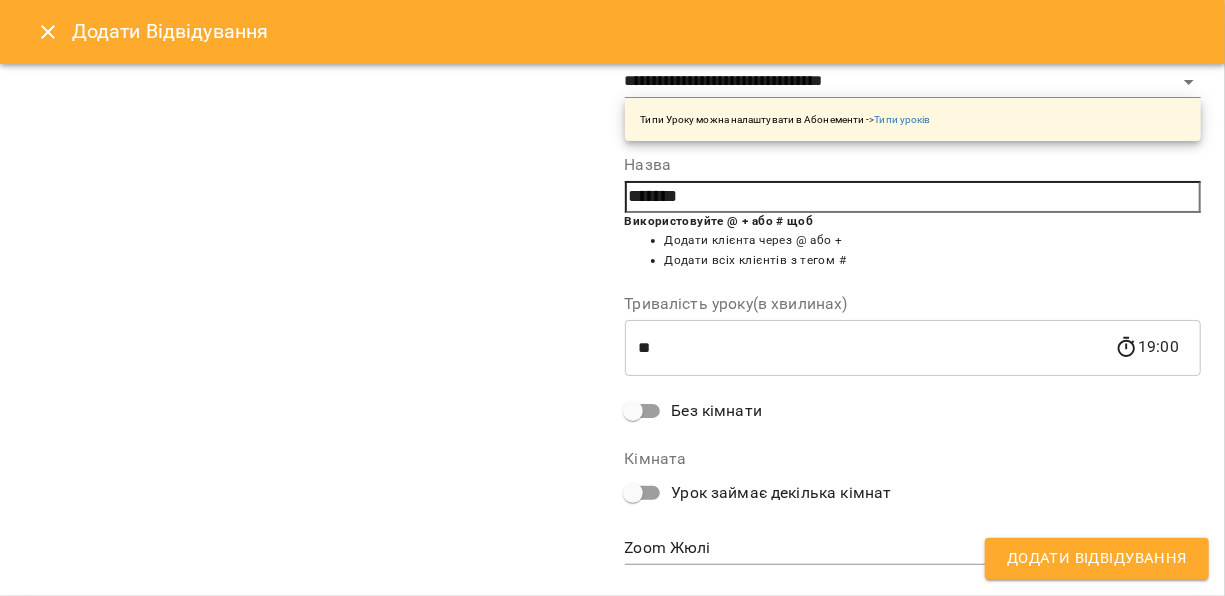 scroll, scrollTop: 572, scrollLeft: 0, axis: vertical 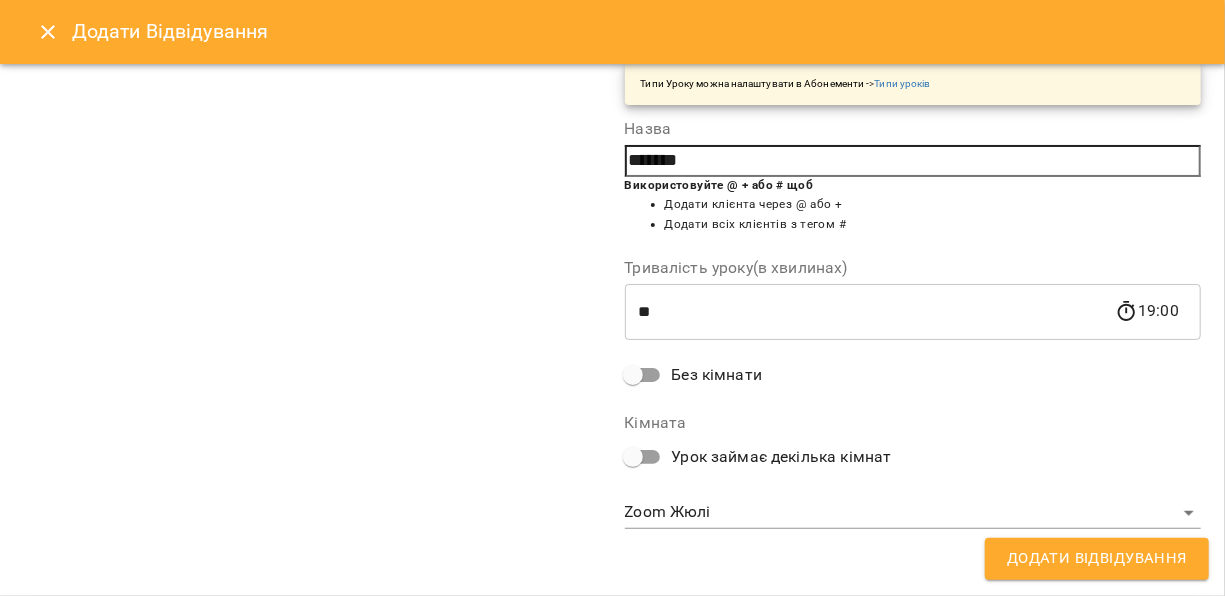 click on "**********" at bounding box center (612, 330) 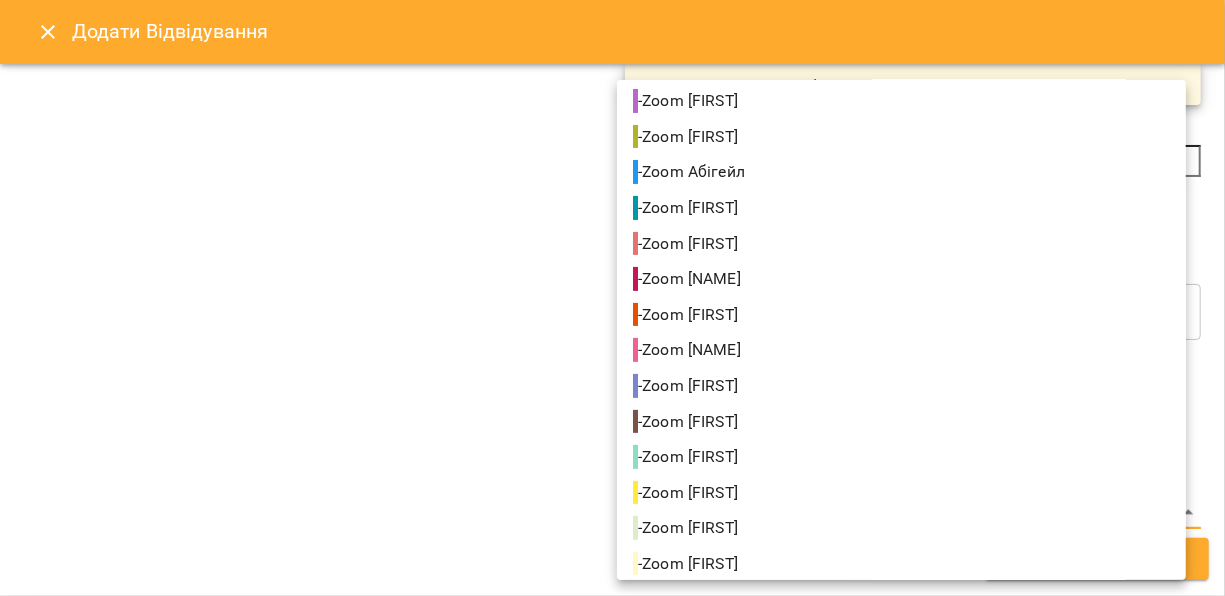 scroll, scrollTop: 192, scrollLeft: 0, axis: vertical 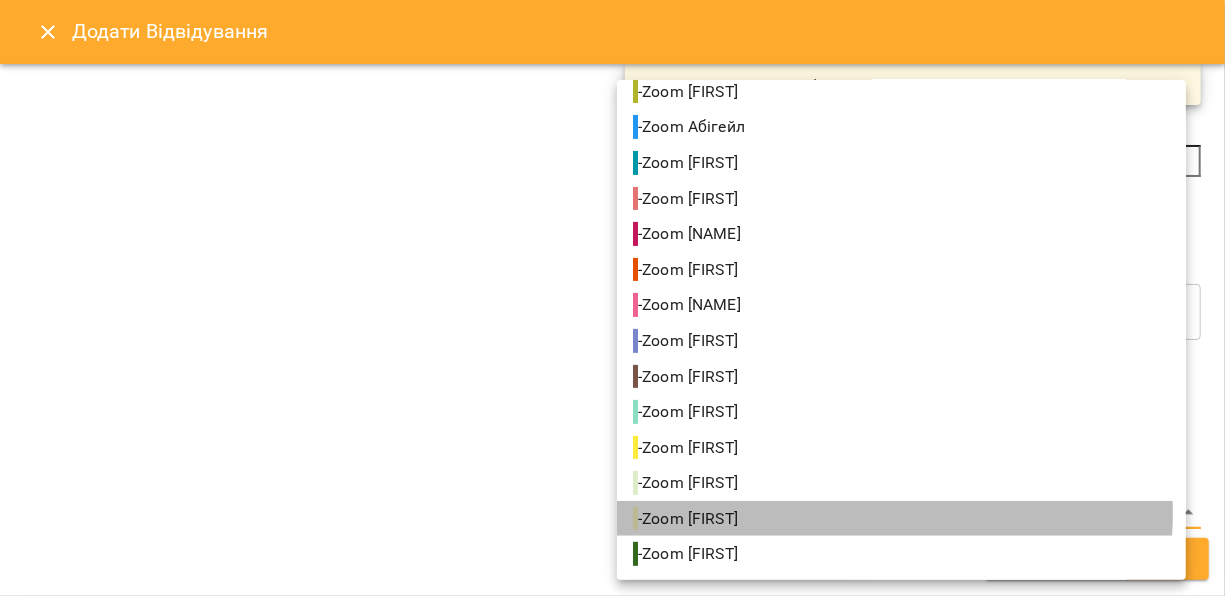 click on "- Zoom [FIRST]" at bounding box center [901, 519] 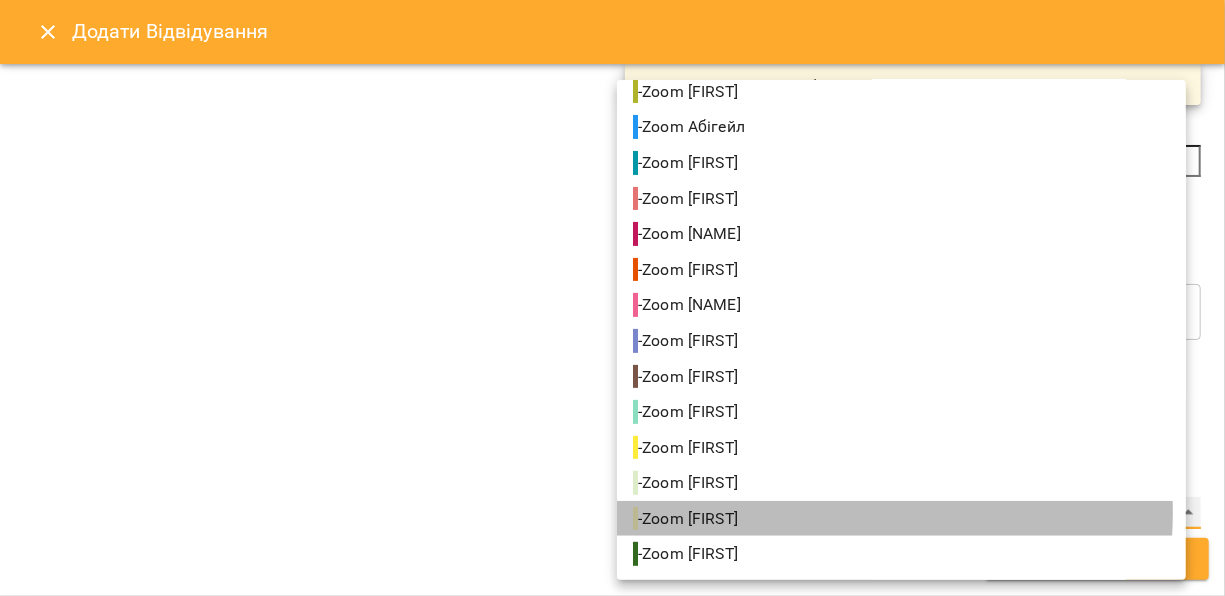 type on "**********" 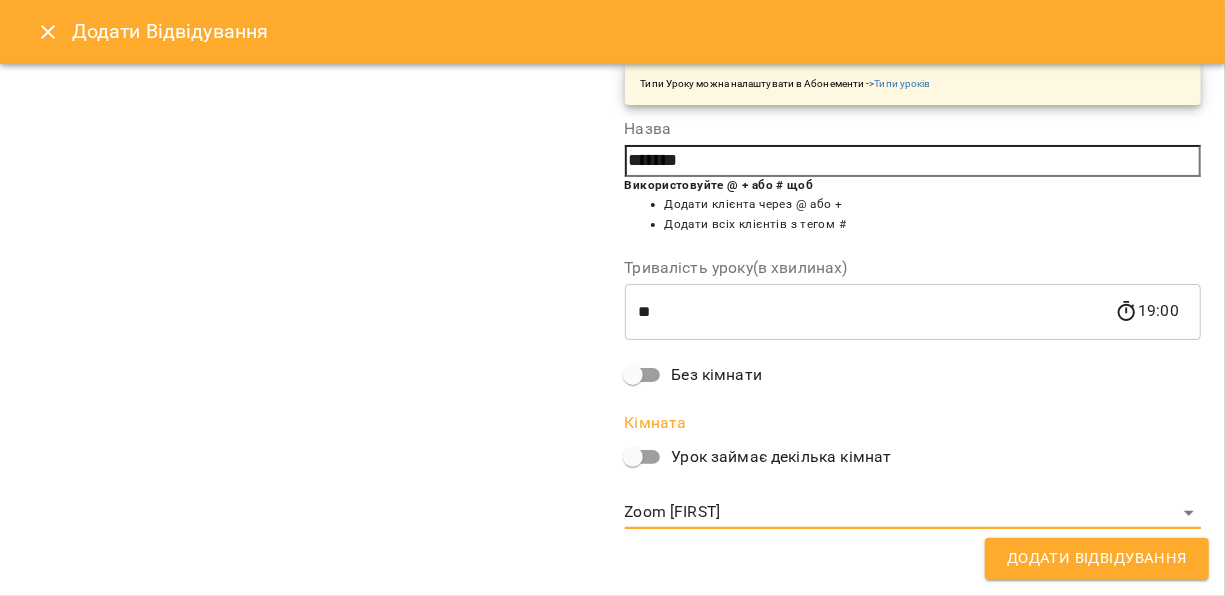 click on "Додати Відвідування" at bounding box center (1097, 559) 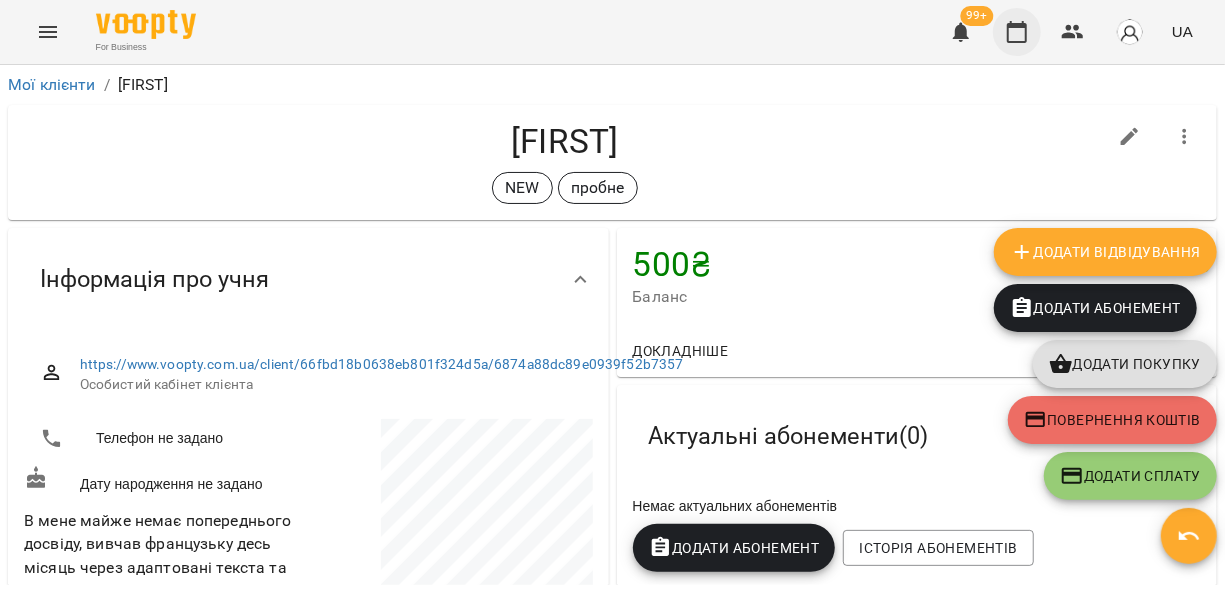 click 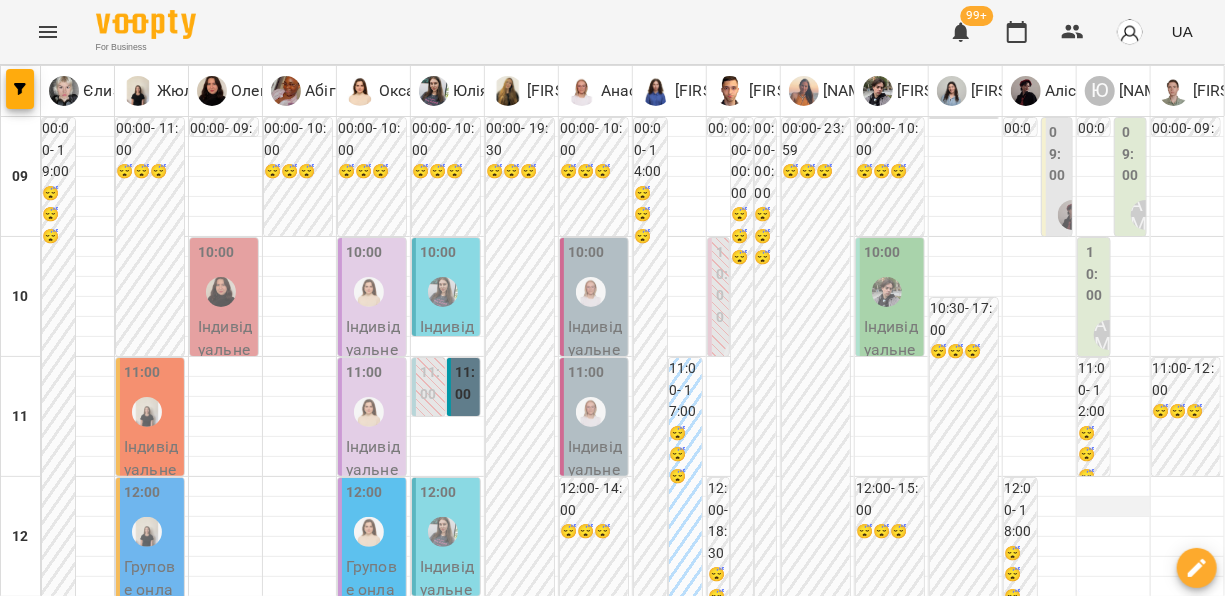 scroll, scrollTop: 294, scrollLeft: 0, axis: vertical 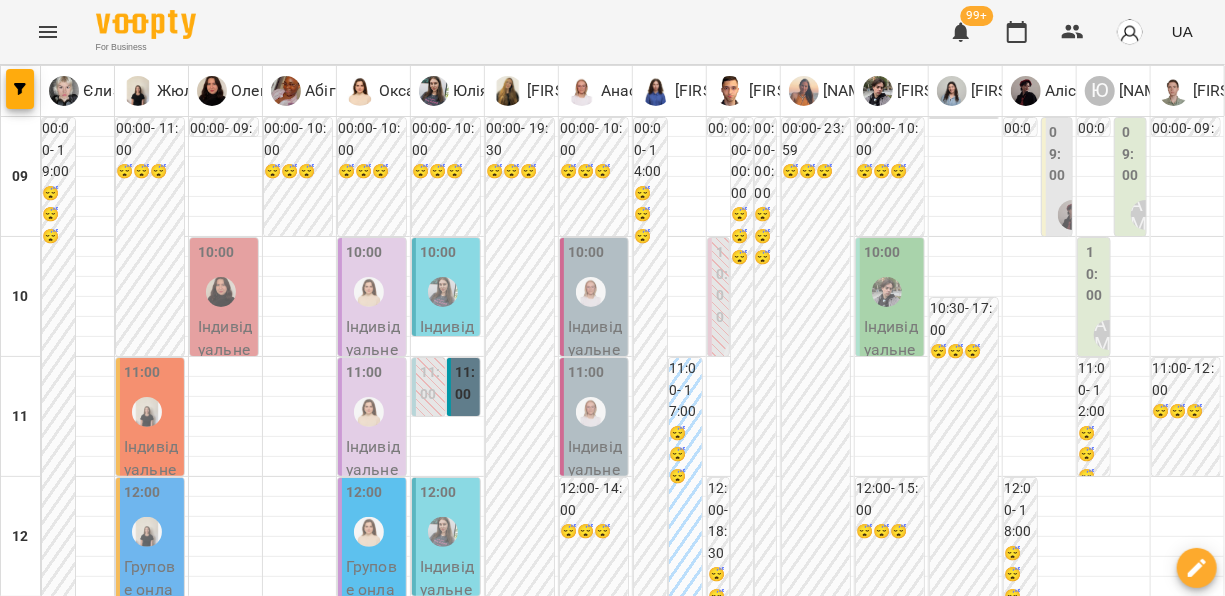 click on "чт 17 лип" at bounding box center [703, 1829] 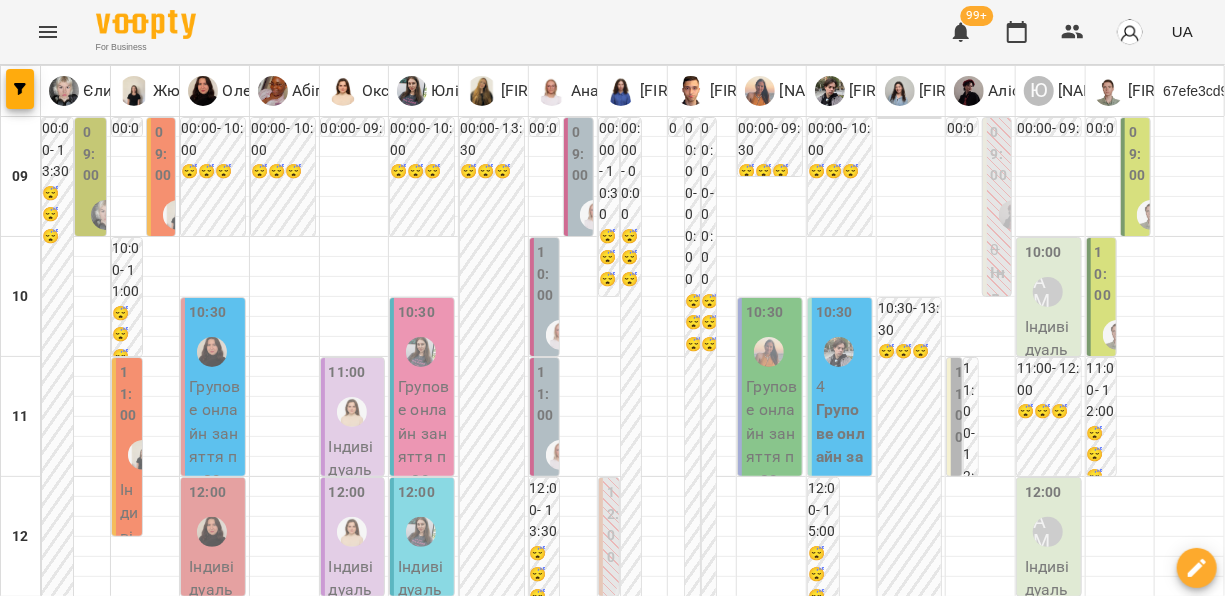 scroll, scrollTop: 1102, scrollLeft: 0, axis: vertical 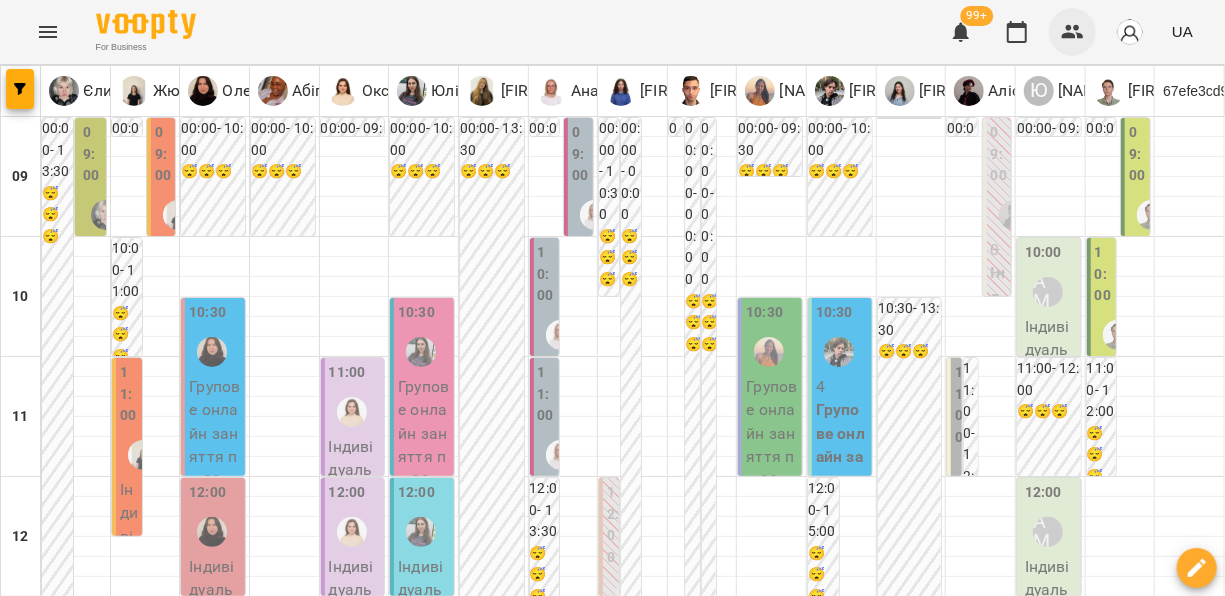 click 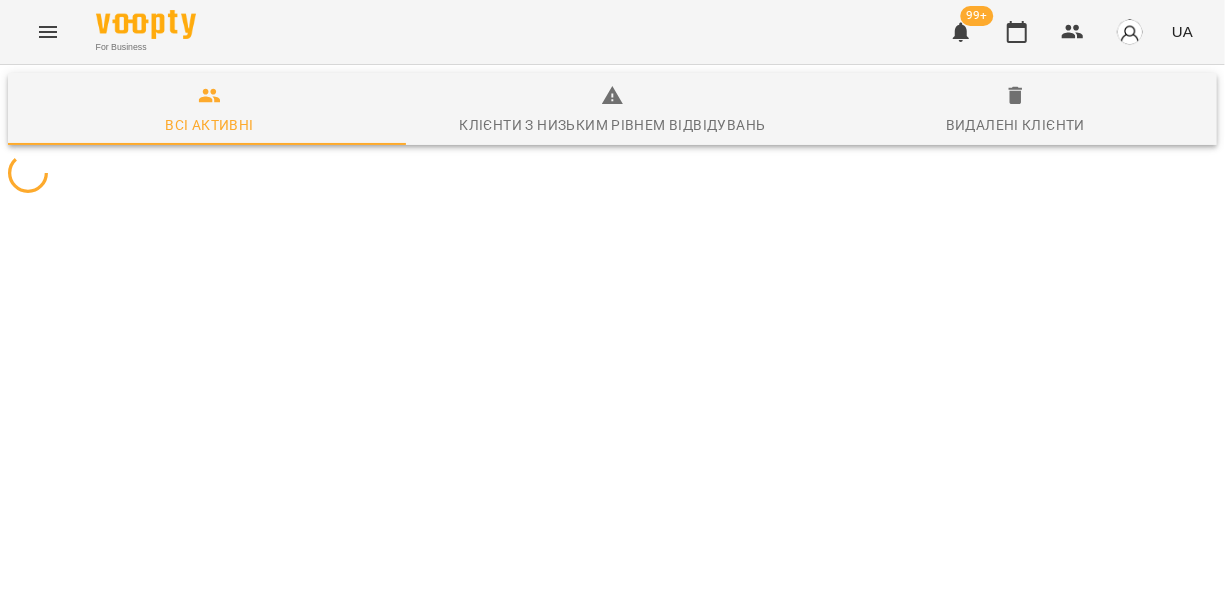 type 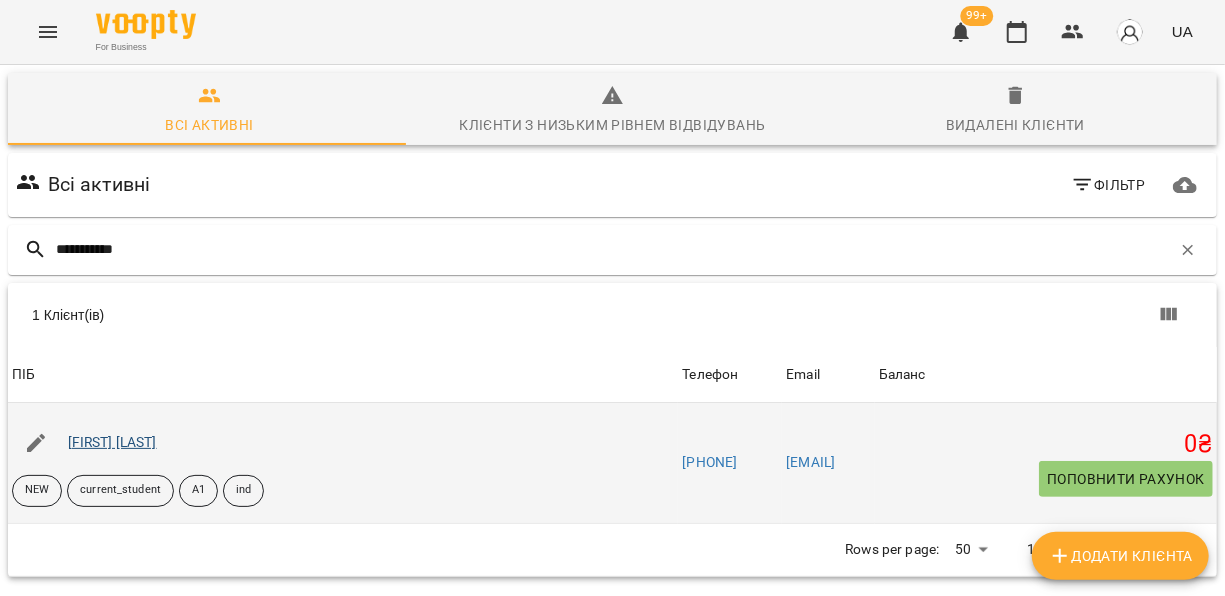 type on "**********" 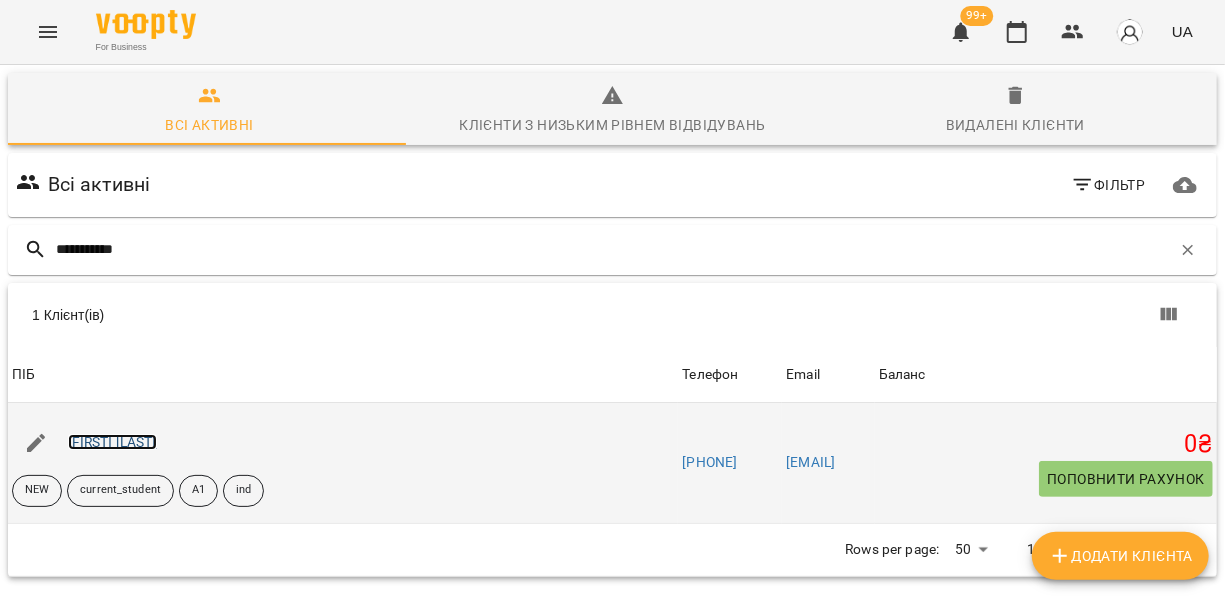 click on "[FIRST] [LAST]" at bounding box center (112, 442) 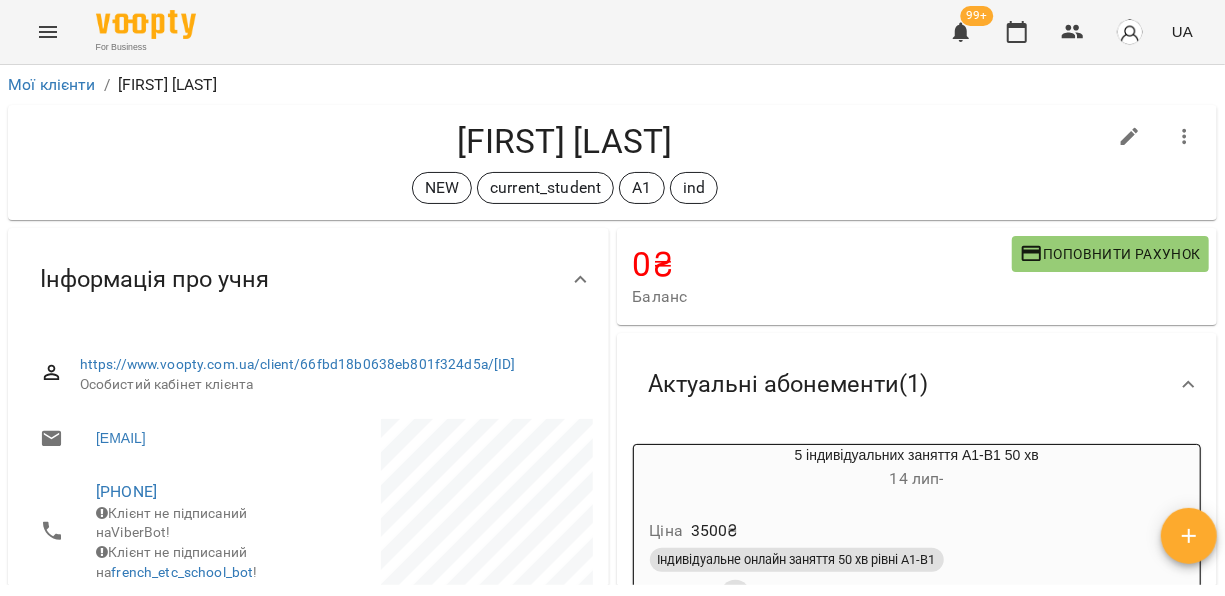 click on "Індивідуальне онлайн заняття  50 хв рівні А1-В1" at bounding box center (917, 560) 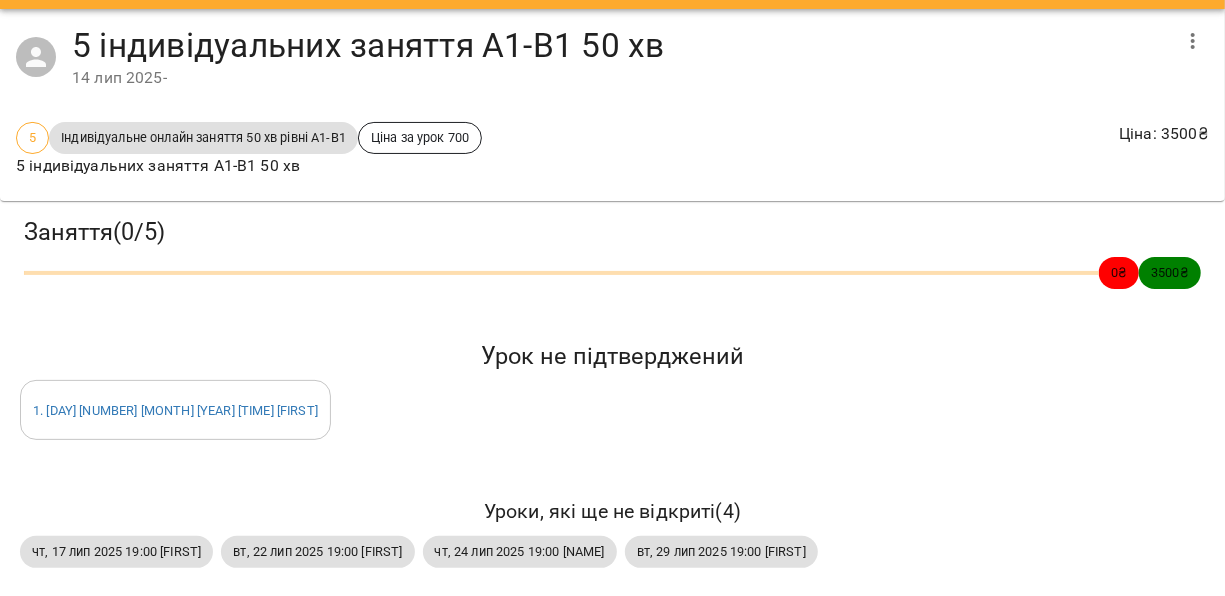 scroll, scrollTop: 70, scrollLeft: 0, axis: vertical 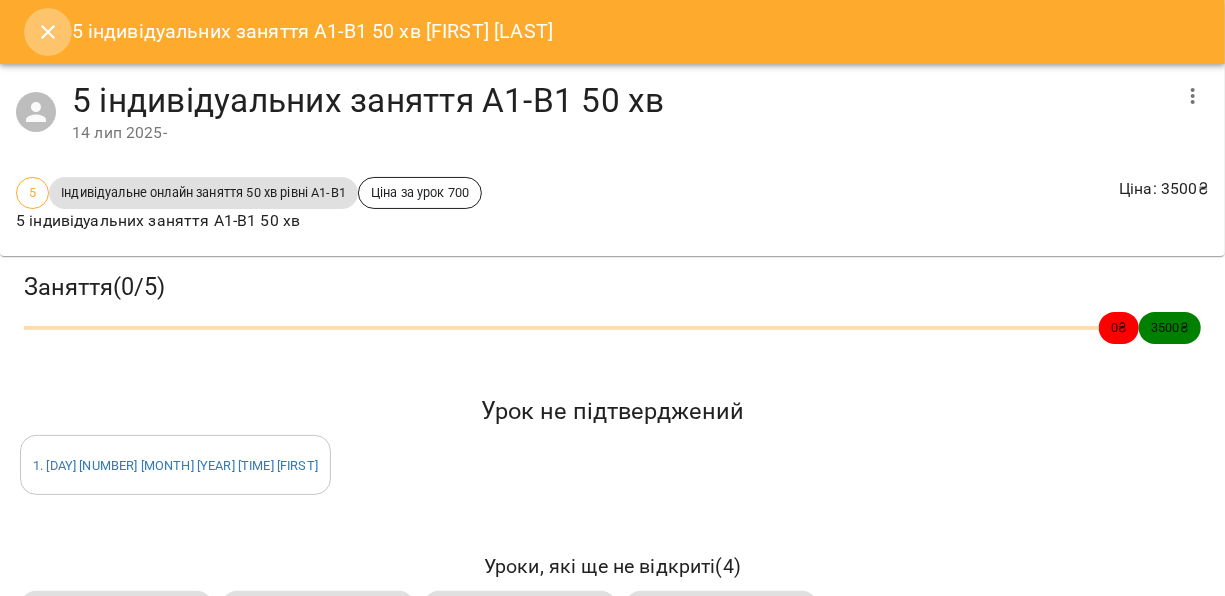 click 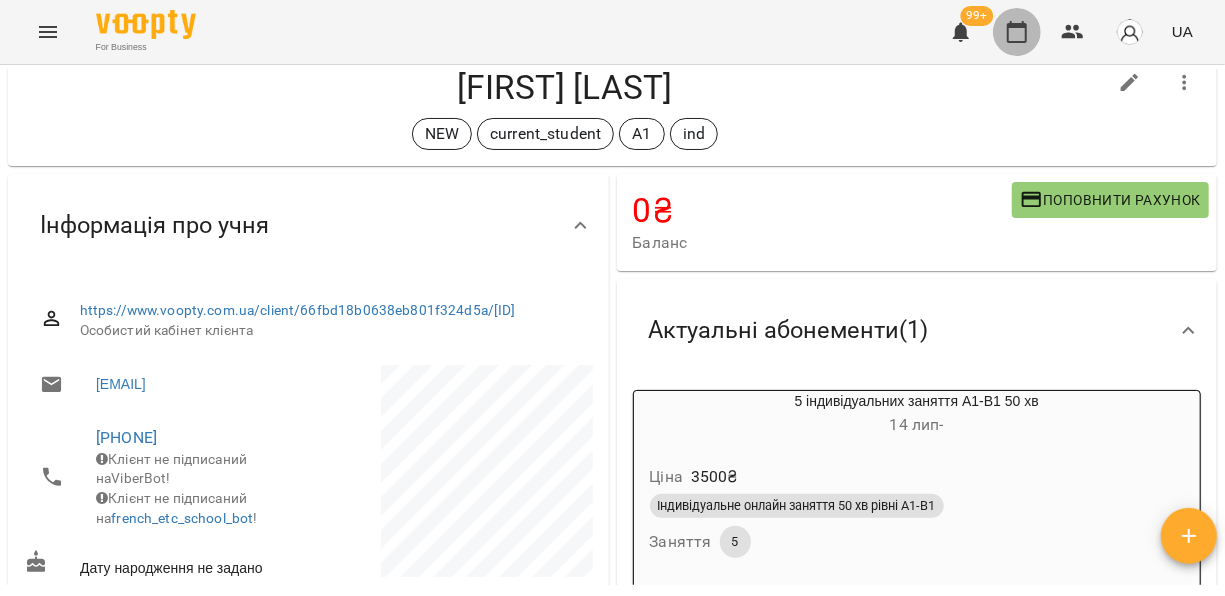 click at bounding box center (1017, 32) 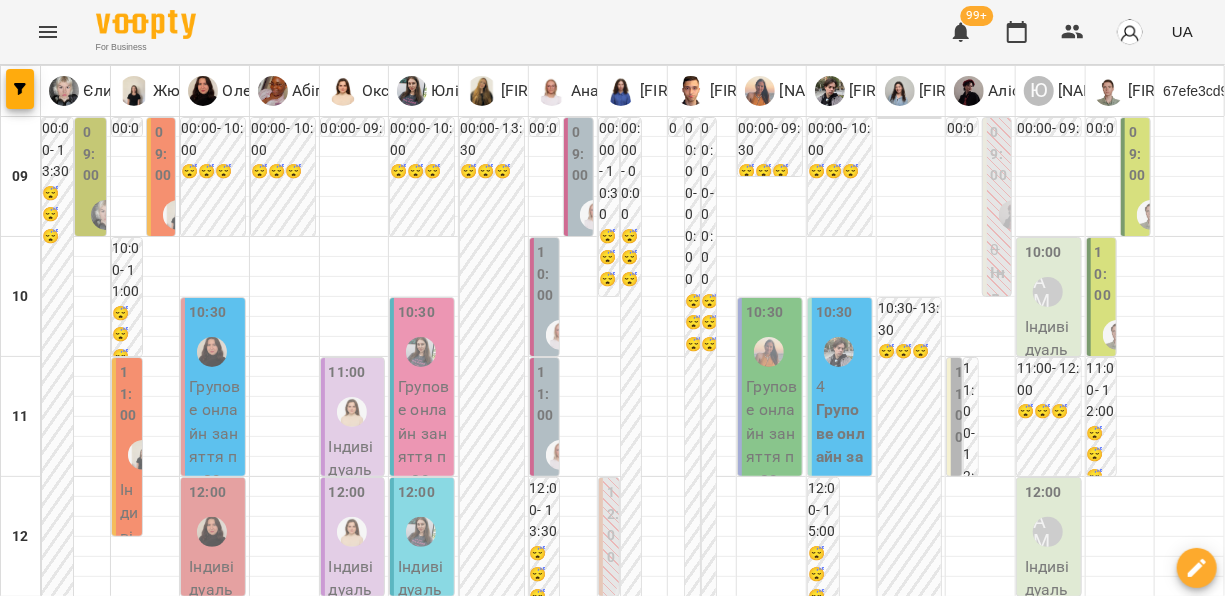 click on "ср" at bounding box center (359, 1823) 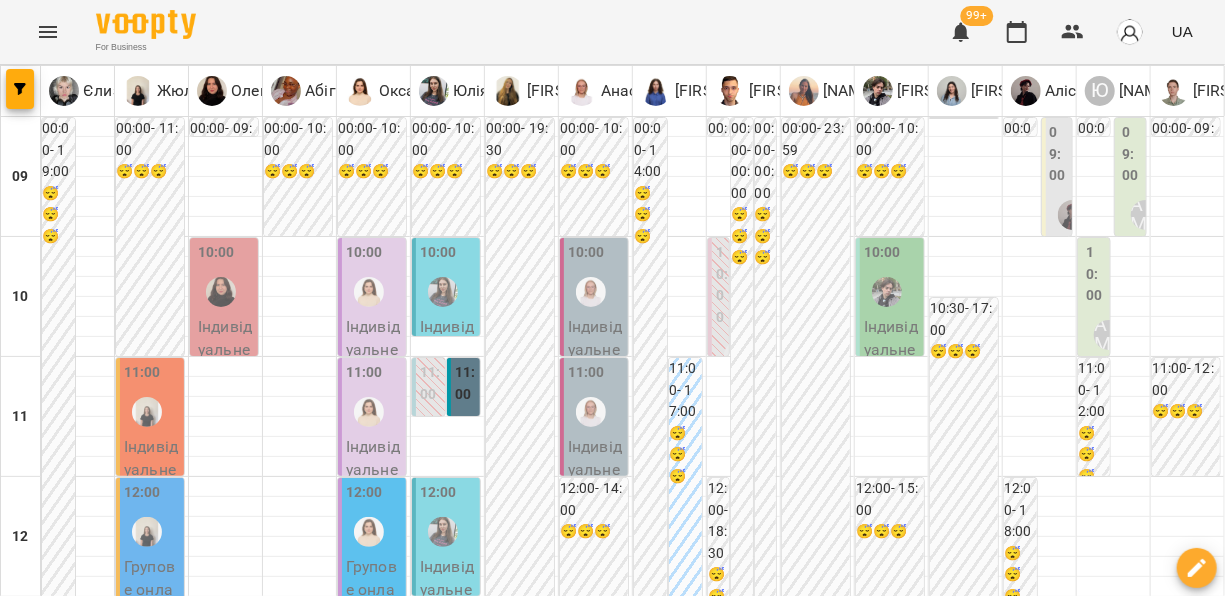 scroll, scrollTop: 0, scrollLeft: 0, axis: both 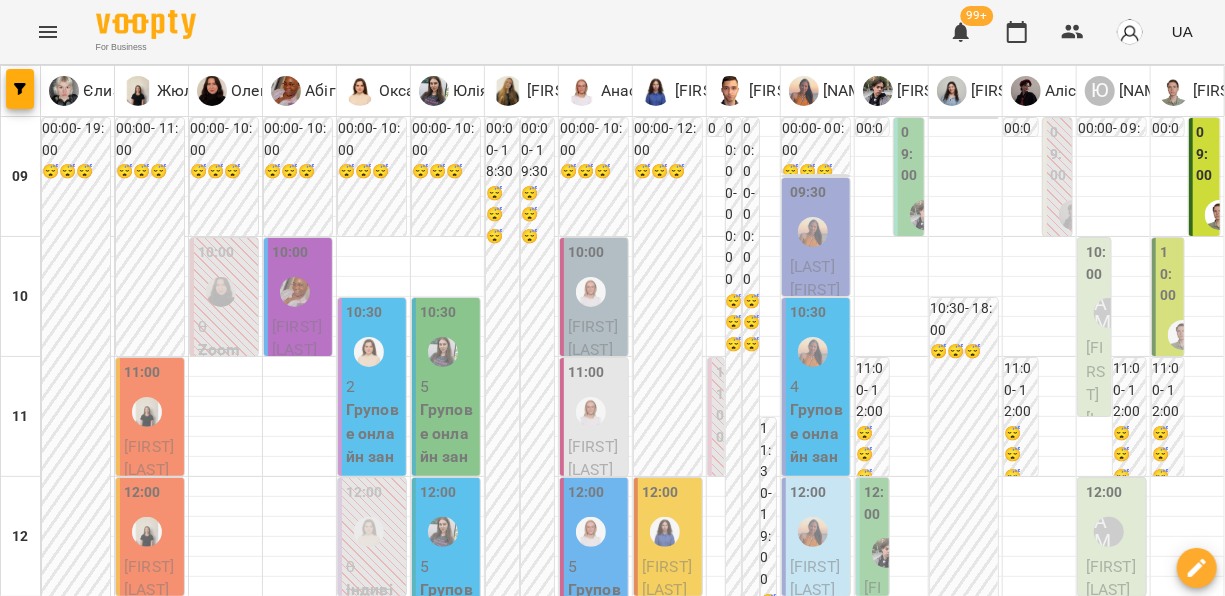 click on "16:30" at bounding box center (134, 1043) 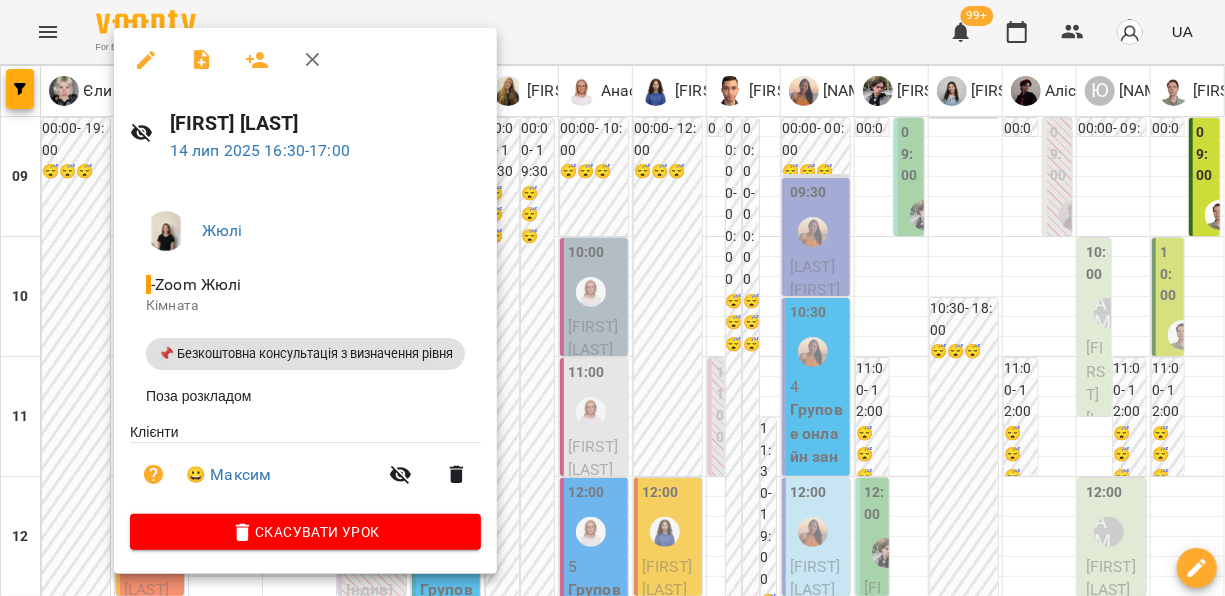 click at bounding box center [612, 298] 